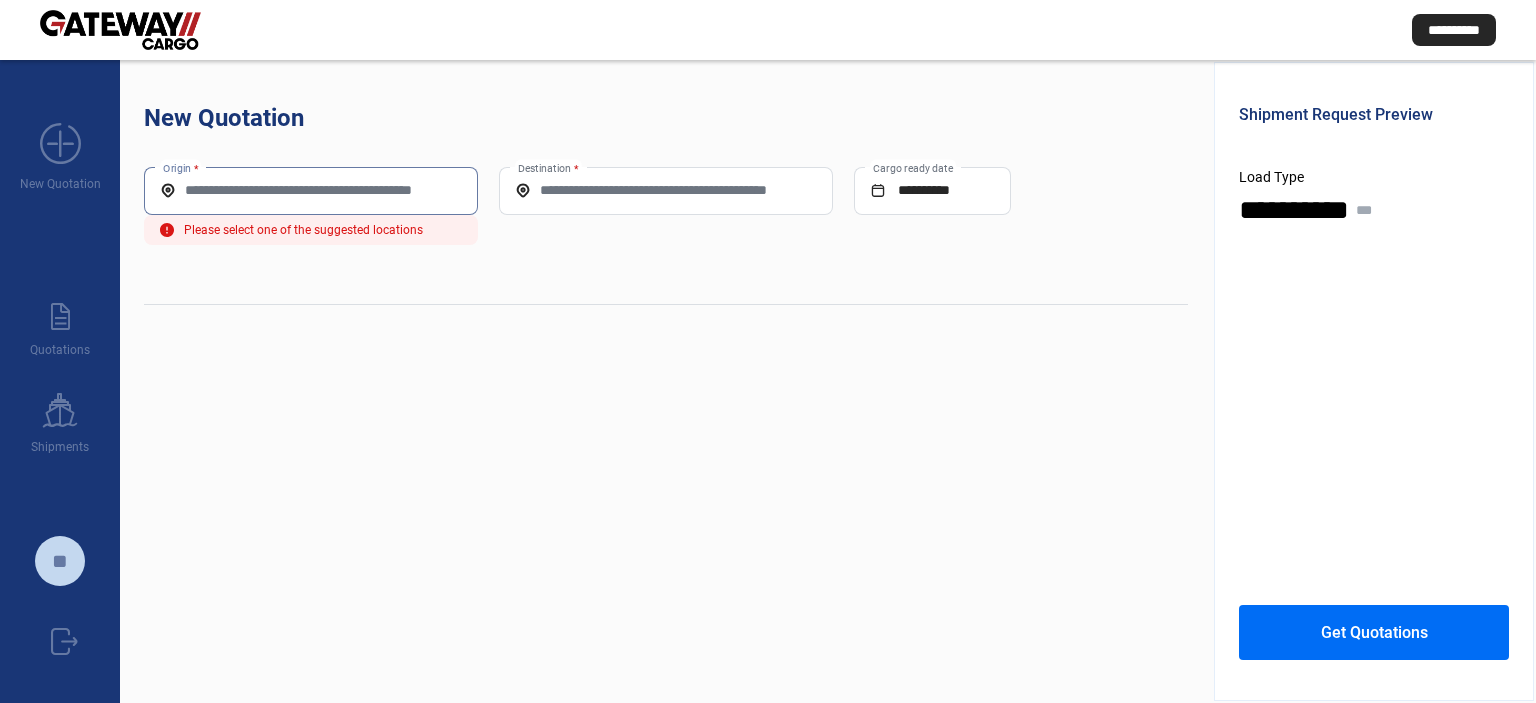 scroll, scrollTop: 0, scrollLeft: 0, axis: both 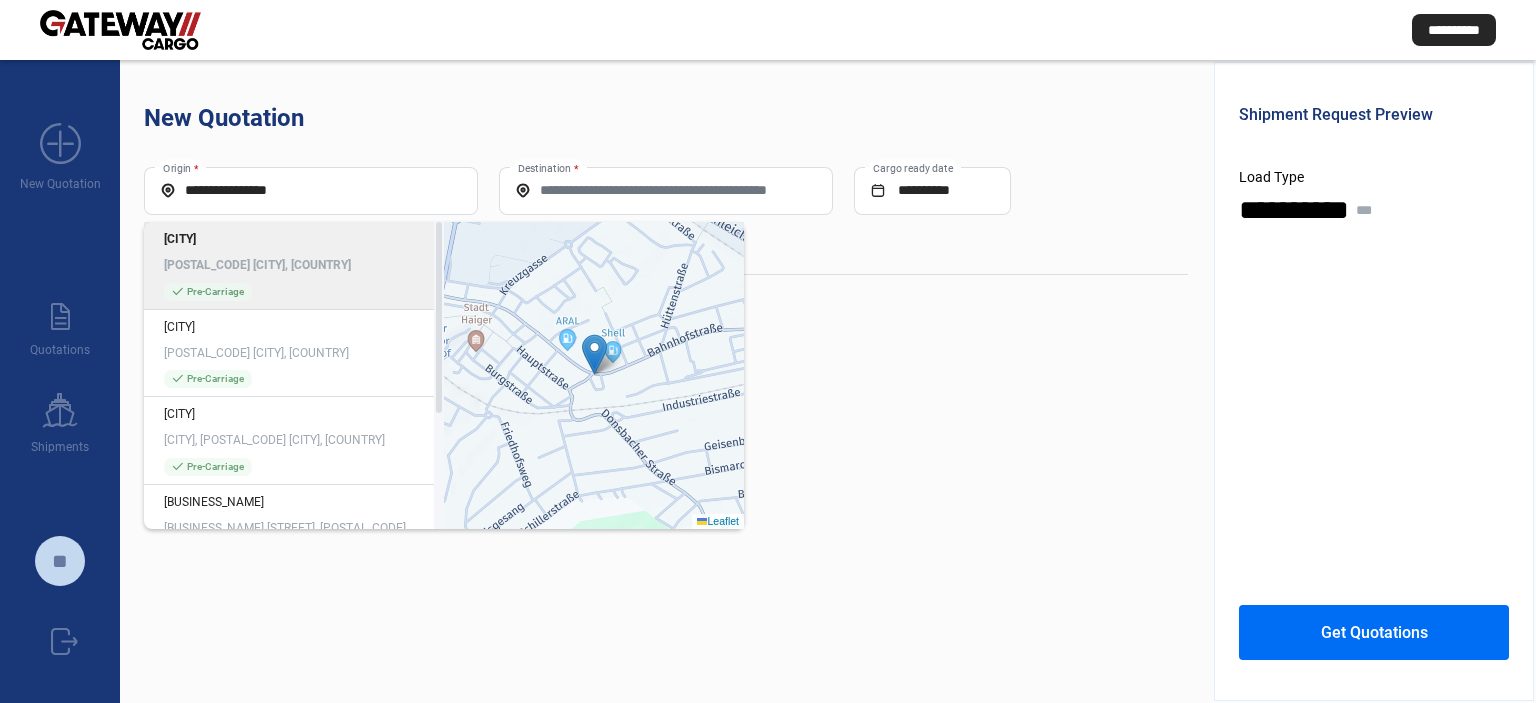 click on "[POSTAL_CODE] [CITY], [COUNTRY]" 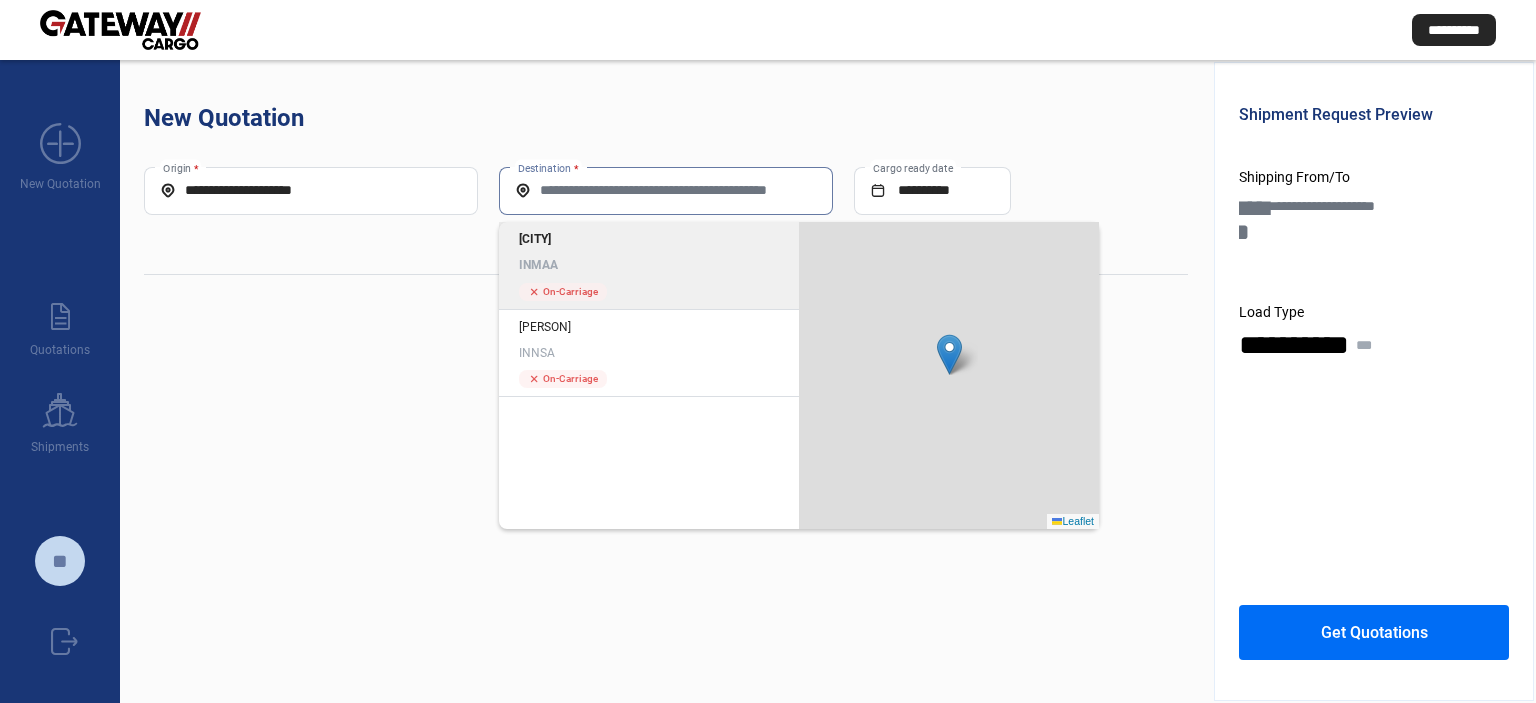 click on "Destination *" at bounding box center (666, 190) 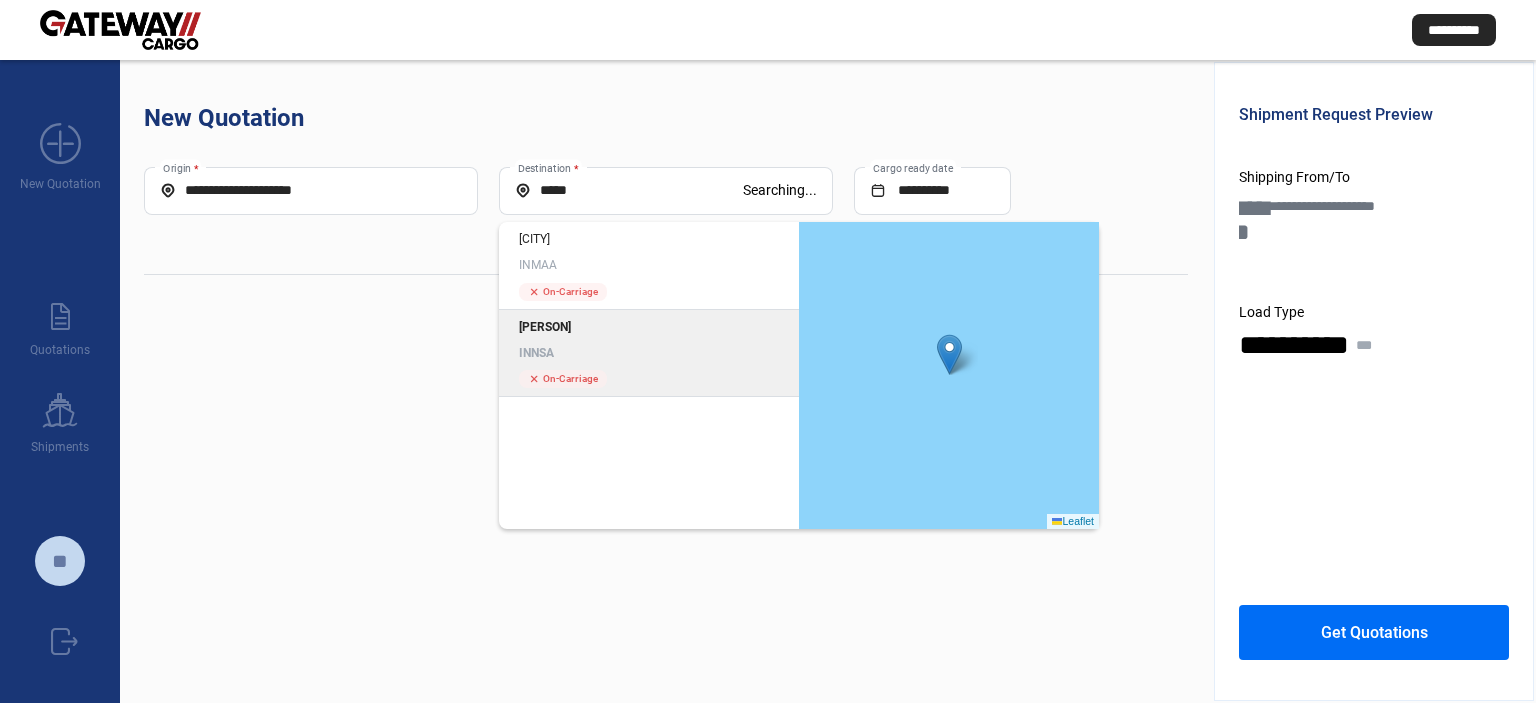 click on "INNSA" 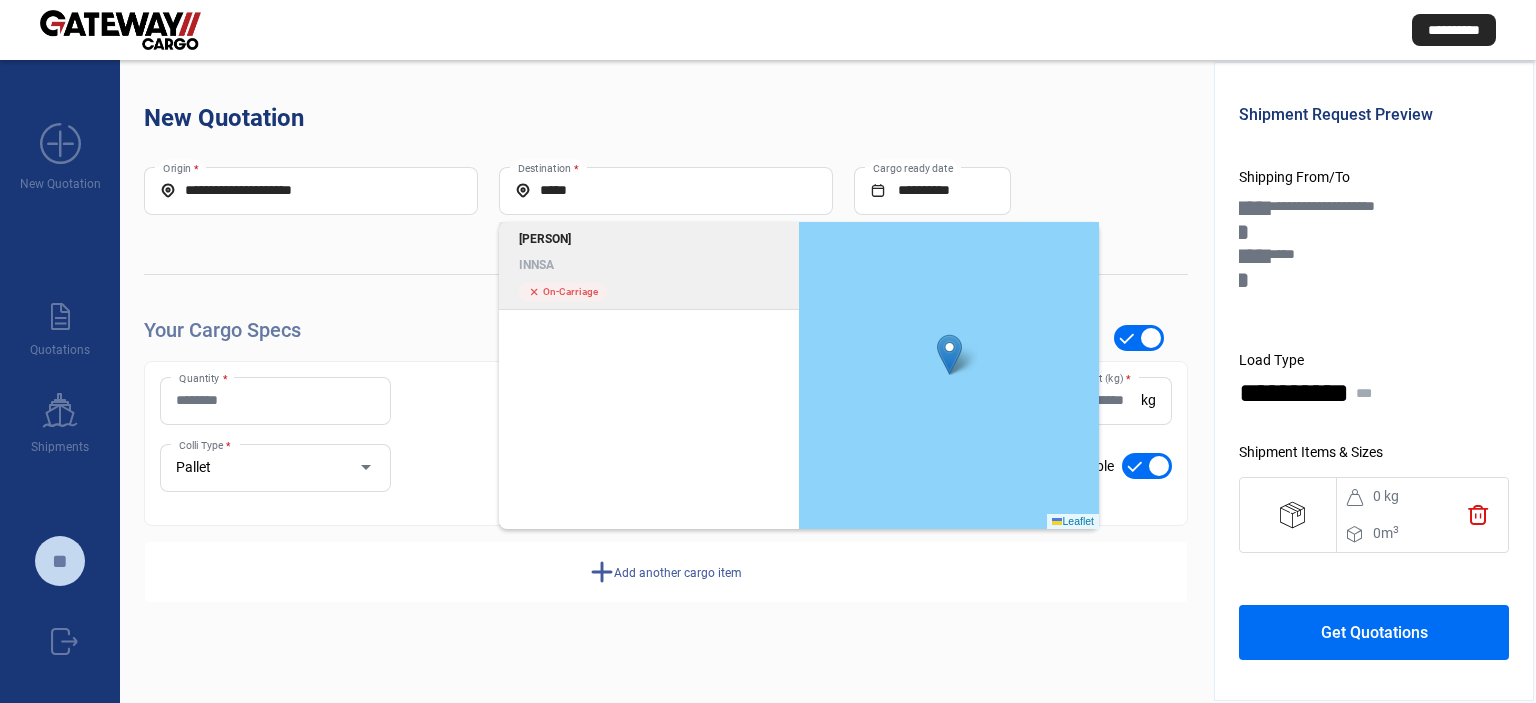 click on "Quantity *" at bounding box center (275, 400) 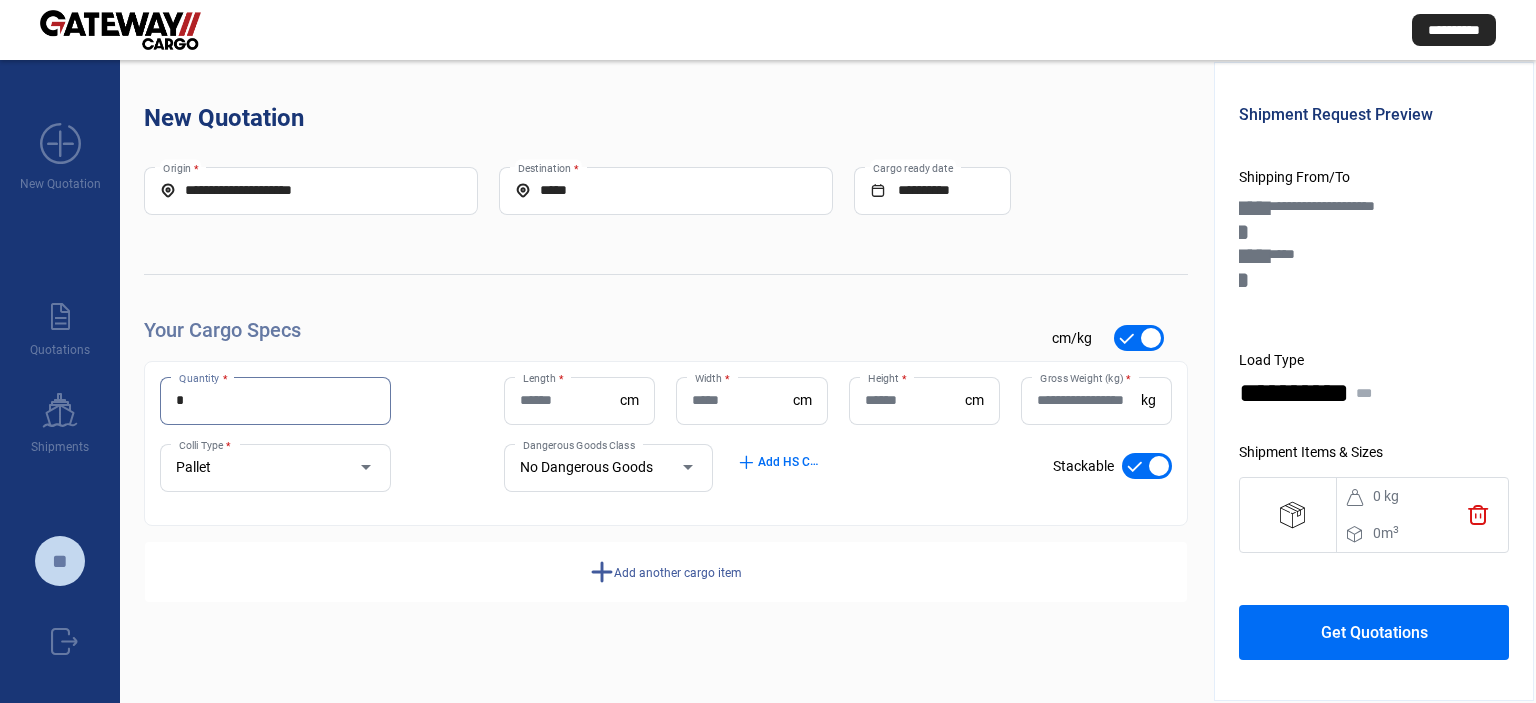 type on "*" 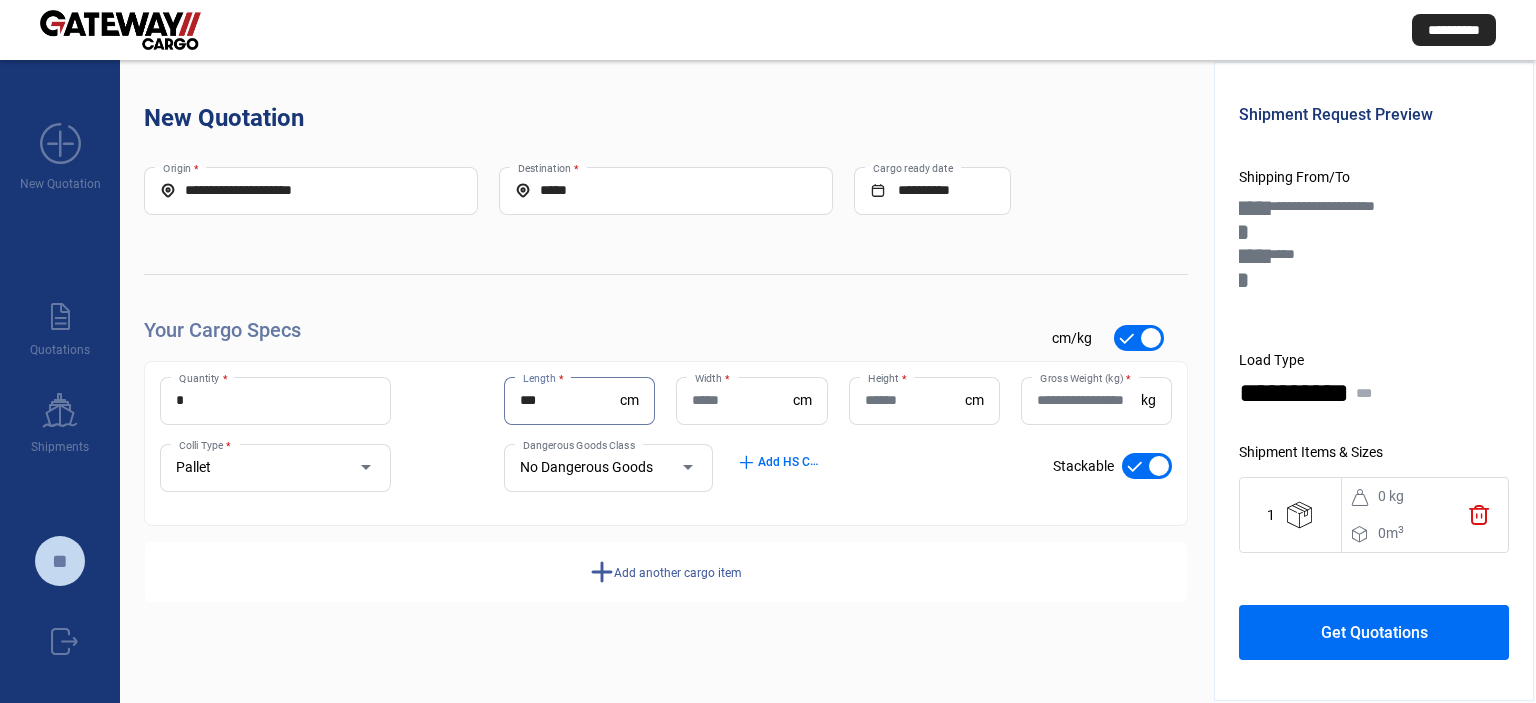 type on "***" 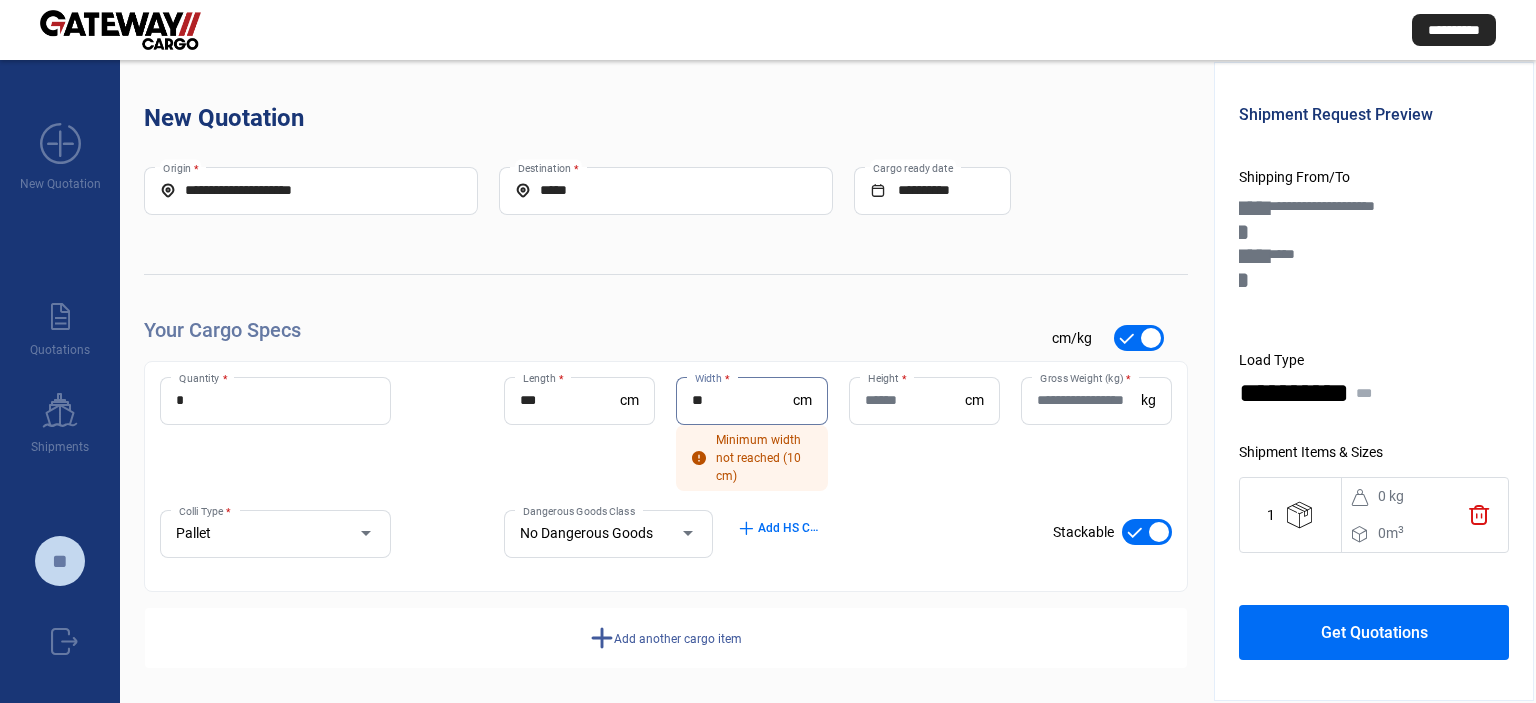 type on "**" 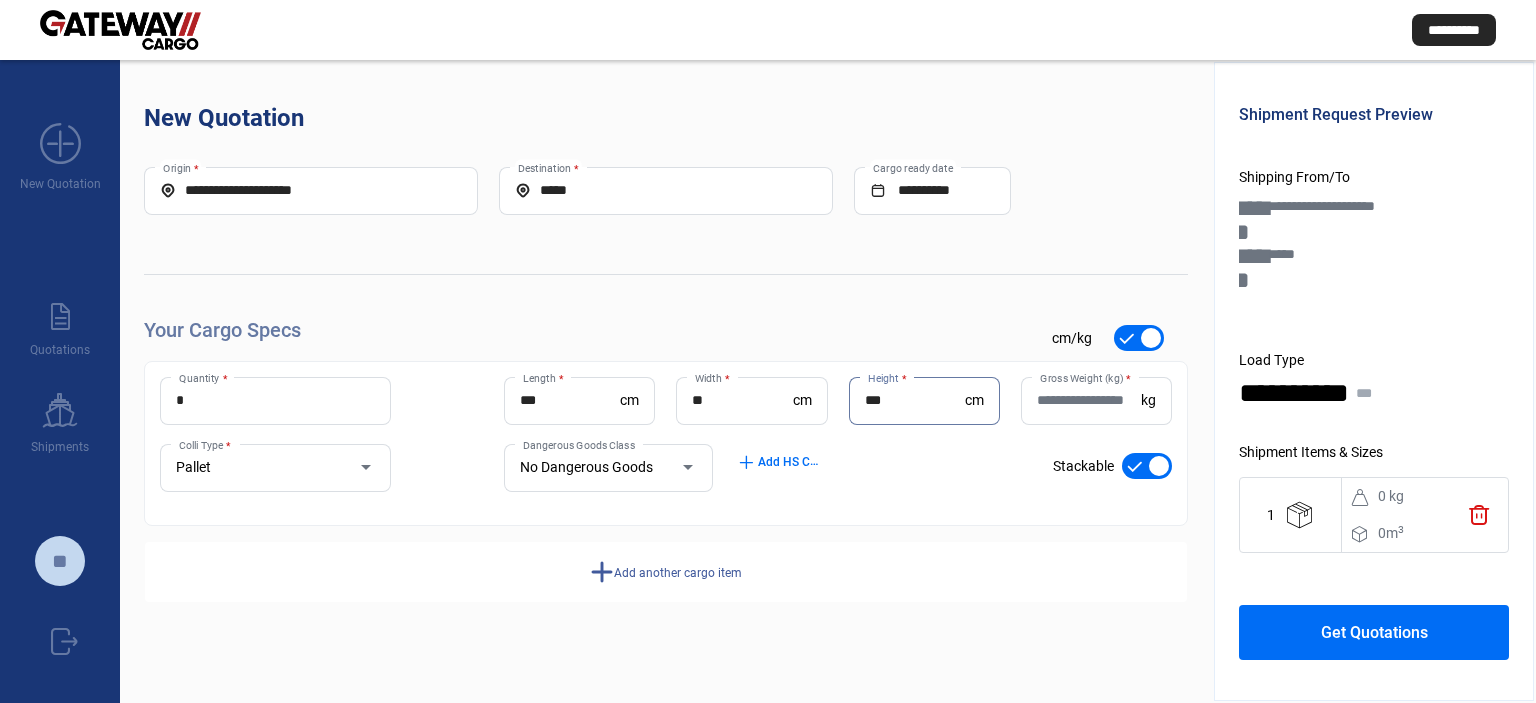type on "***" 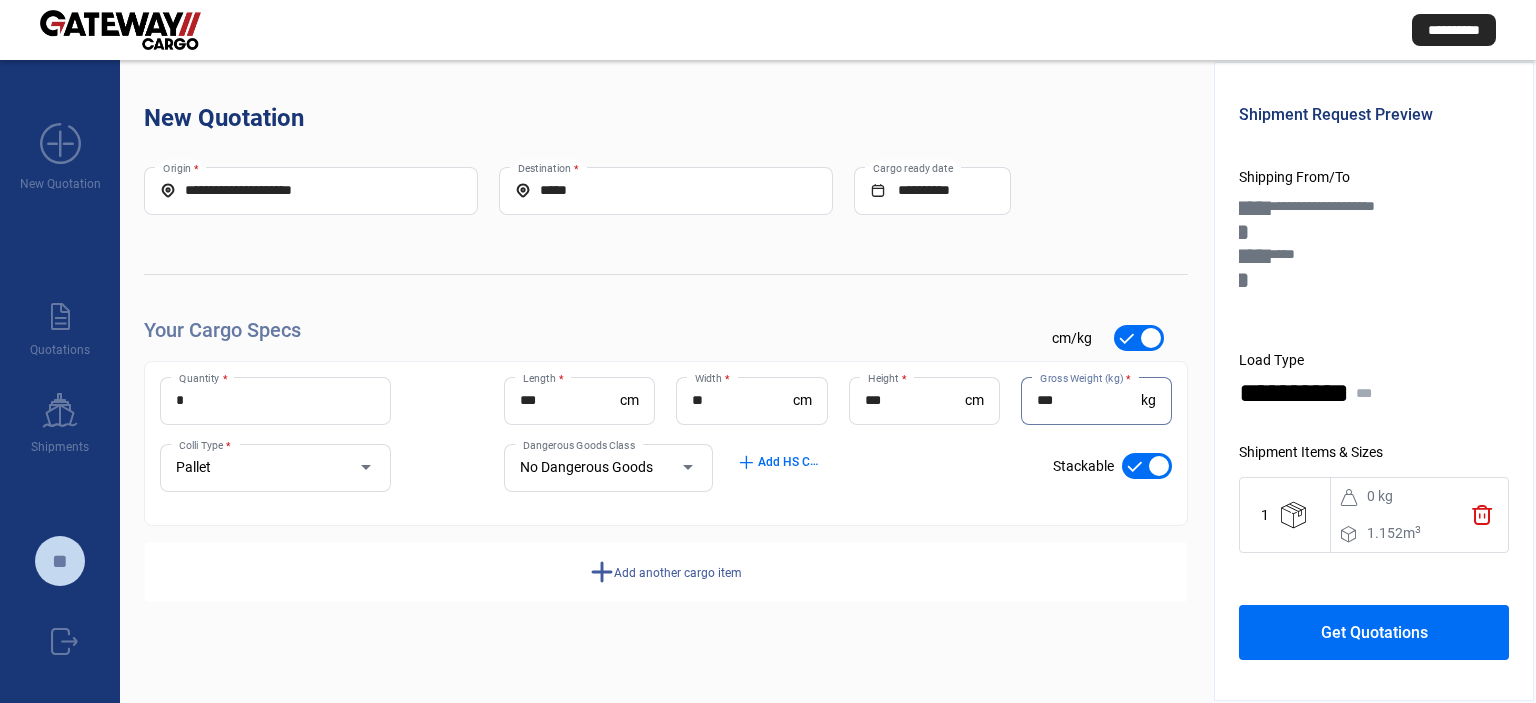 type on "***" 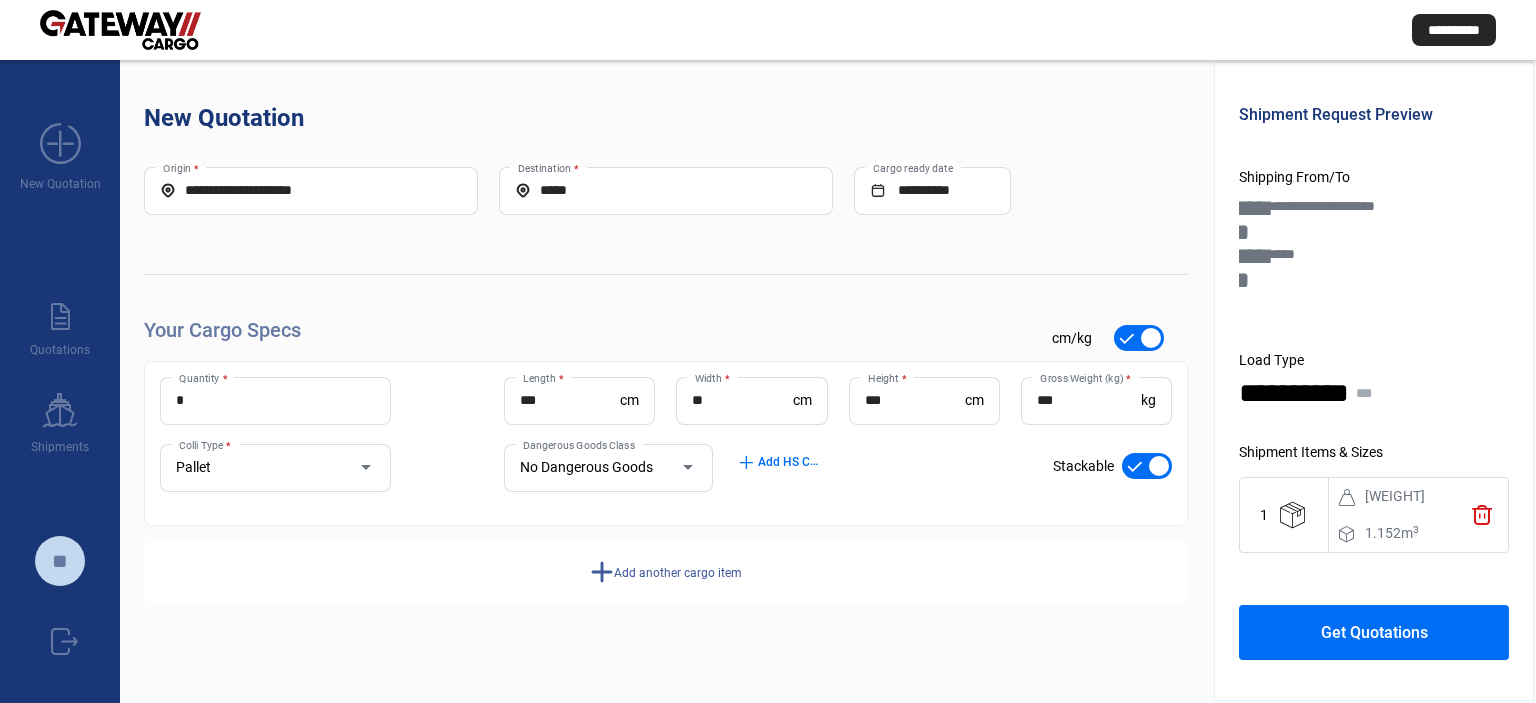 click on "add" 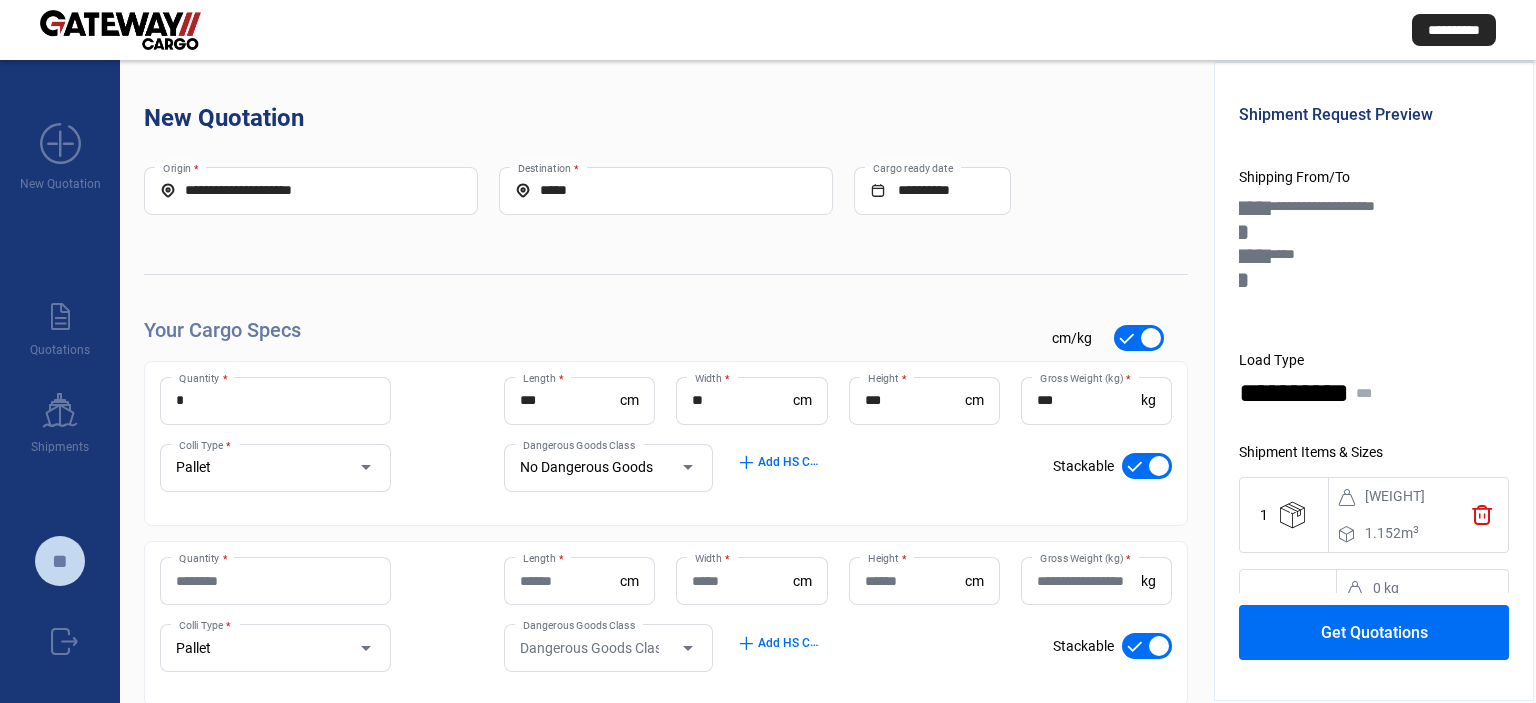 scroll, scrollTop: 120, scrollLeft: 0, axis: vertical 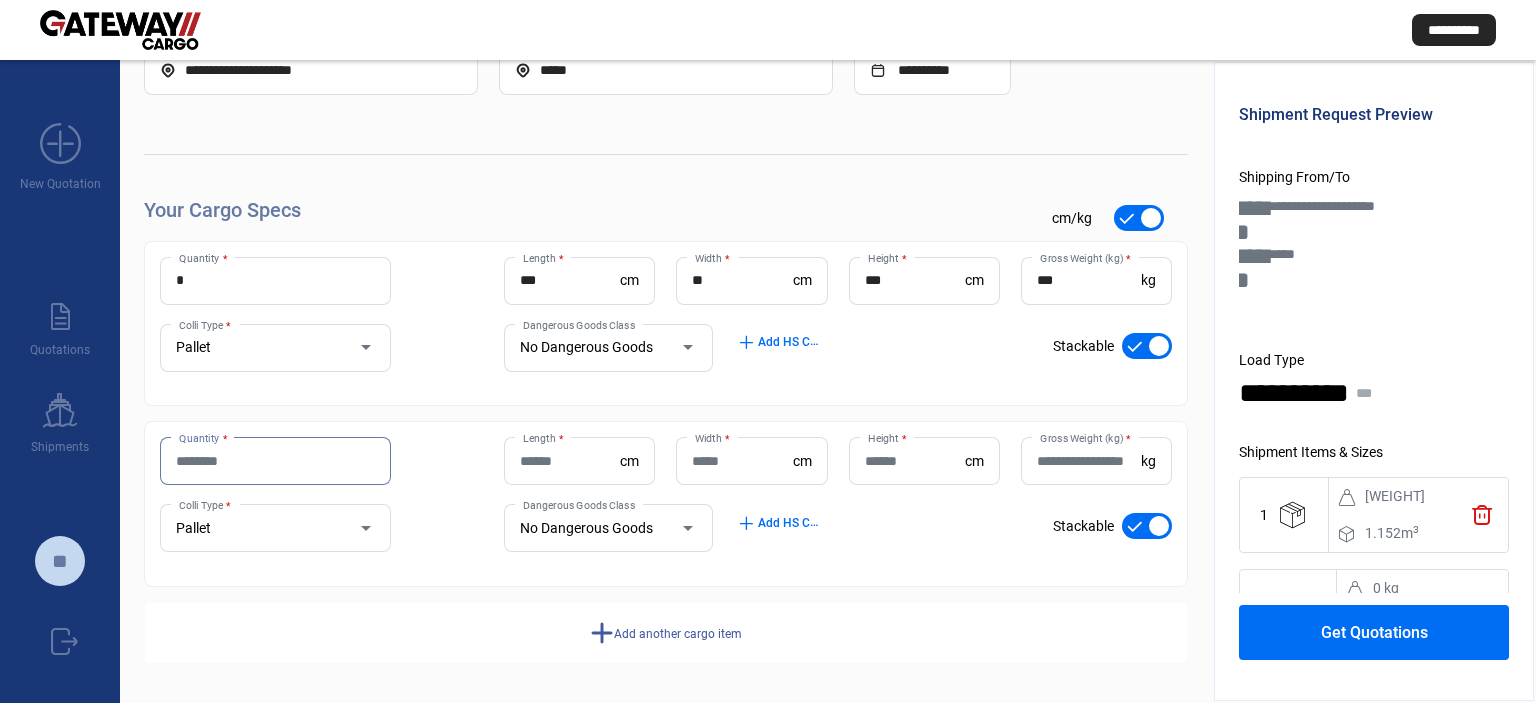 click on "Quantity *" at bounding box center (275, 461) 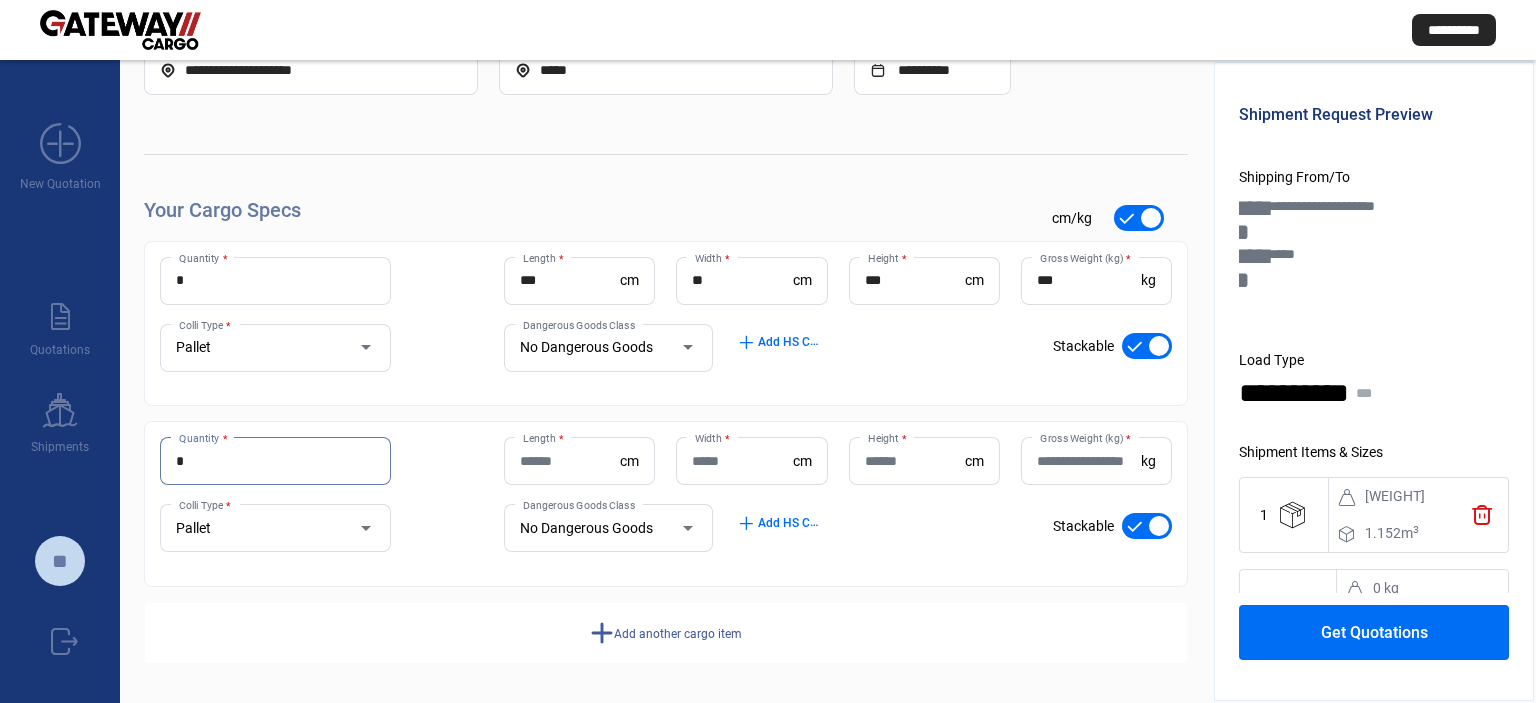 type on "*" 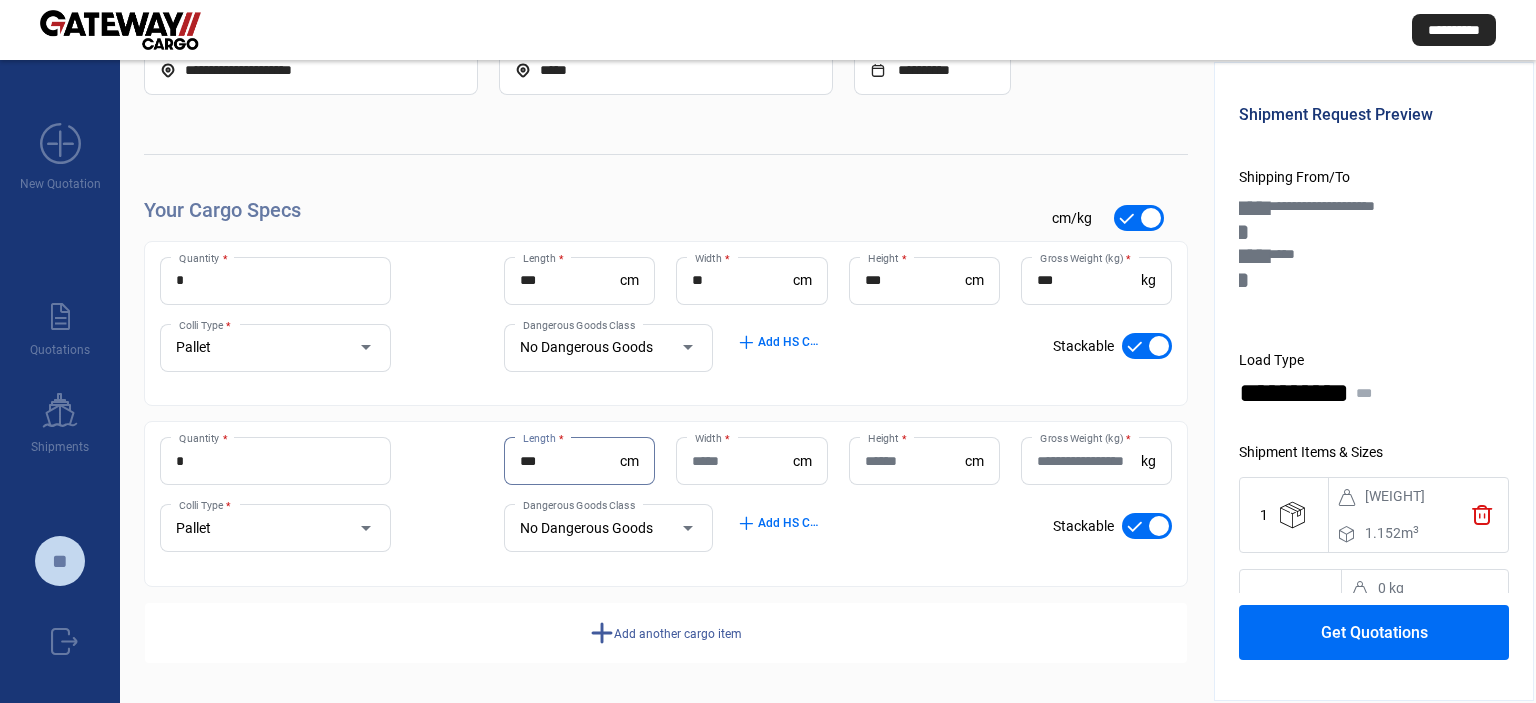 type on "***" 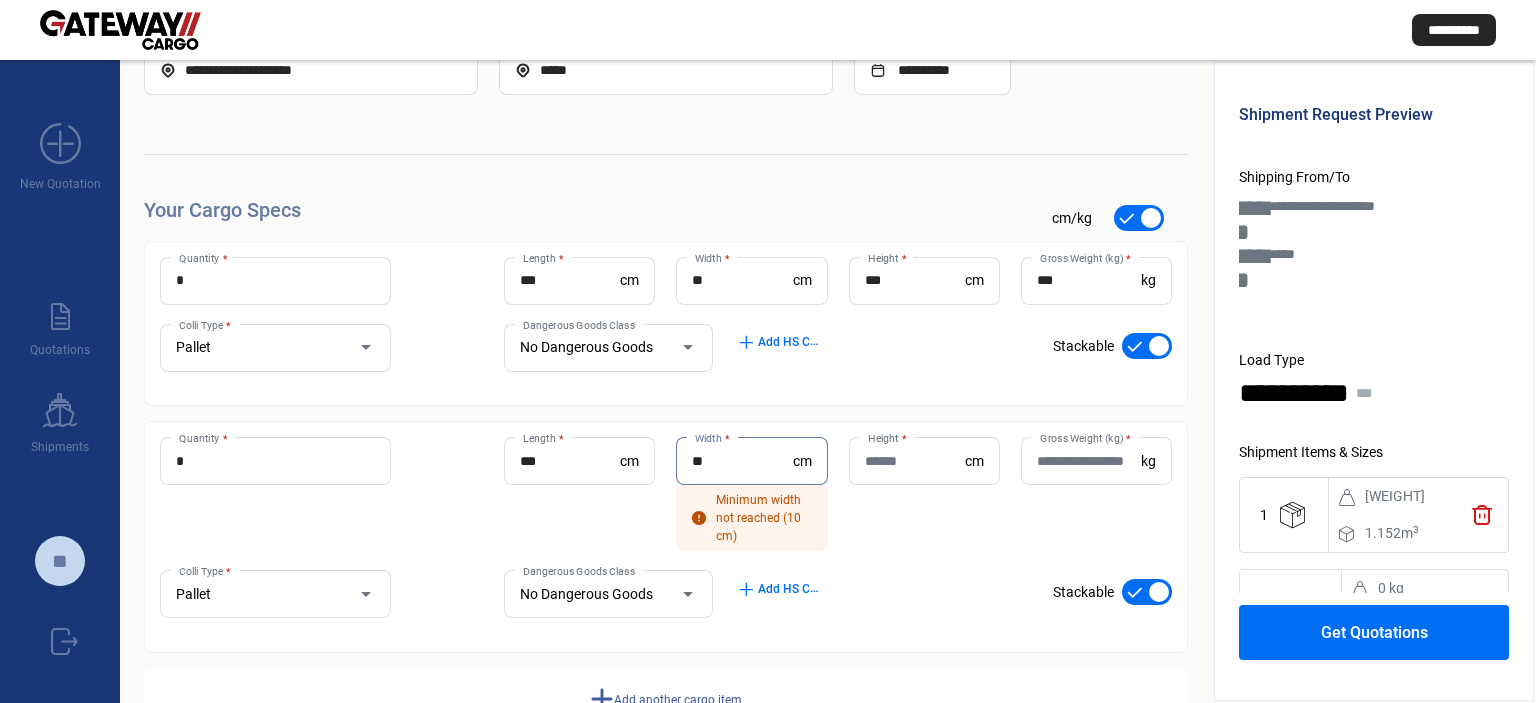 type on "**" 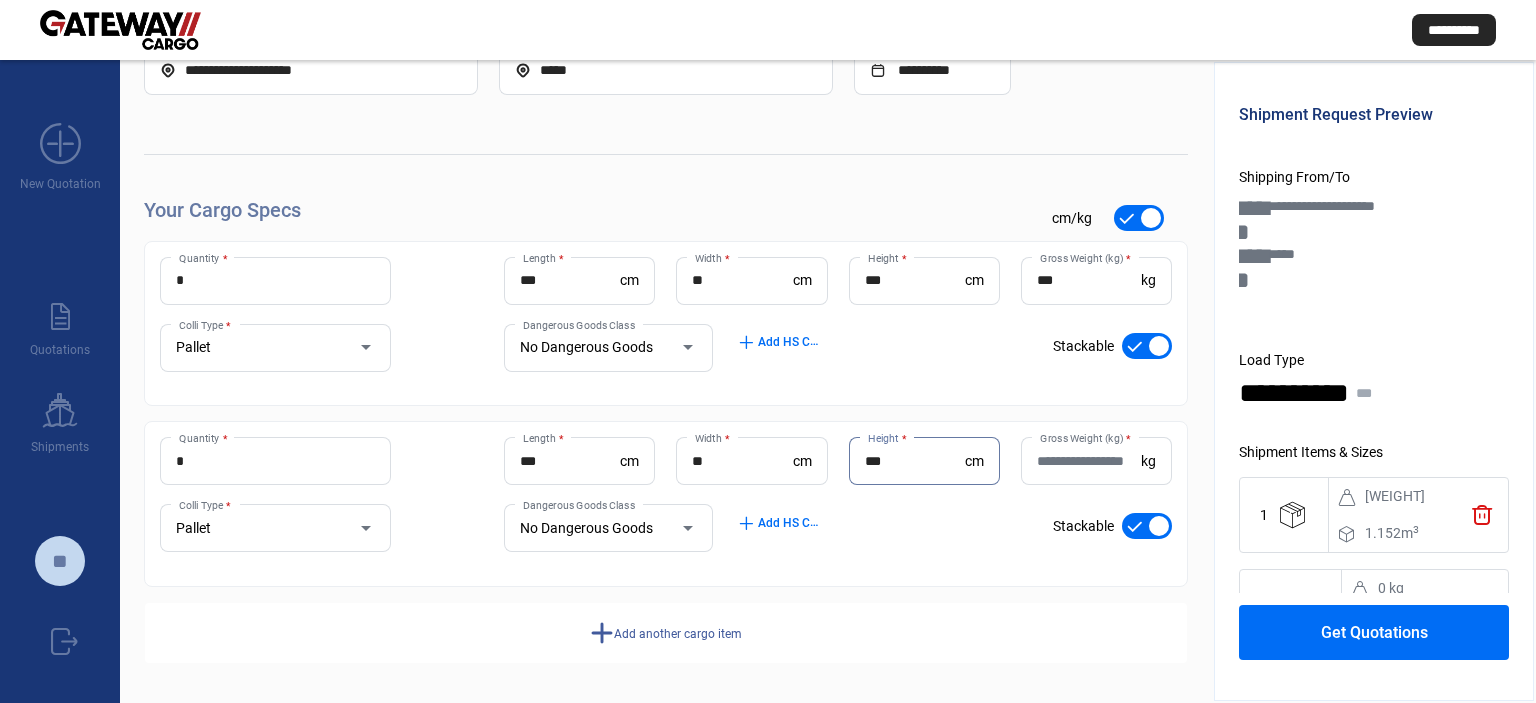 type on "***" 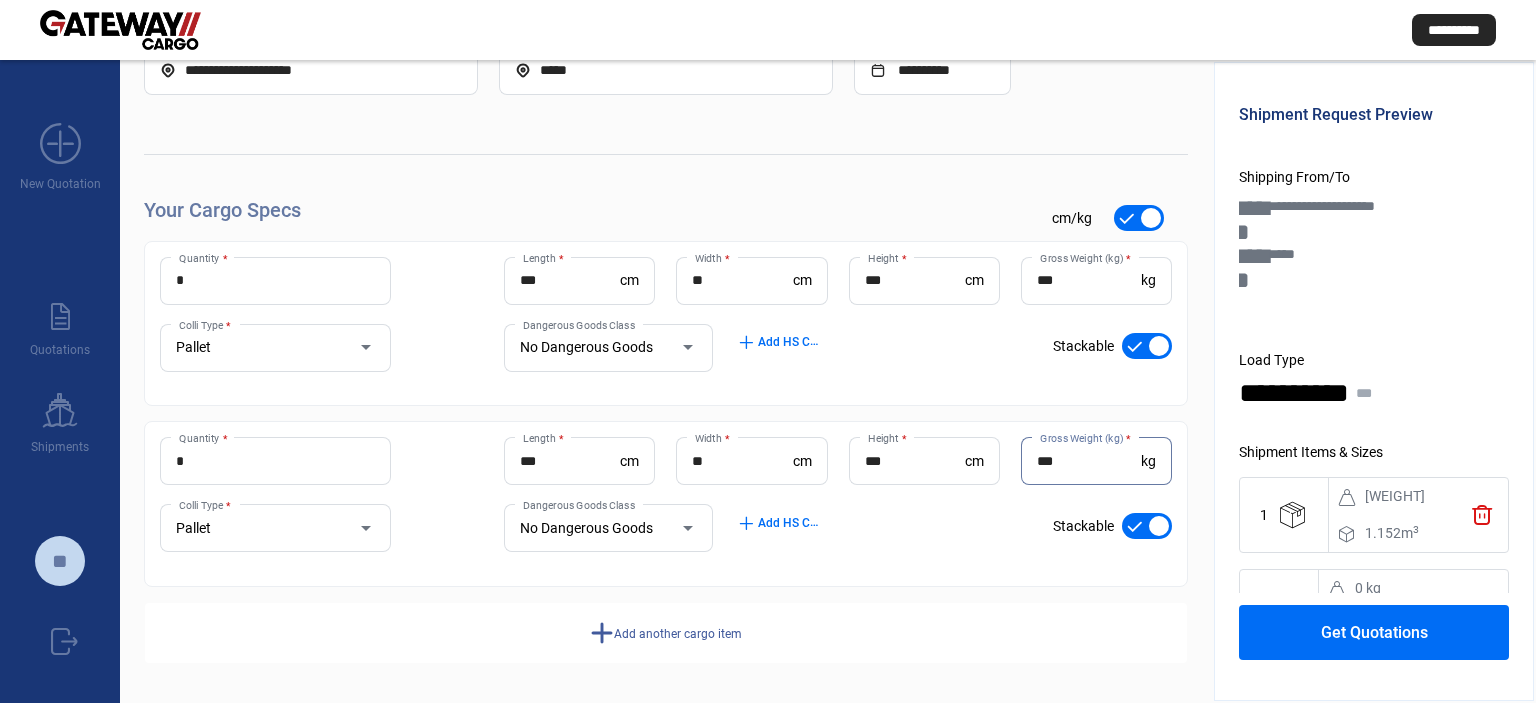 type on "***" 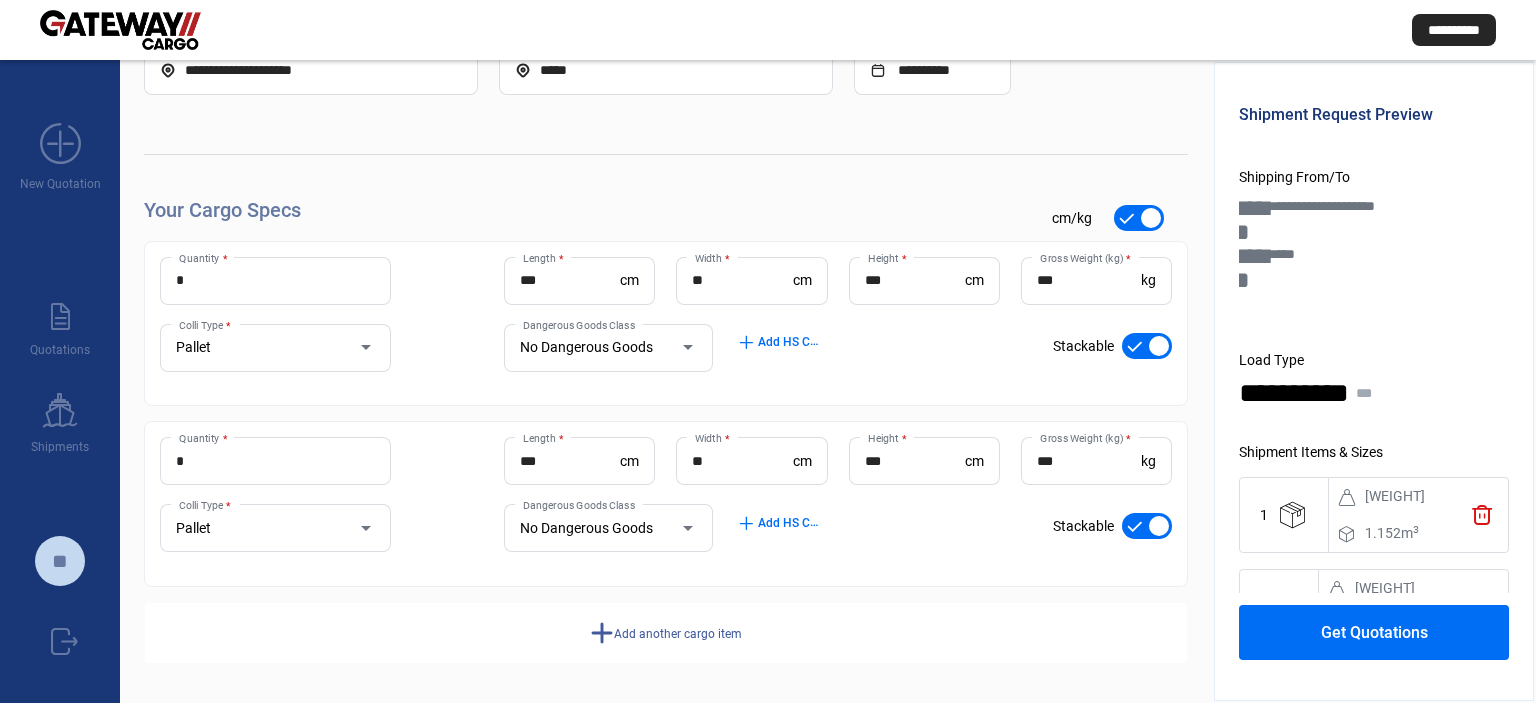 click on "Add another cargo item" 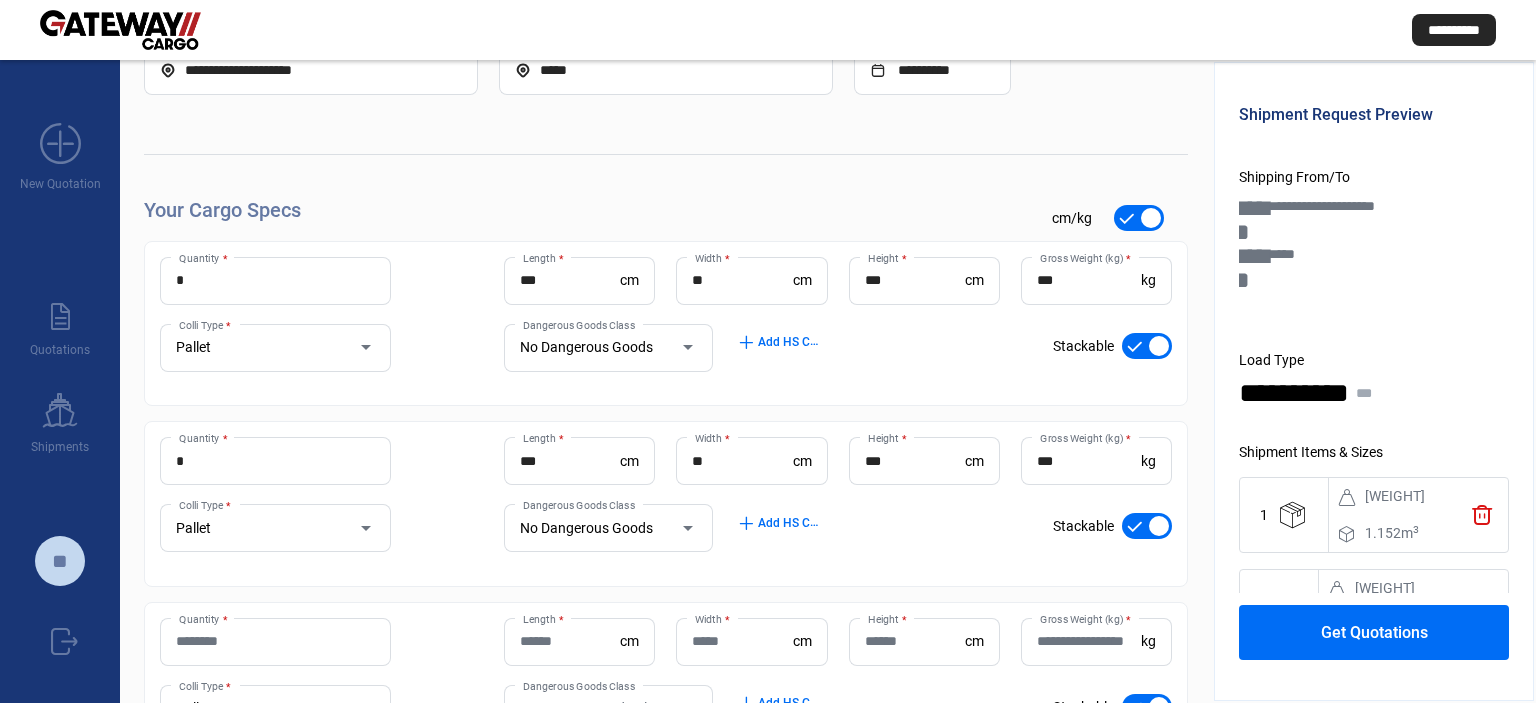 scroll, scrollTop: 300, scrollLeft: 0, axis: vertical 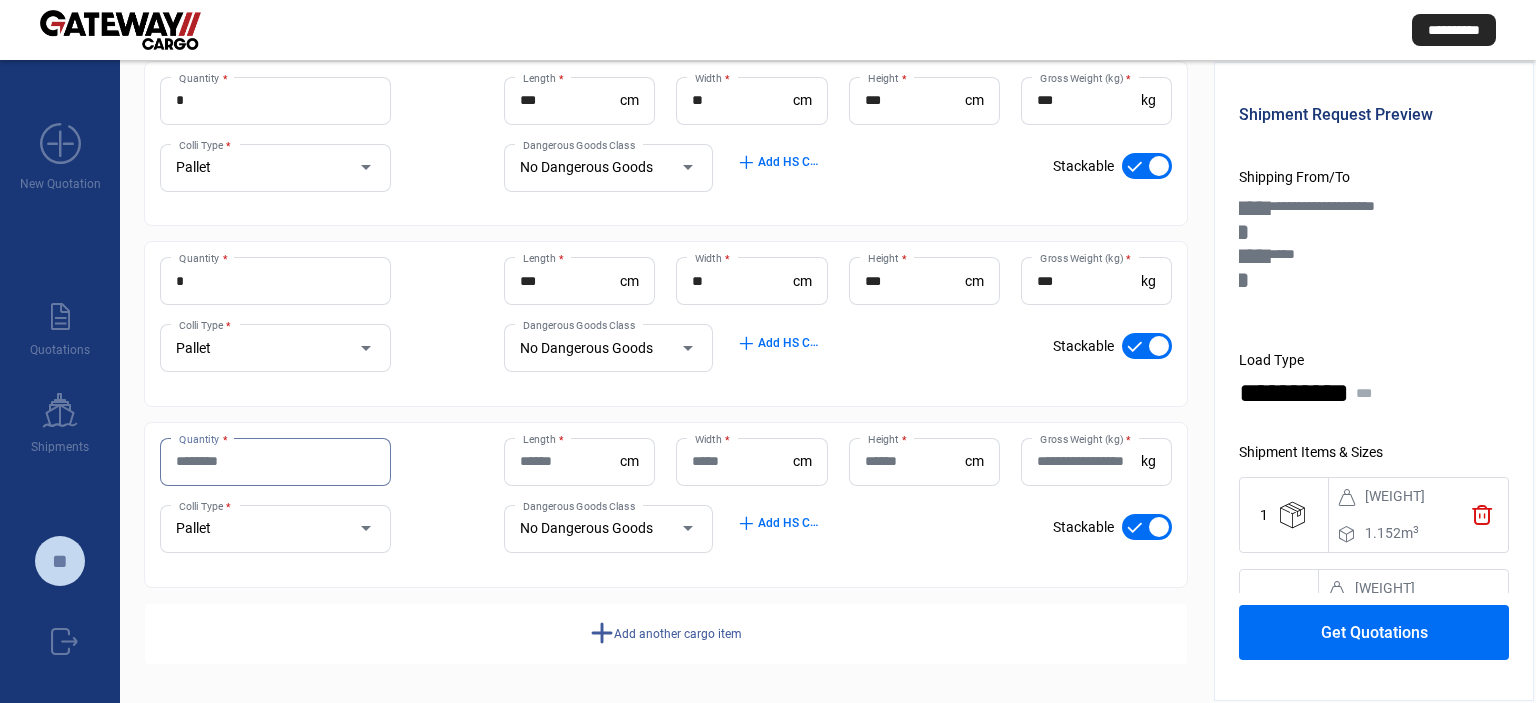 click on "Quantity *" at bounding box center (275, 461) 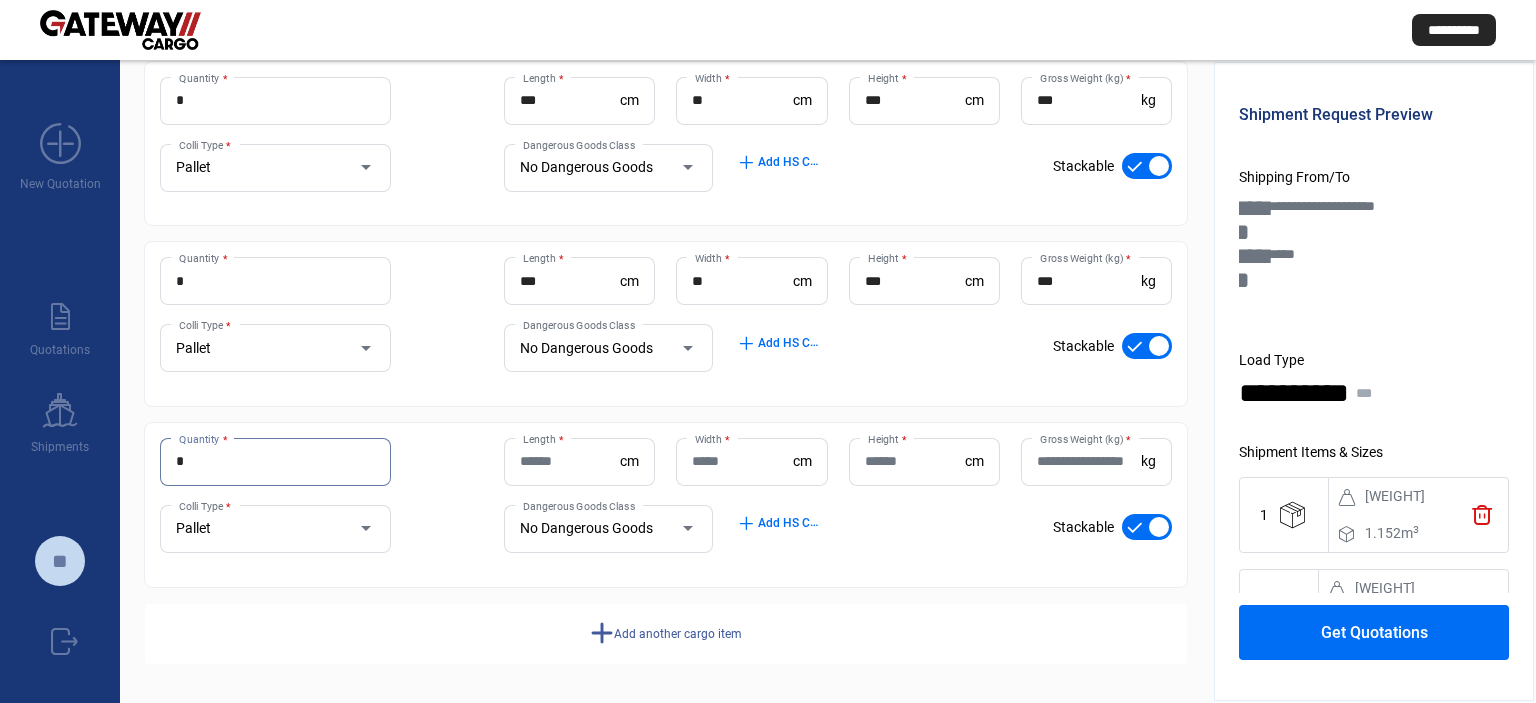 type on "*" 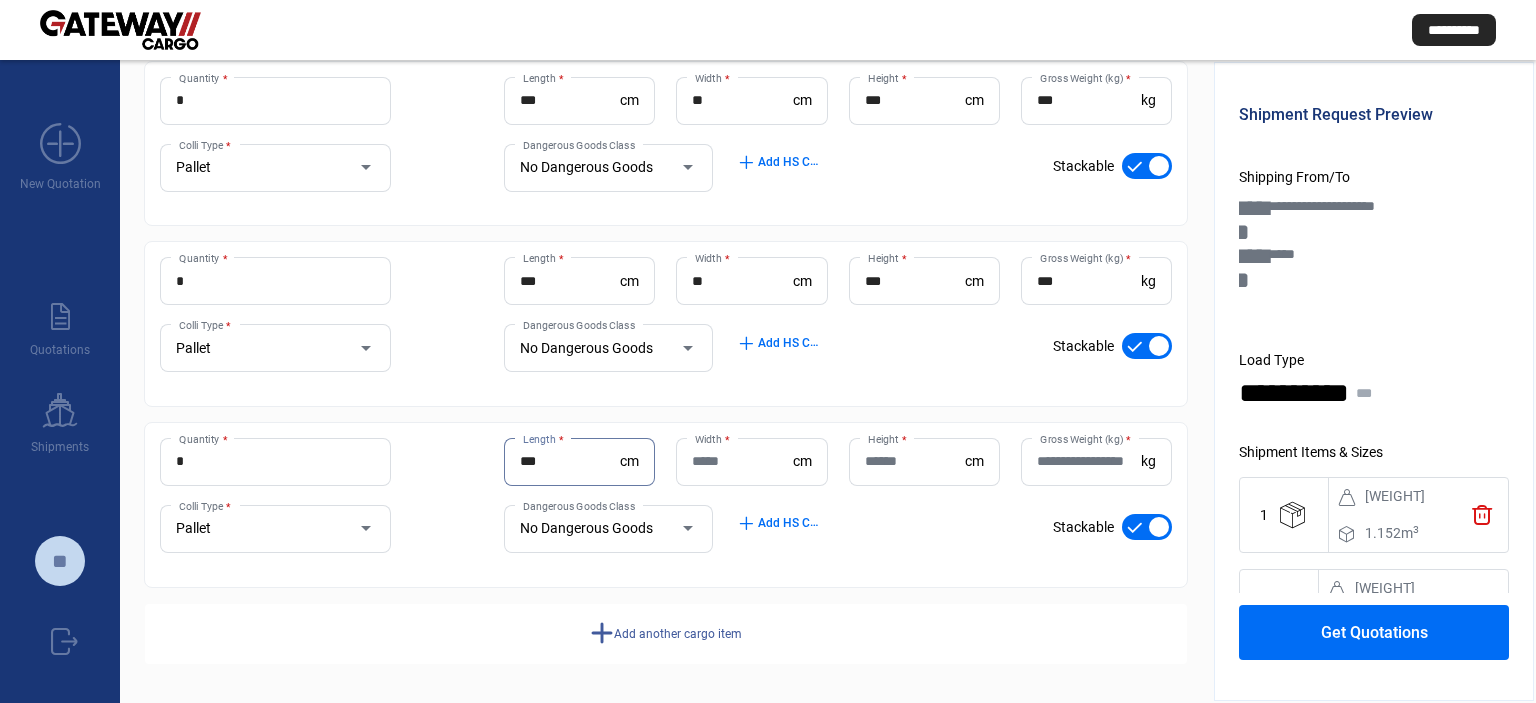 type on "***" 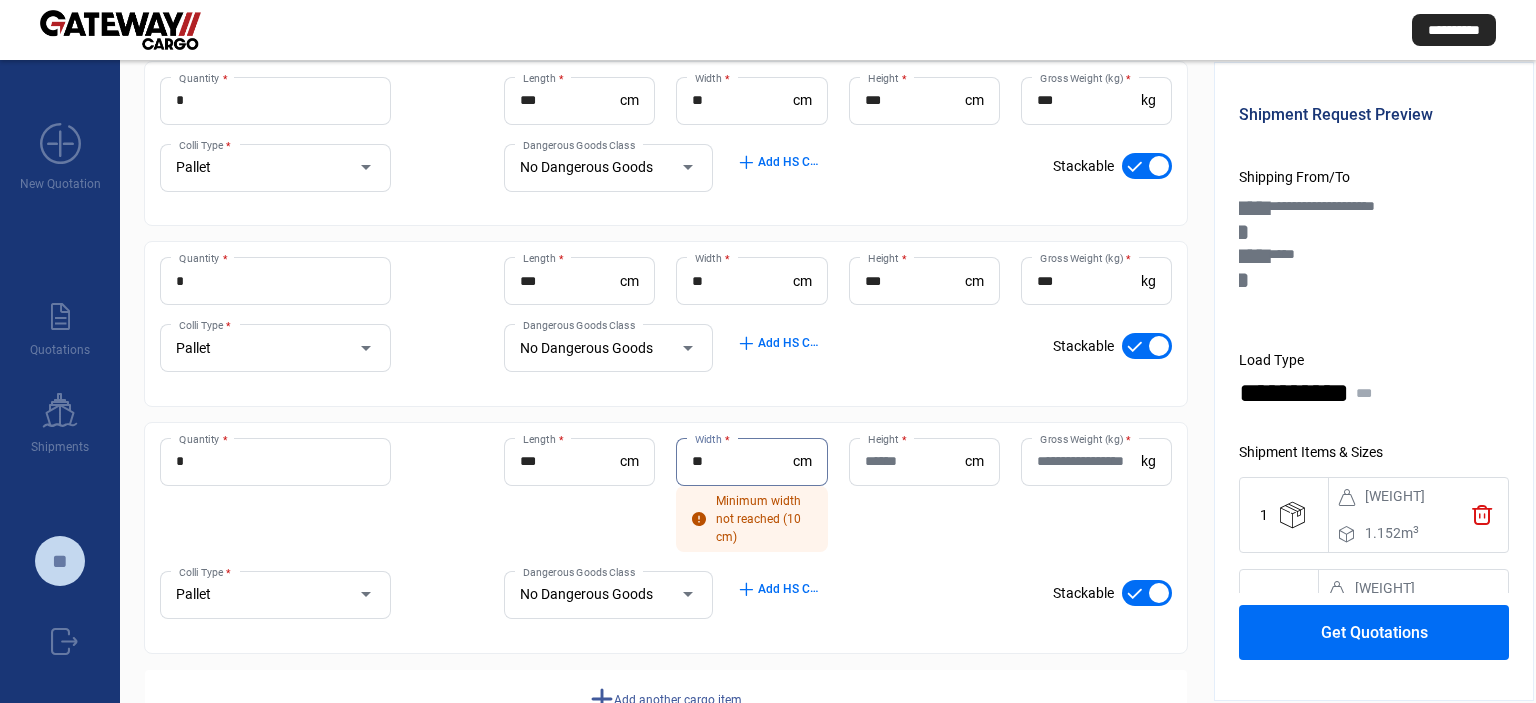 type on "**" 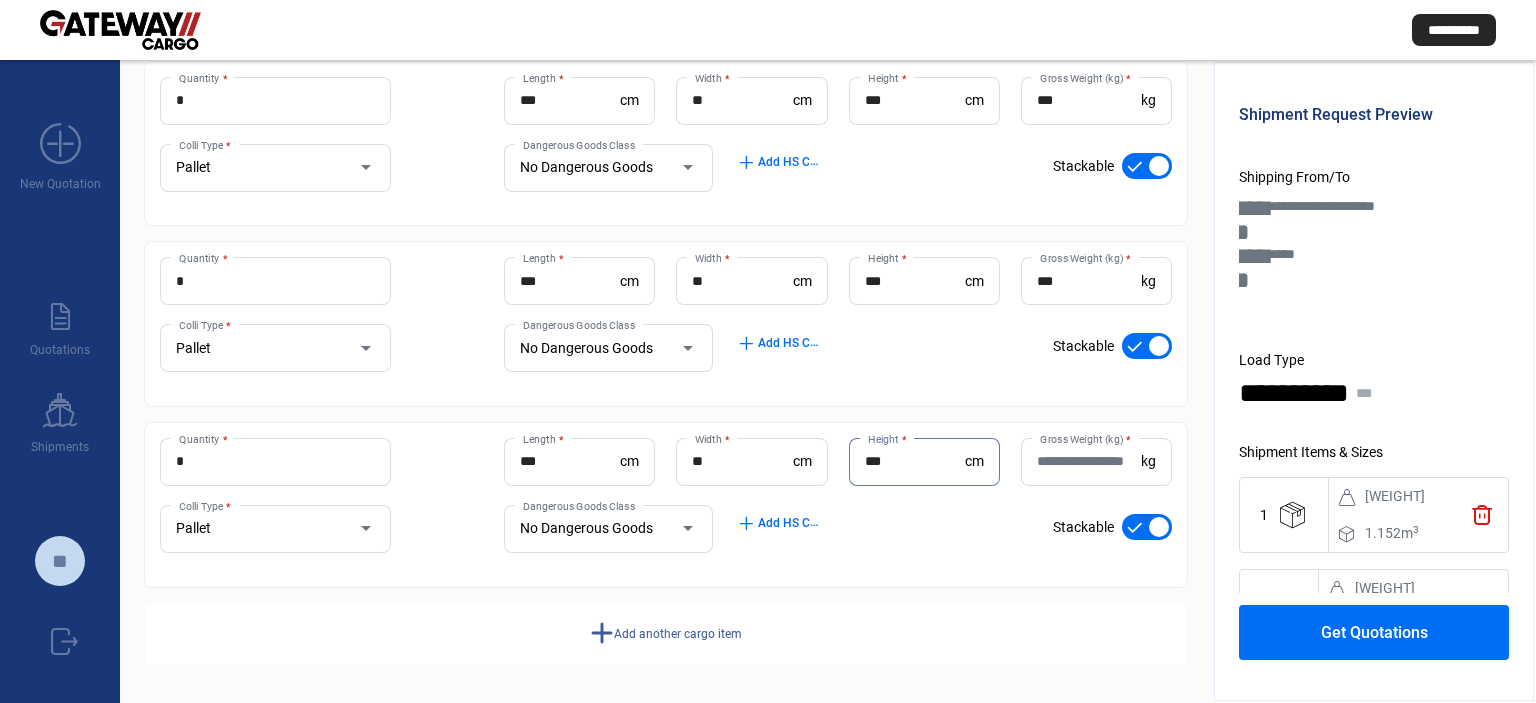 type on "***" 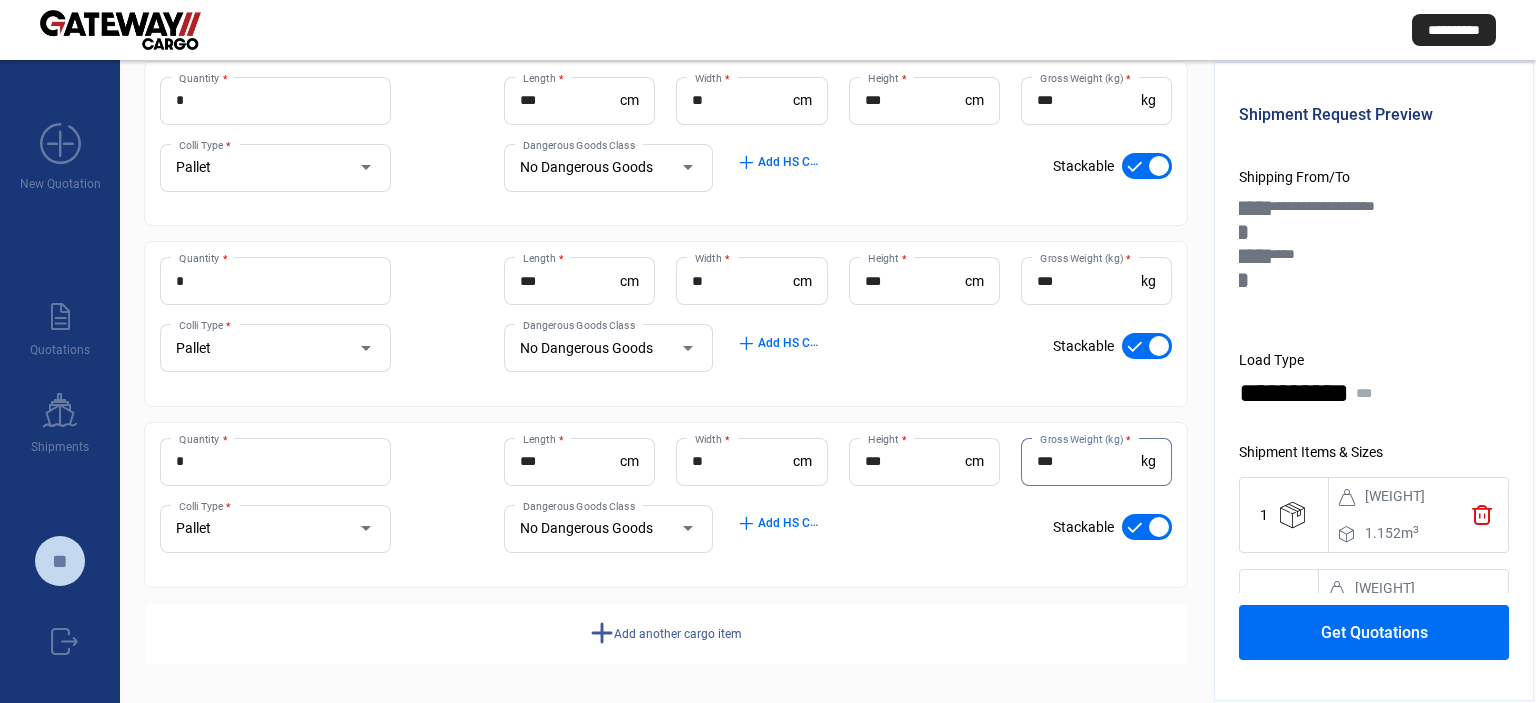 type on "***" 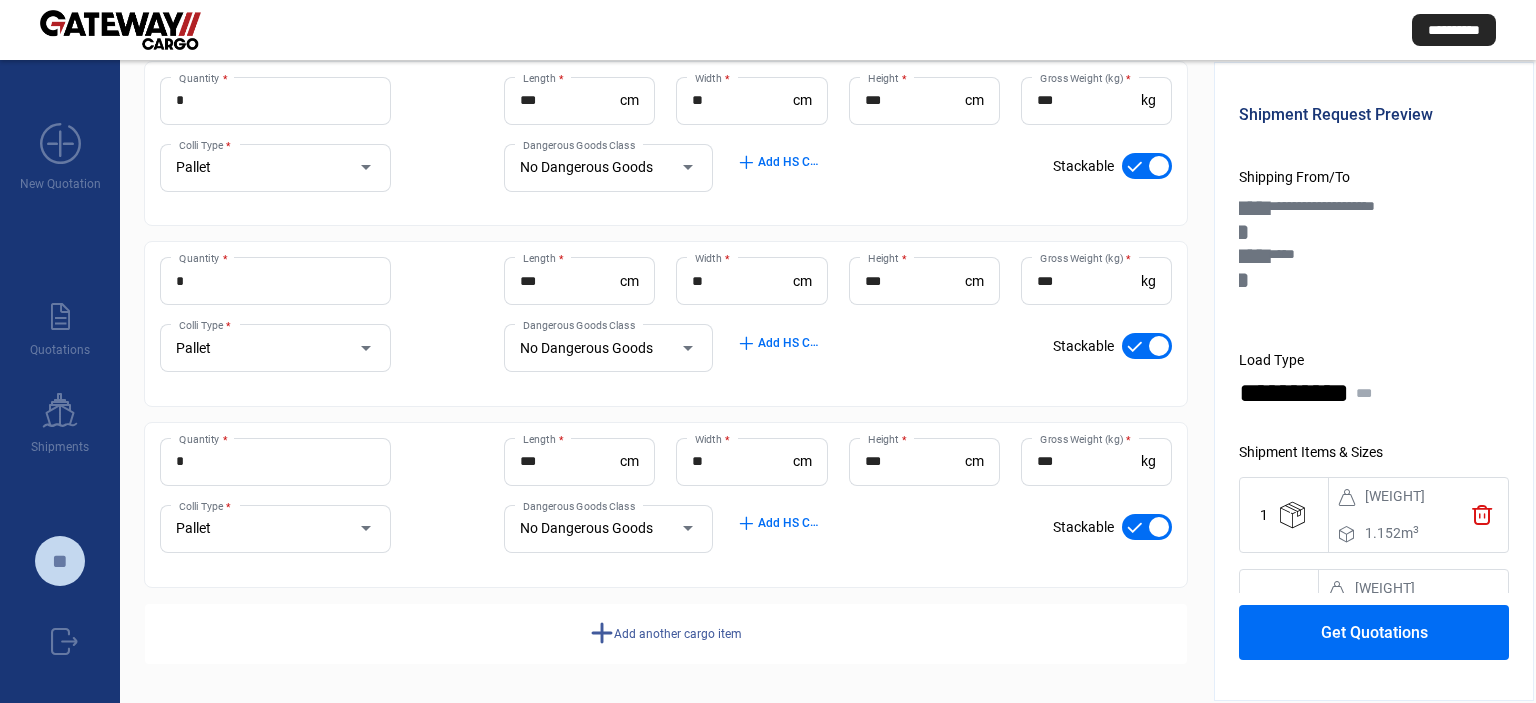click on "Add another cargo item" 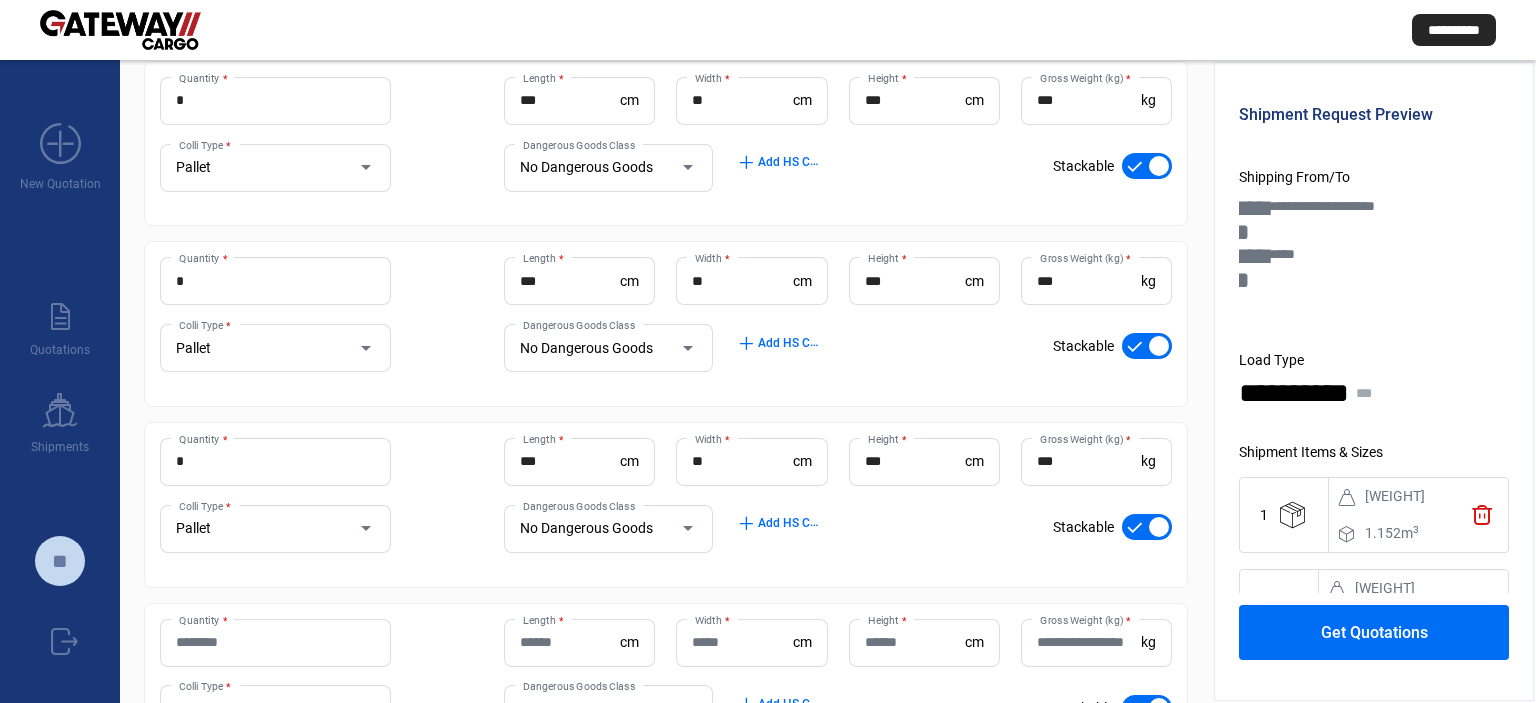 scroll, scrollTop: 480, scrollLeft: 0, axis: vertical 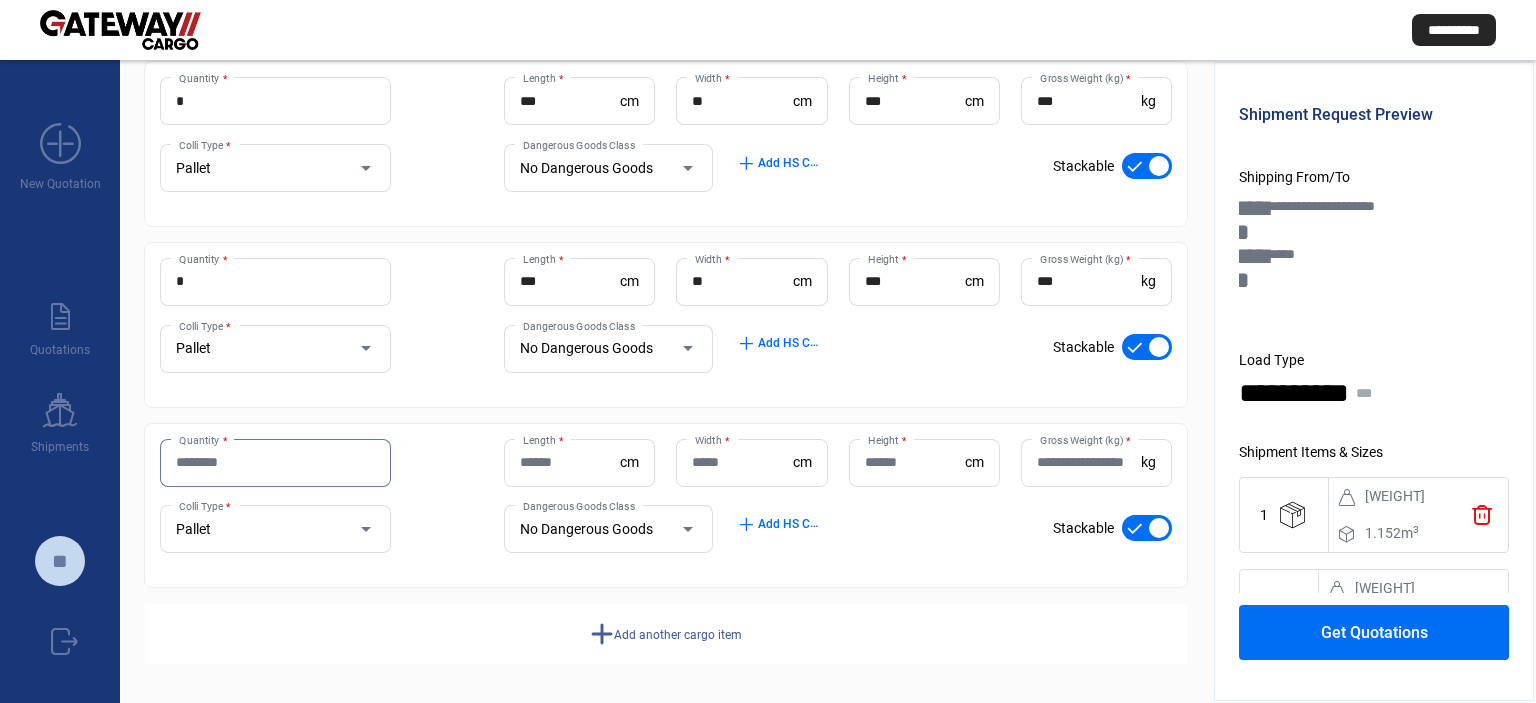 click on "Quantity *" at bounding box center (275, 462) 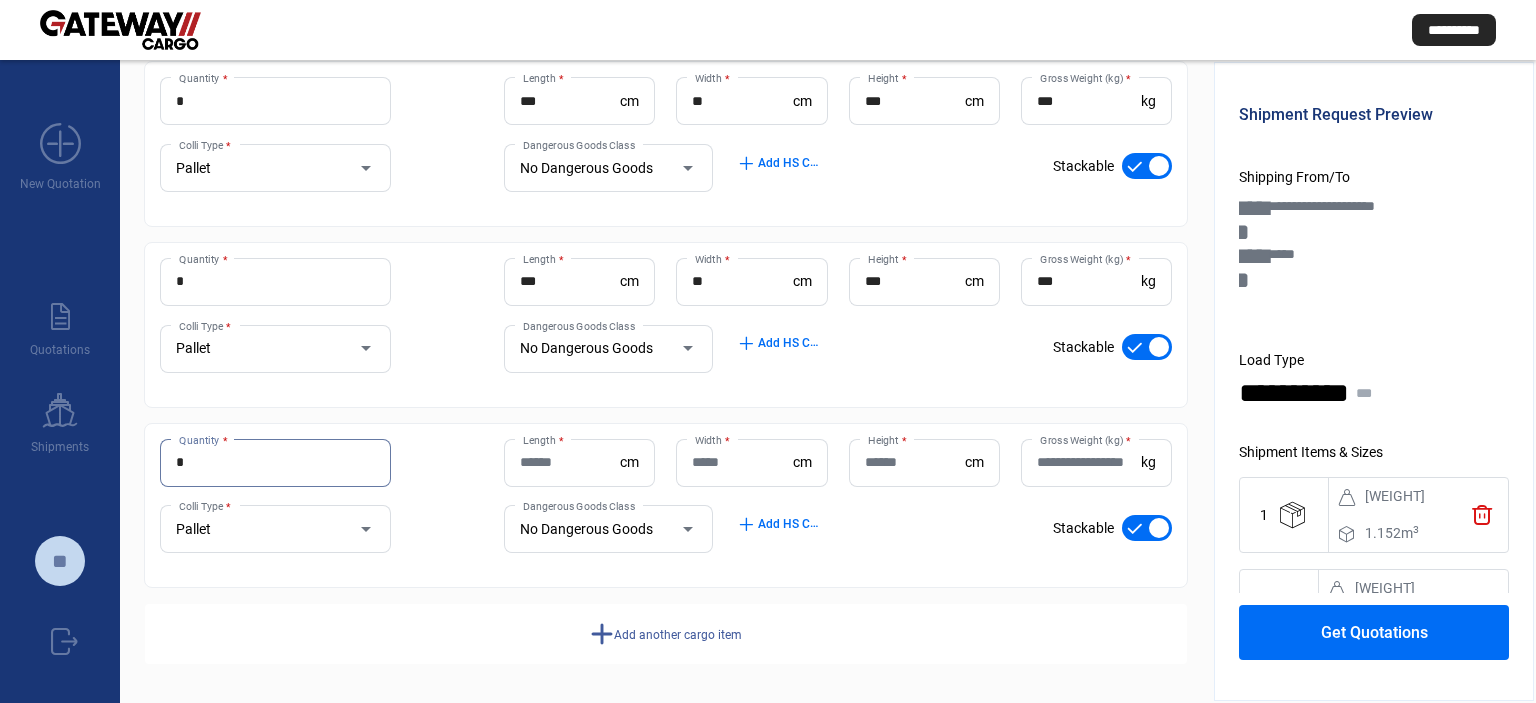type on "*" 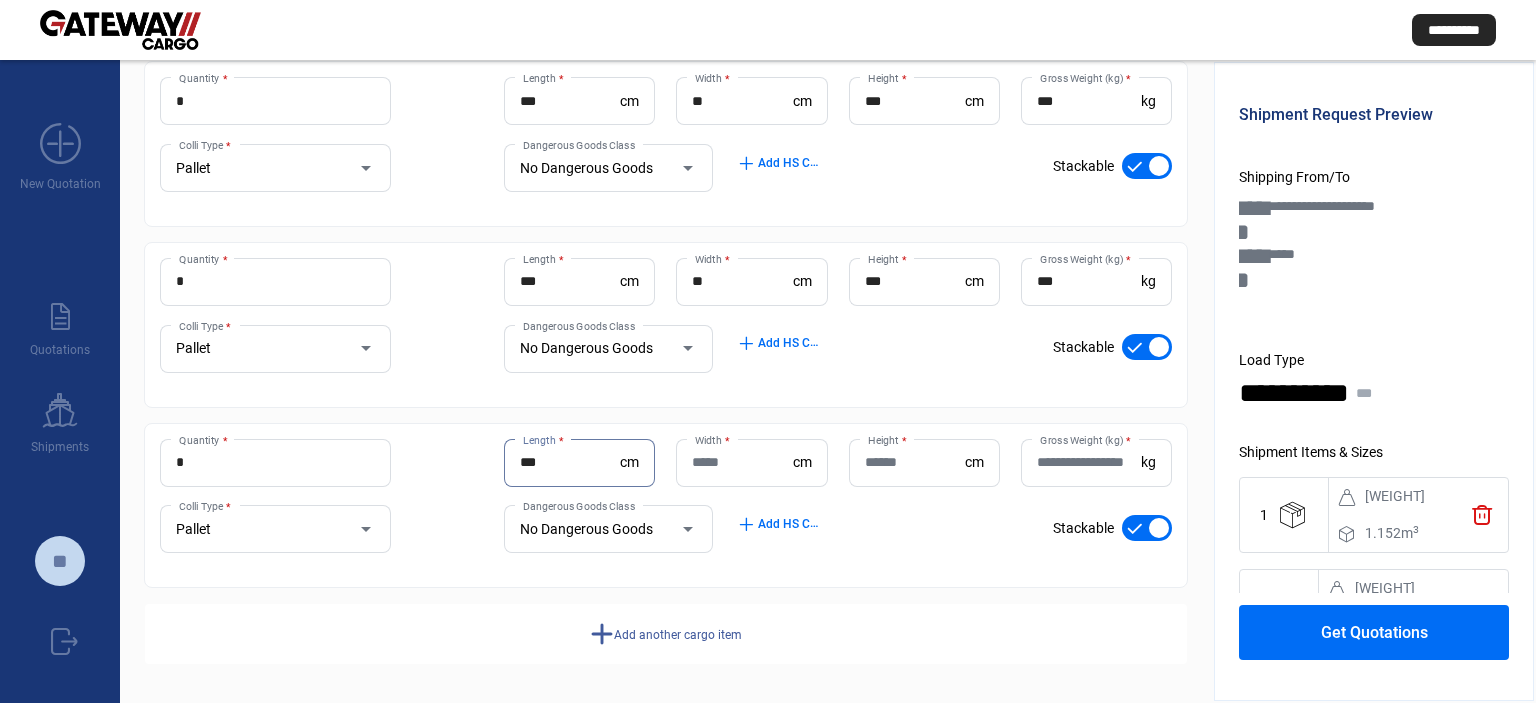 type on "***" 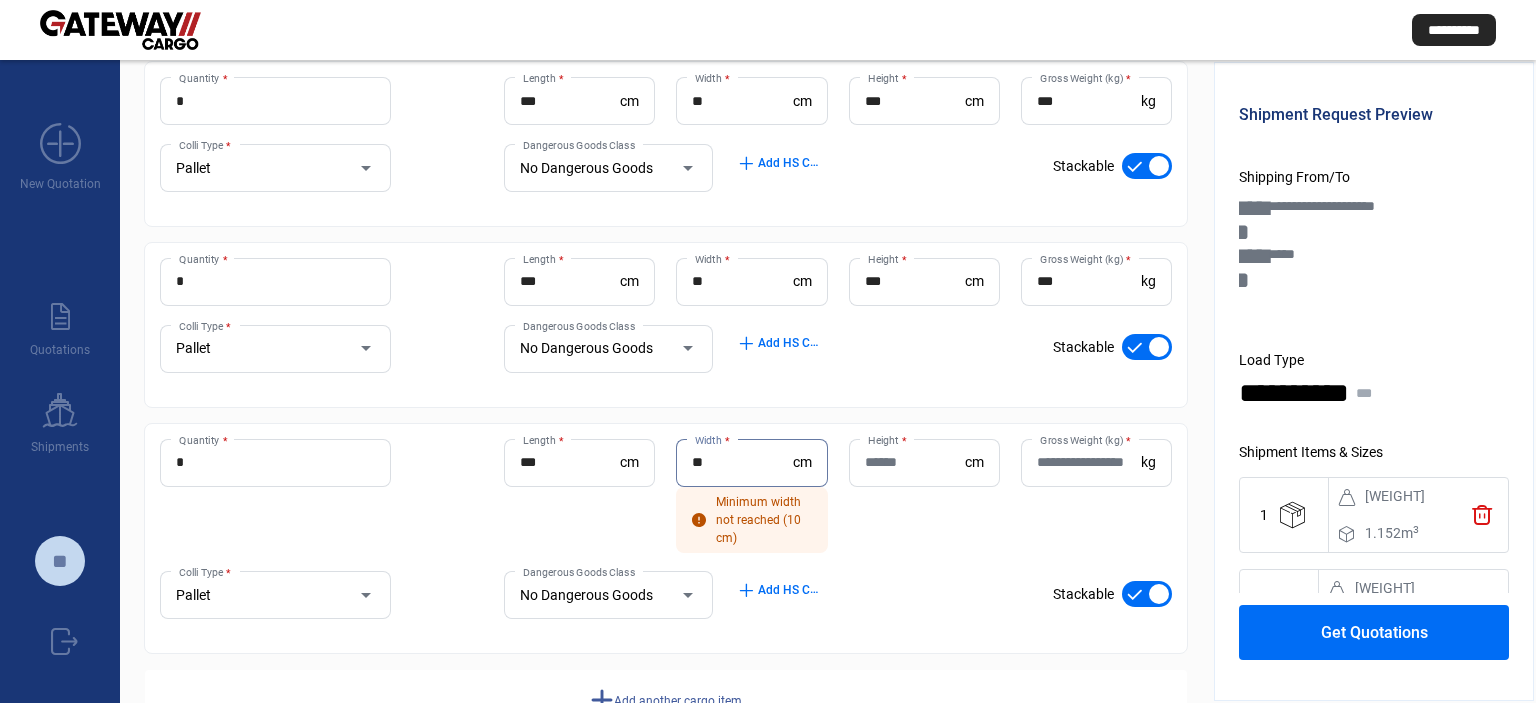 type on "**" 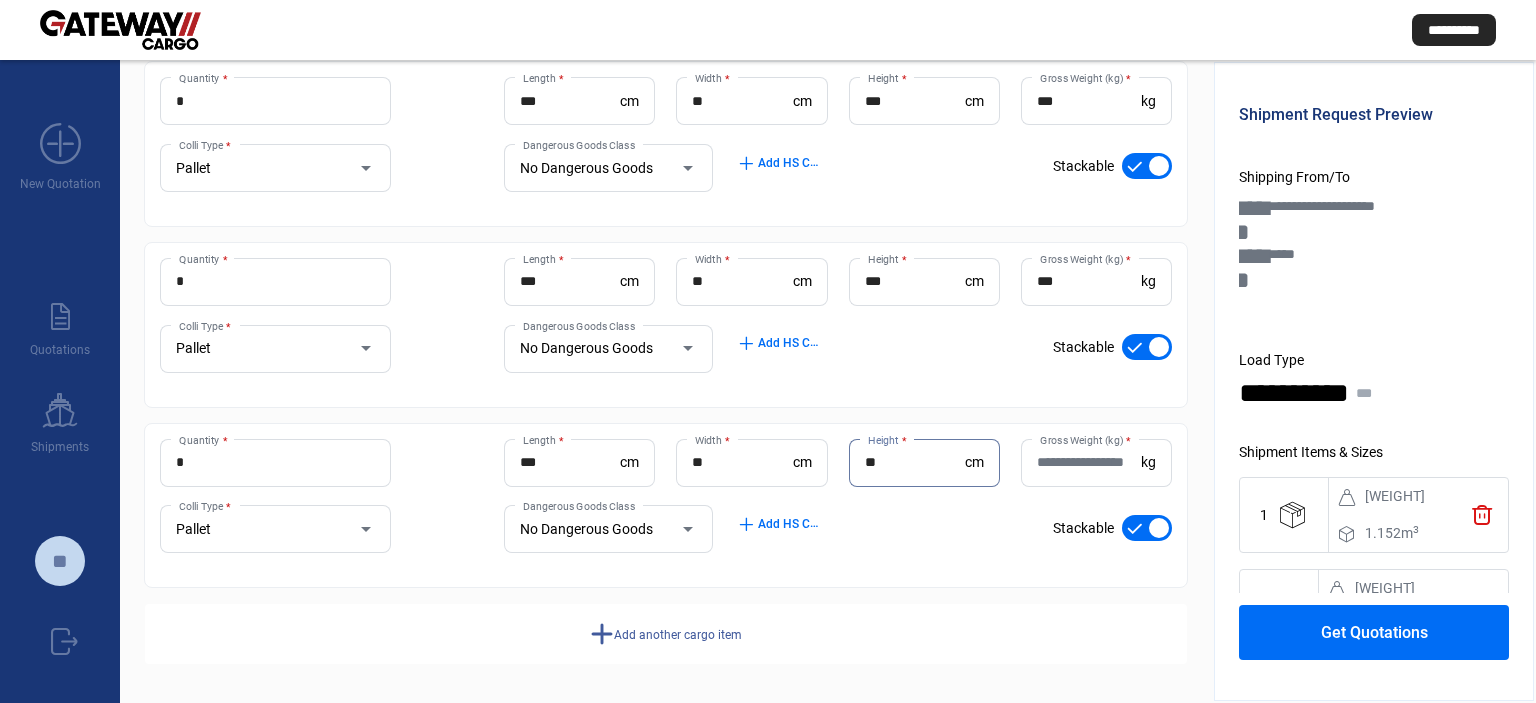 type on "**" 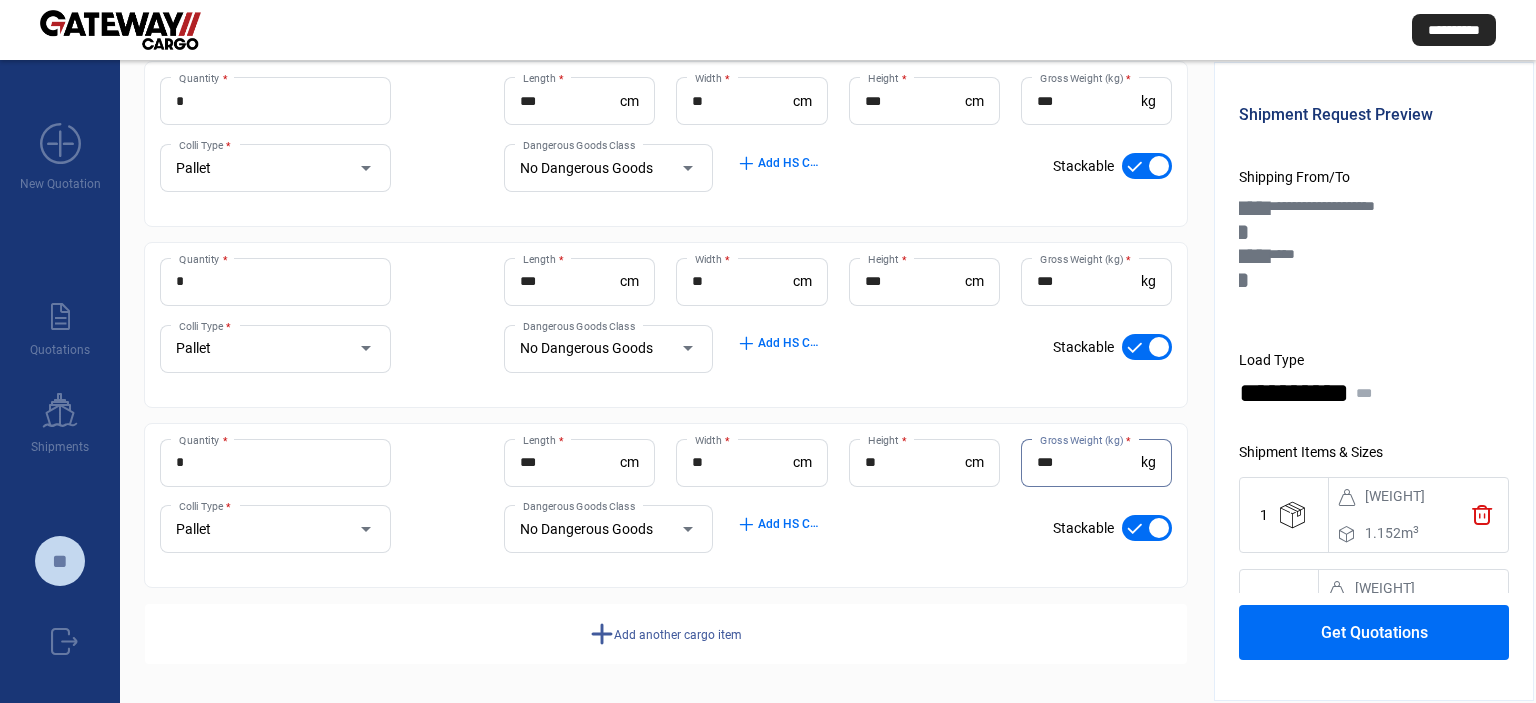 type on "***" 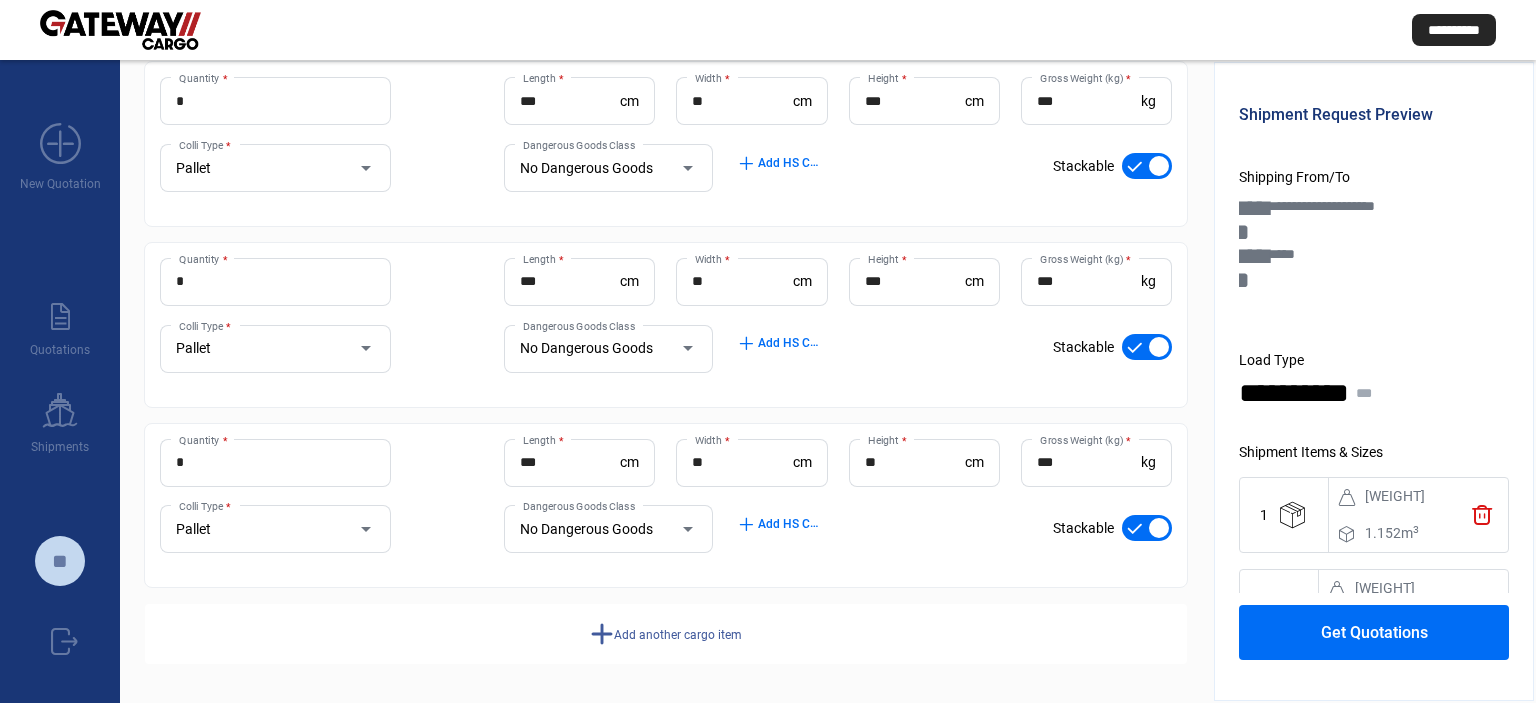 click on "add" 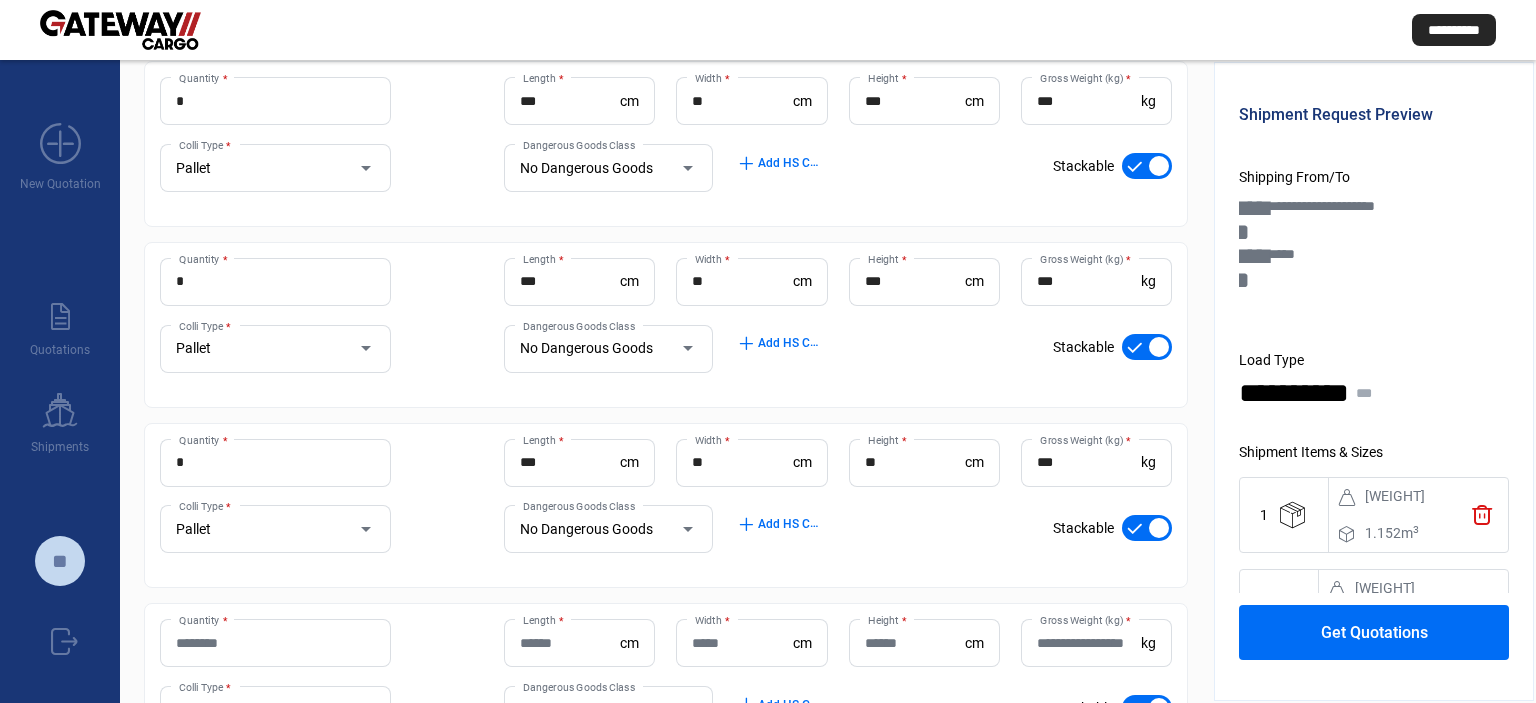 scroll, scrollTop: 660, scrollLeft: 0, axis: vertical 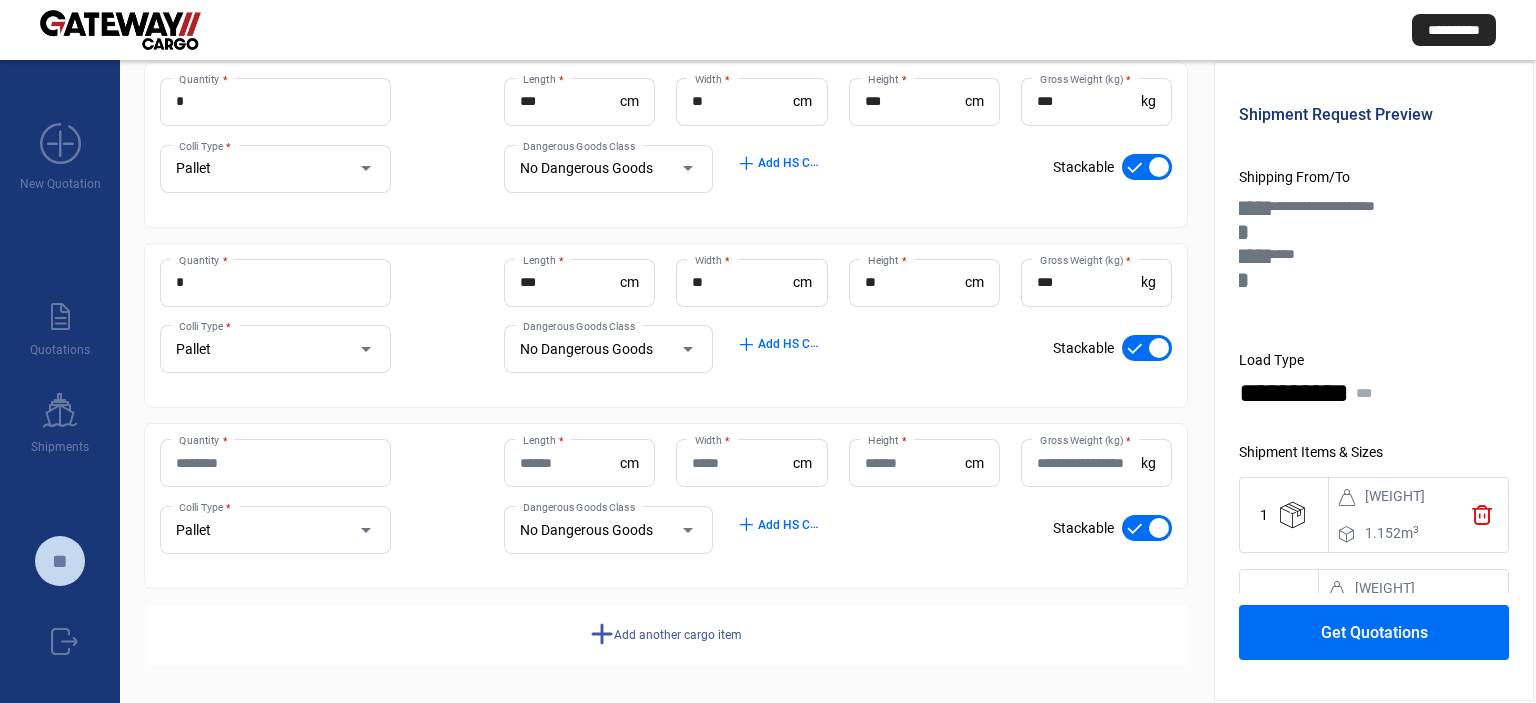 click on "Quantity *" 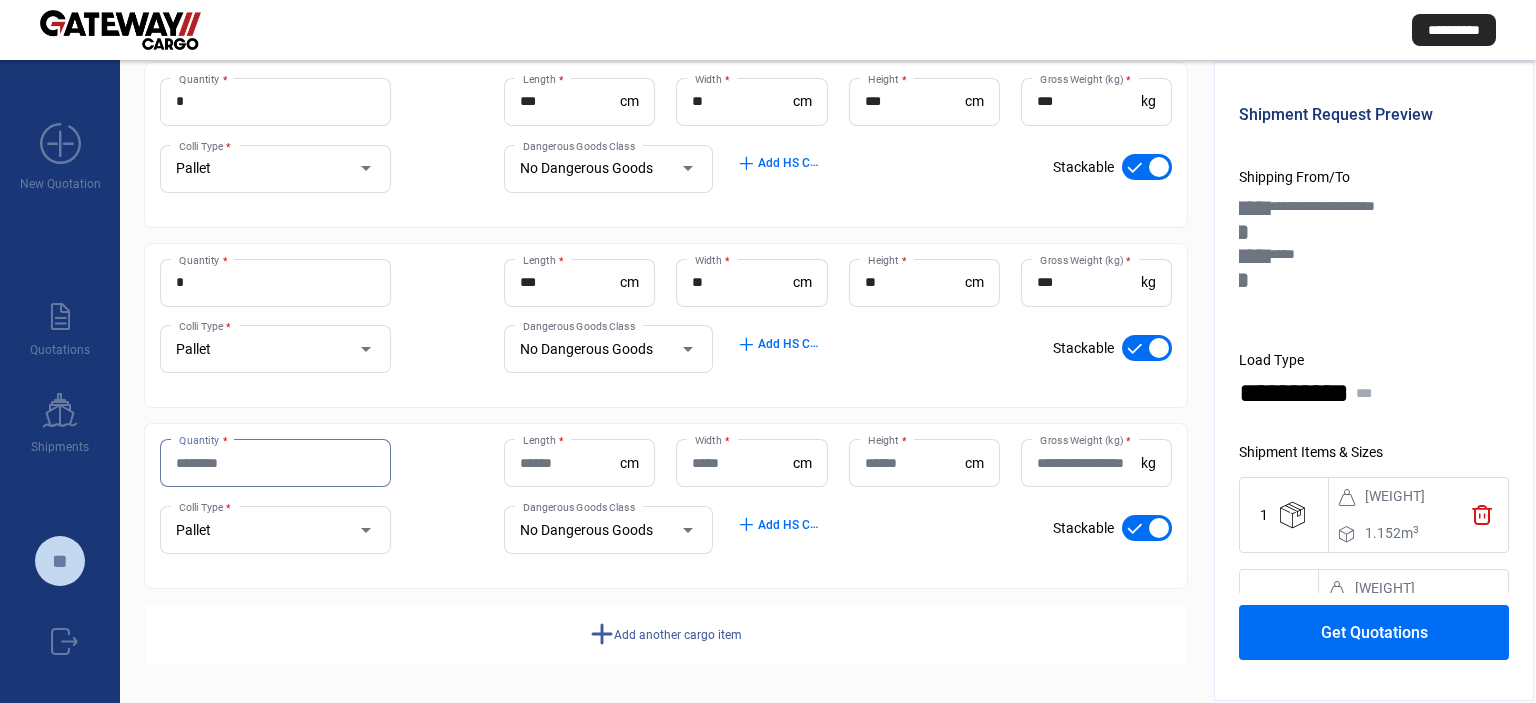 click on "Quantity *" at bounding box center [275, 463] 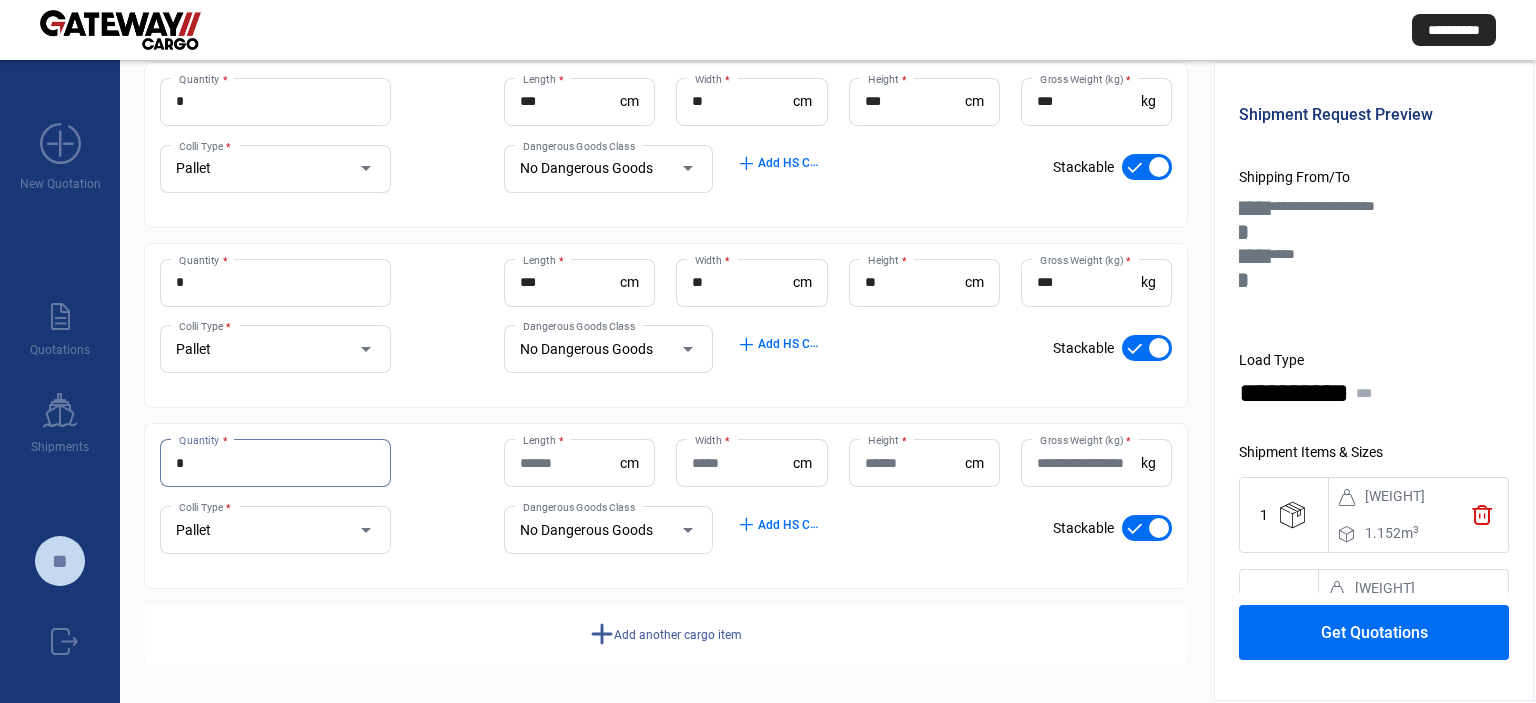 type on "*" 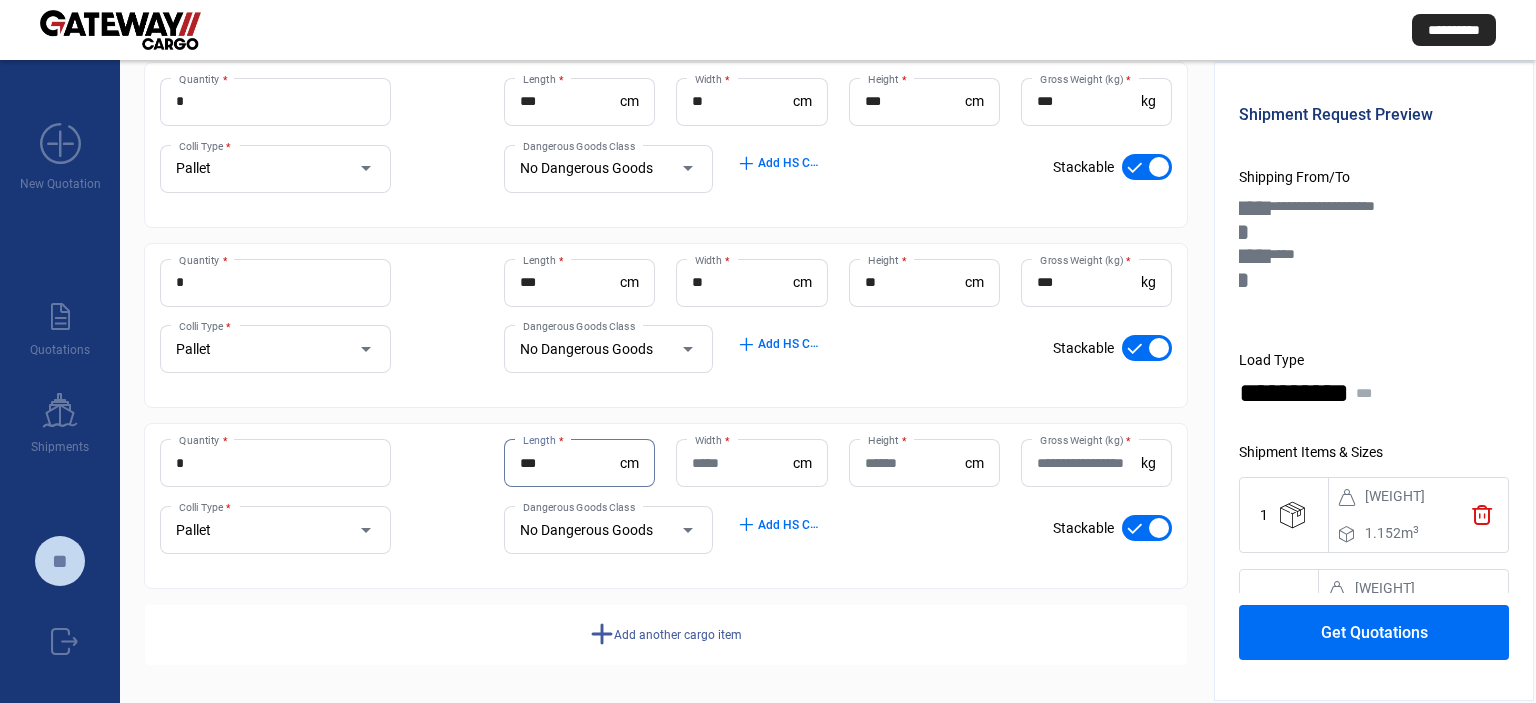 type on "***" 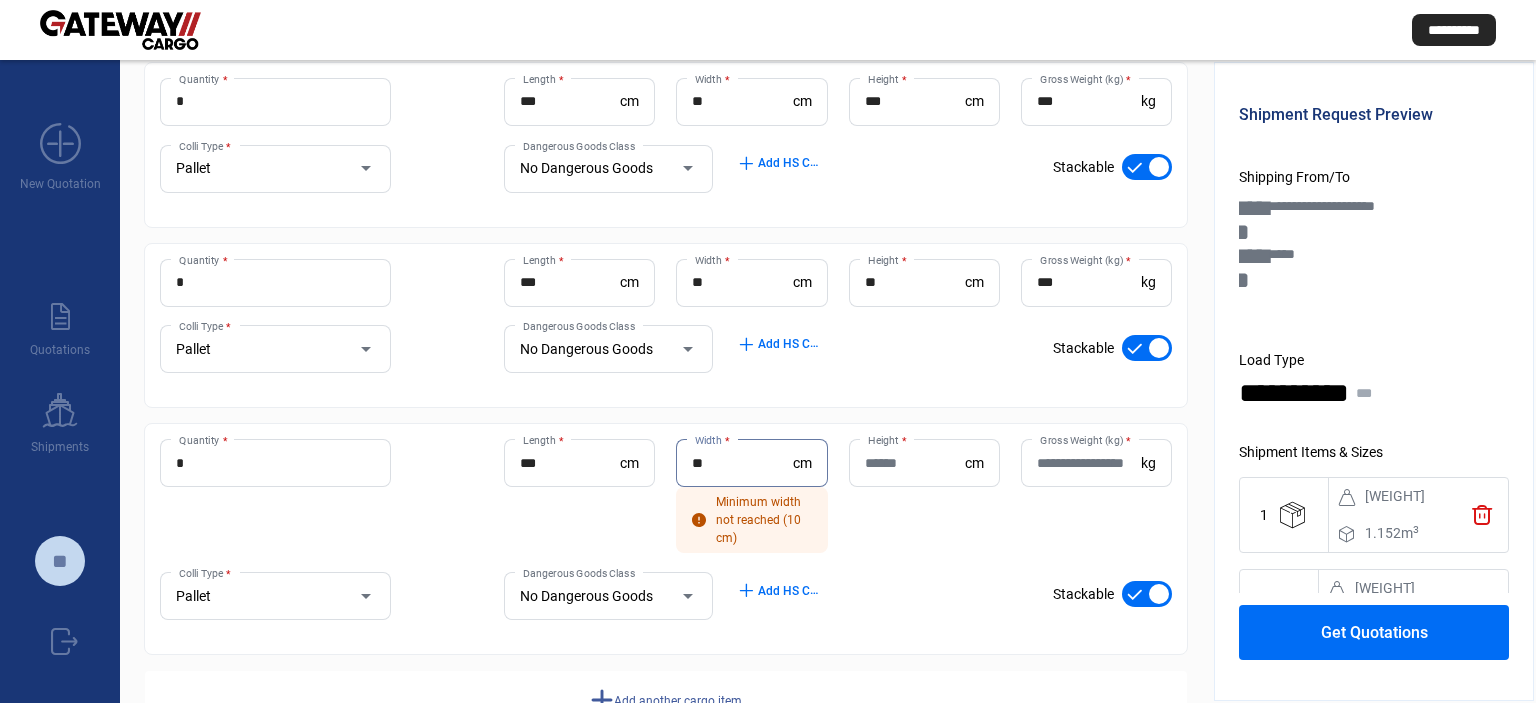 type on "**" 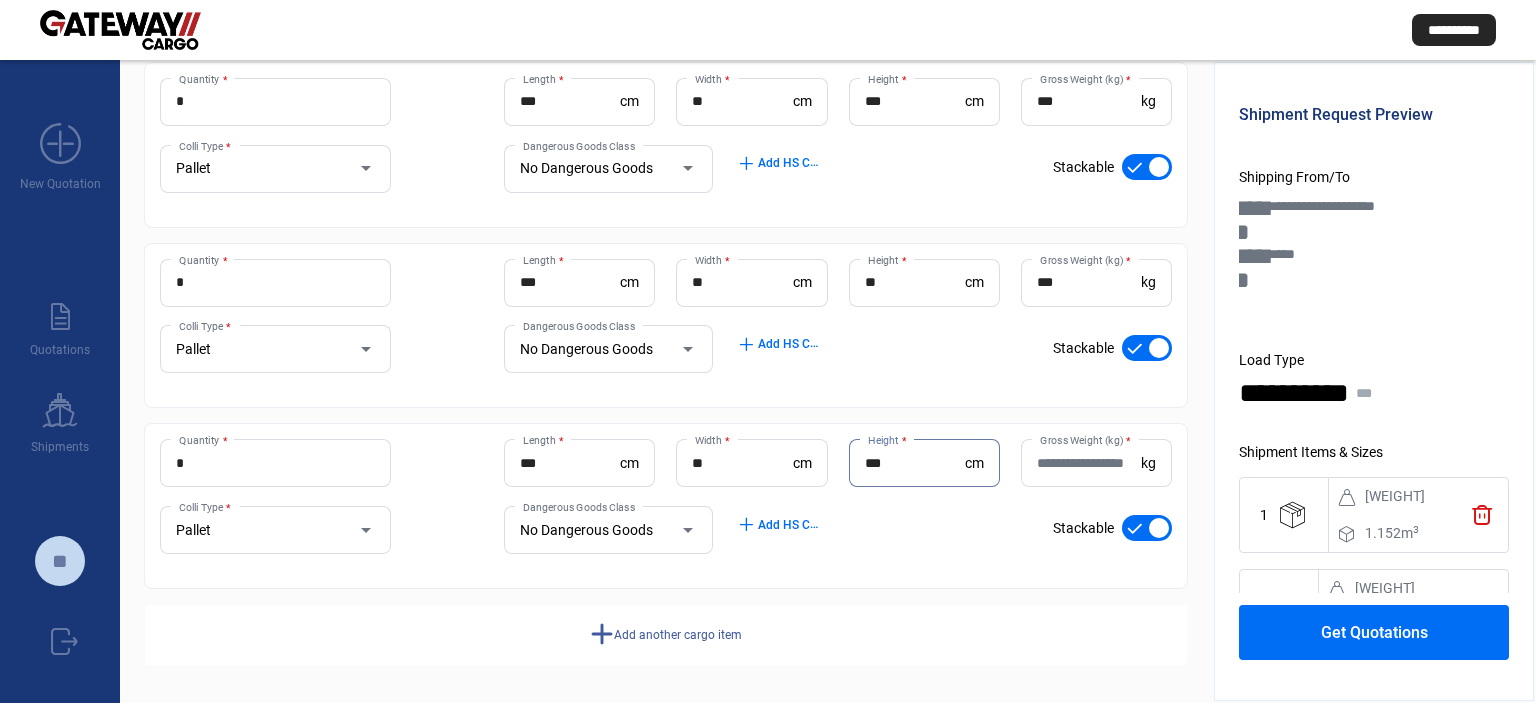 type on "***" 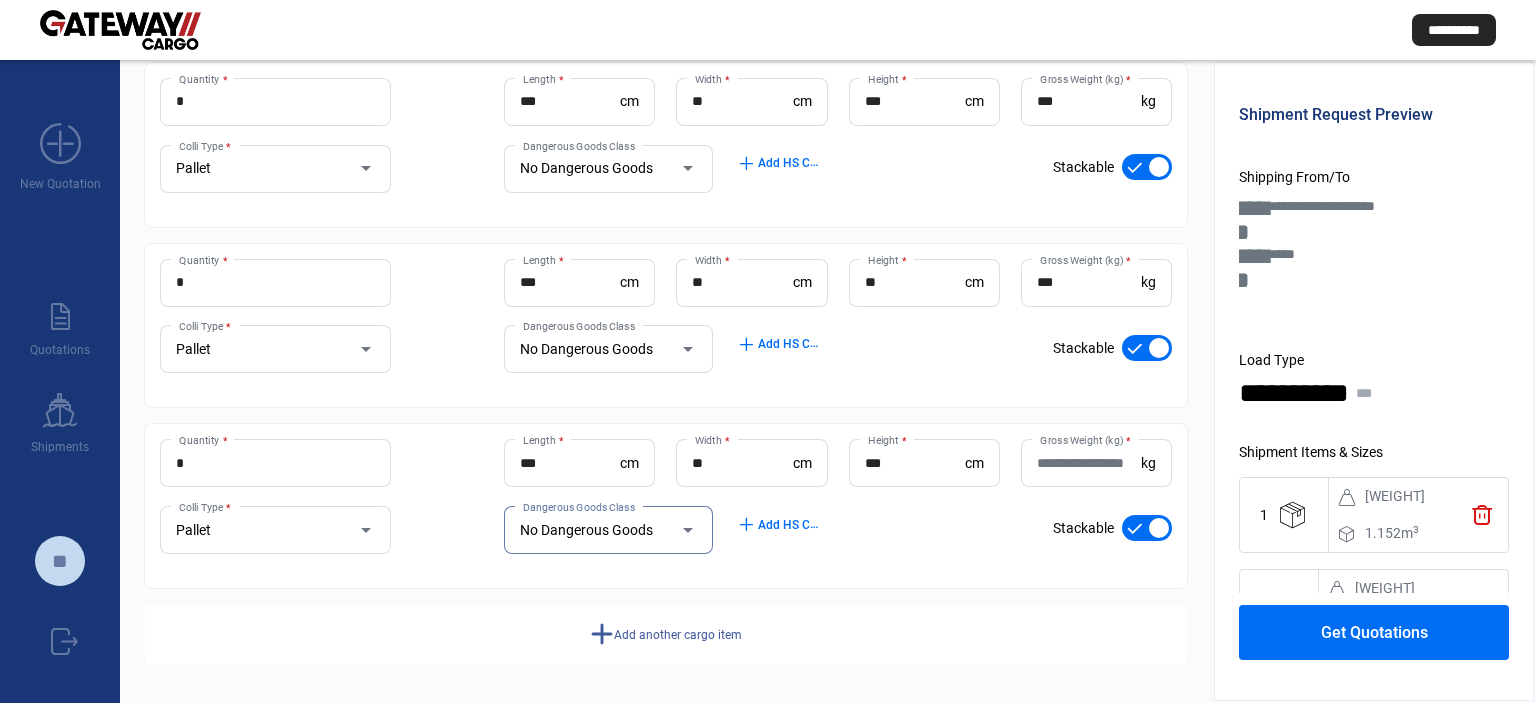 scroll, scrollTop: 112, scrollLeft: 0, axis: vertical 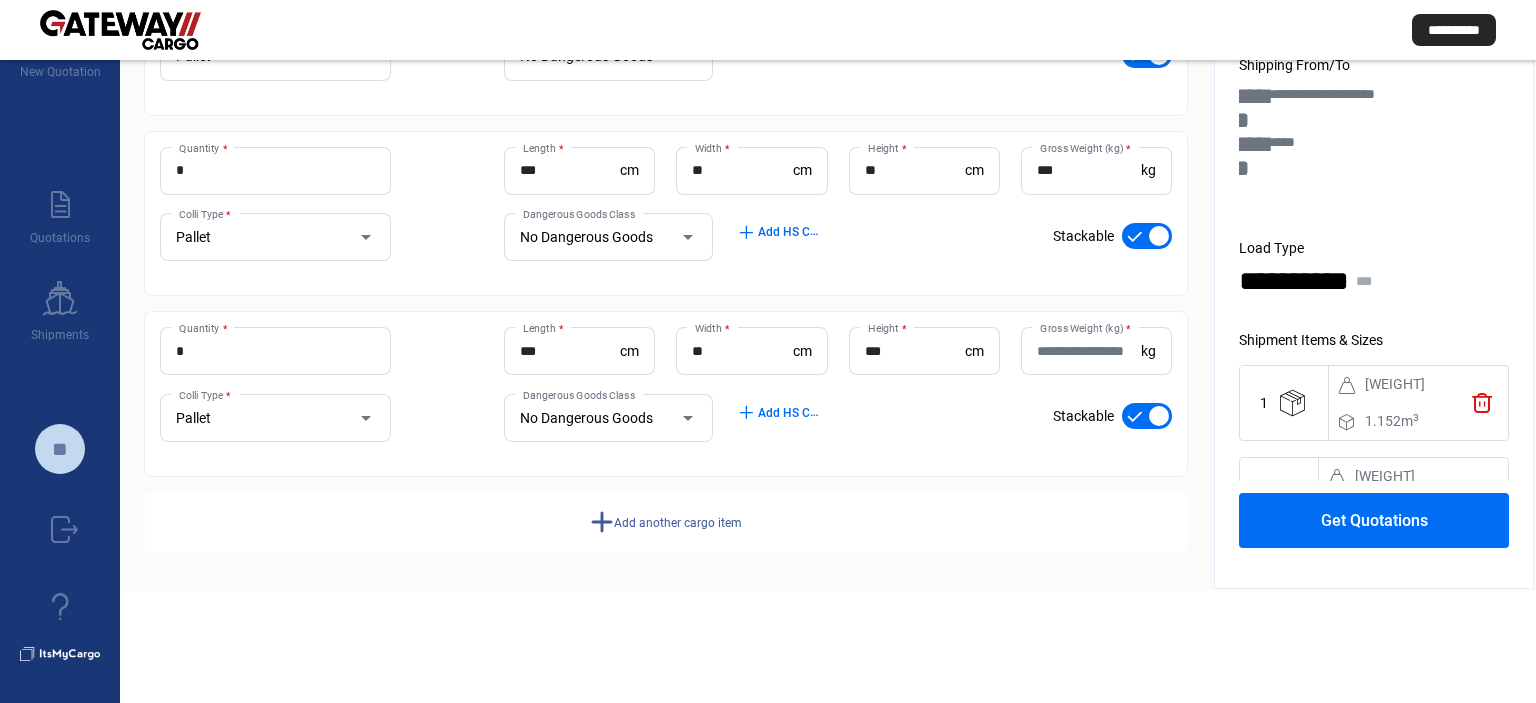 click on "Add another cargo item" 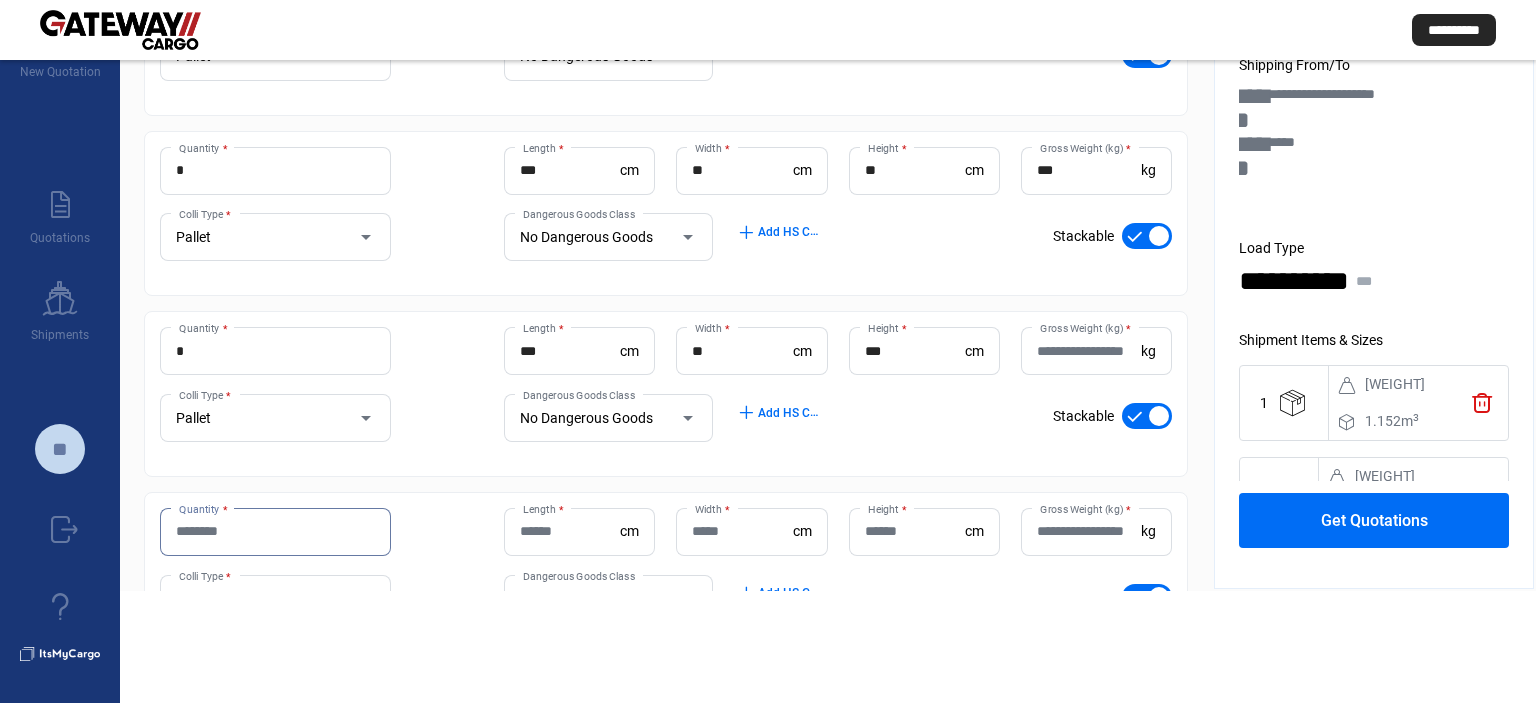 click on "Quantity *" at bounding box center [275, 531] 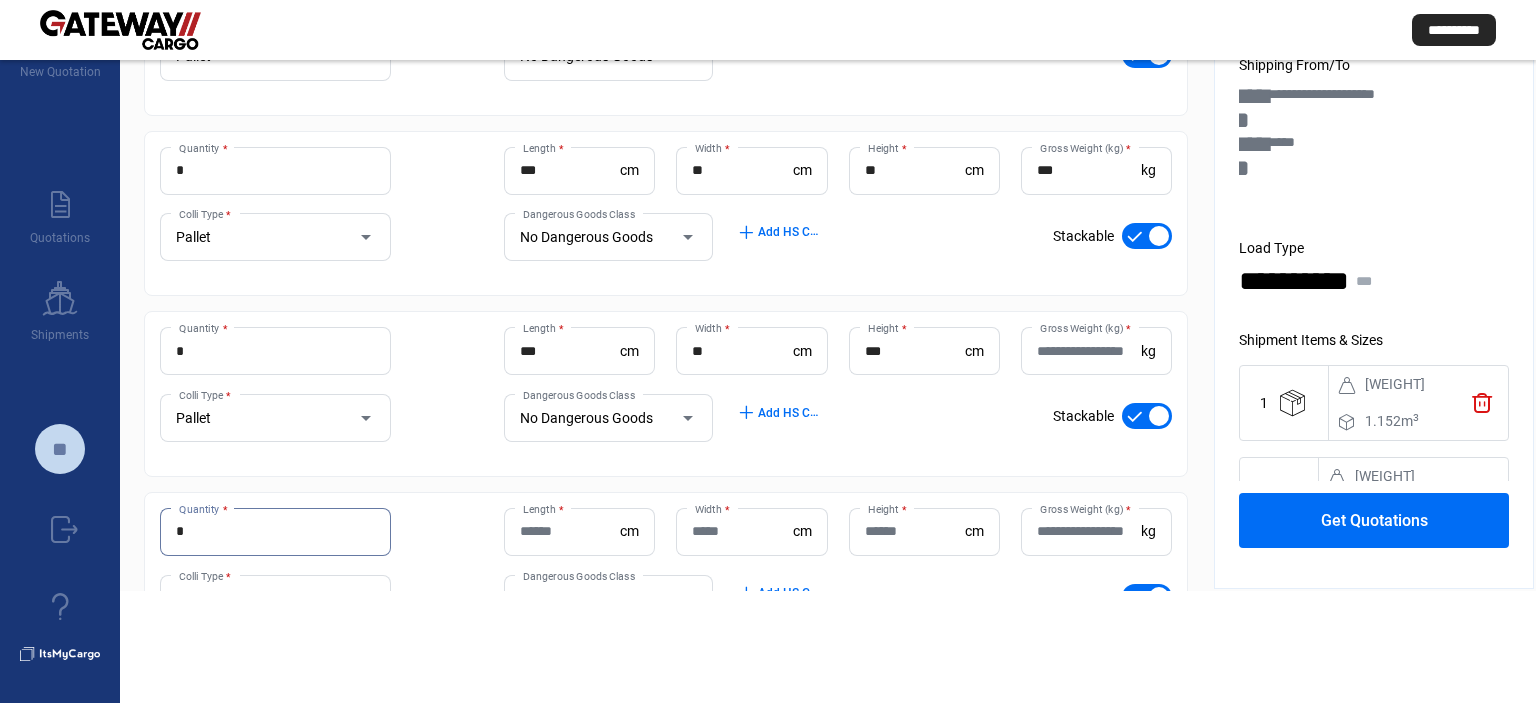 type on "*" 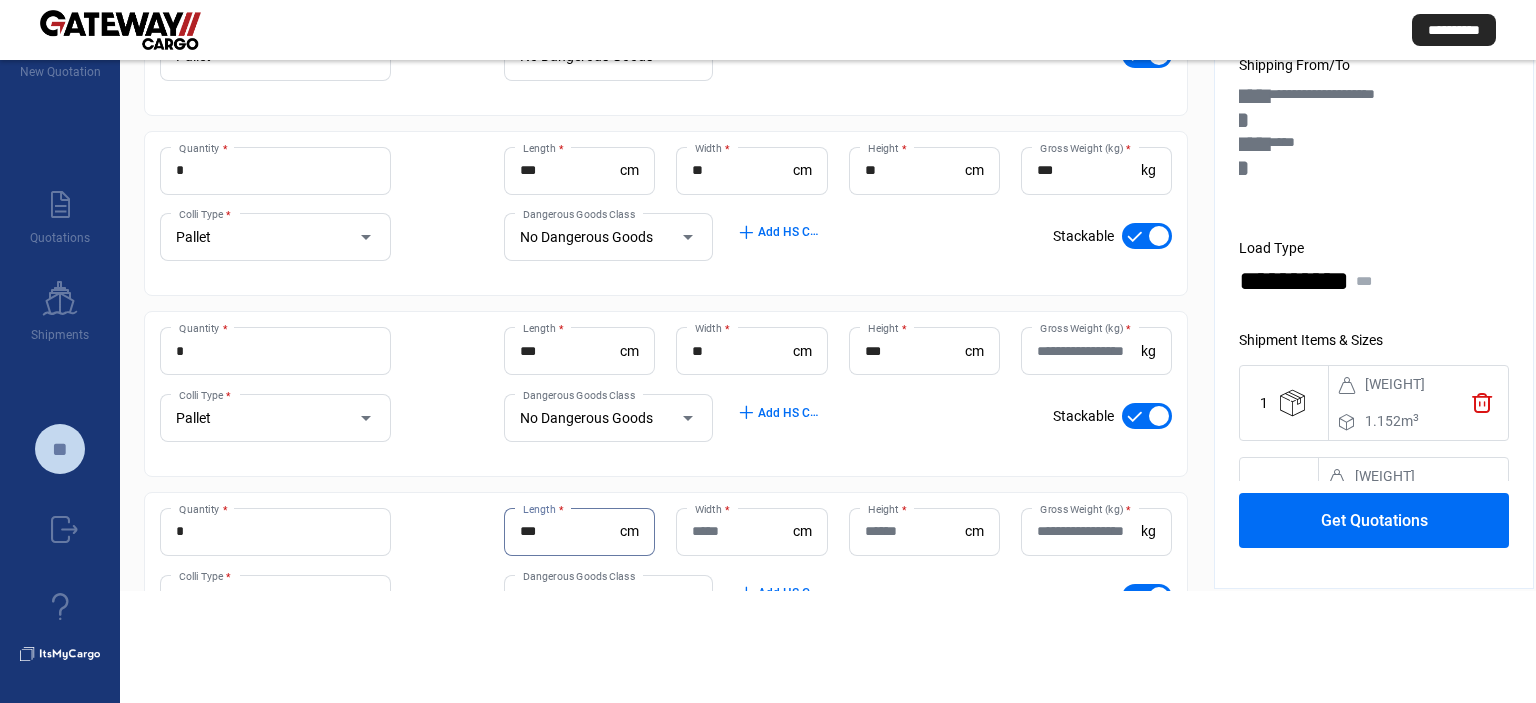 type on "***" 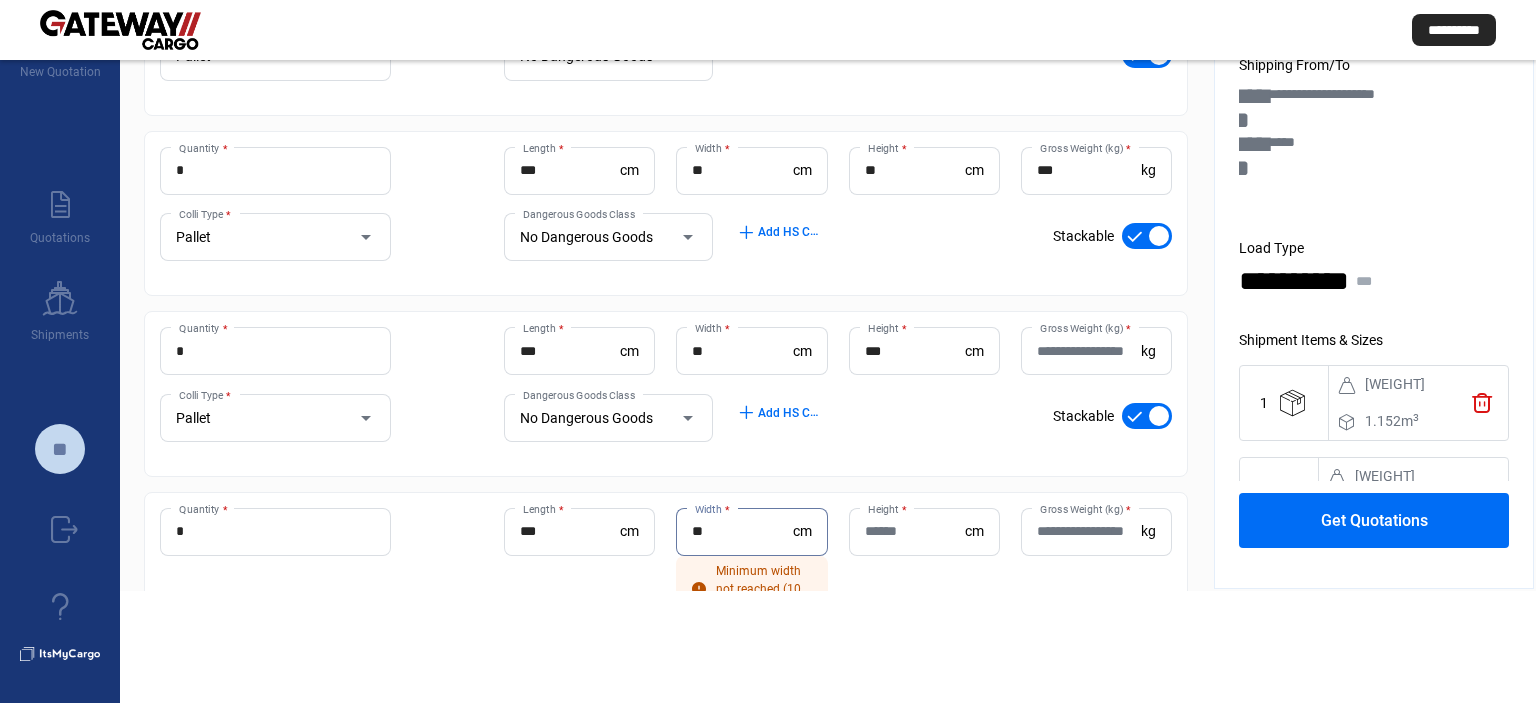 type on "**" 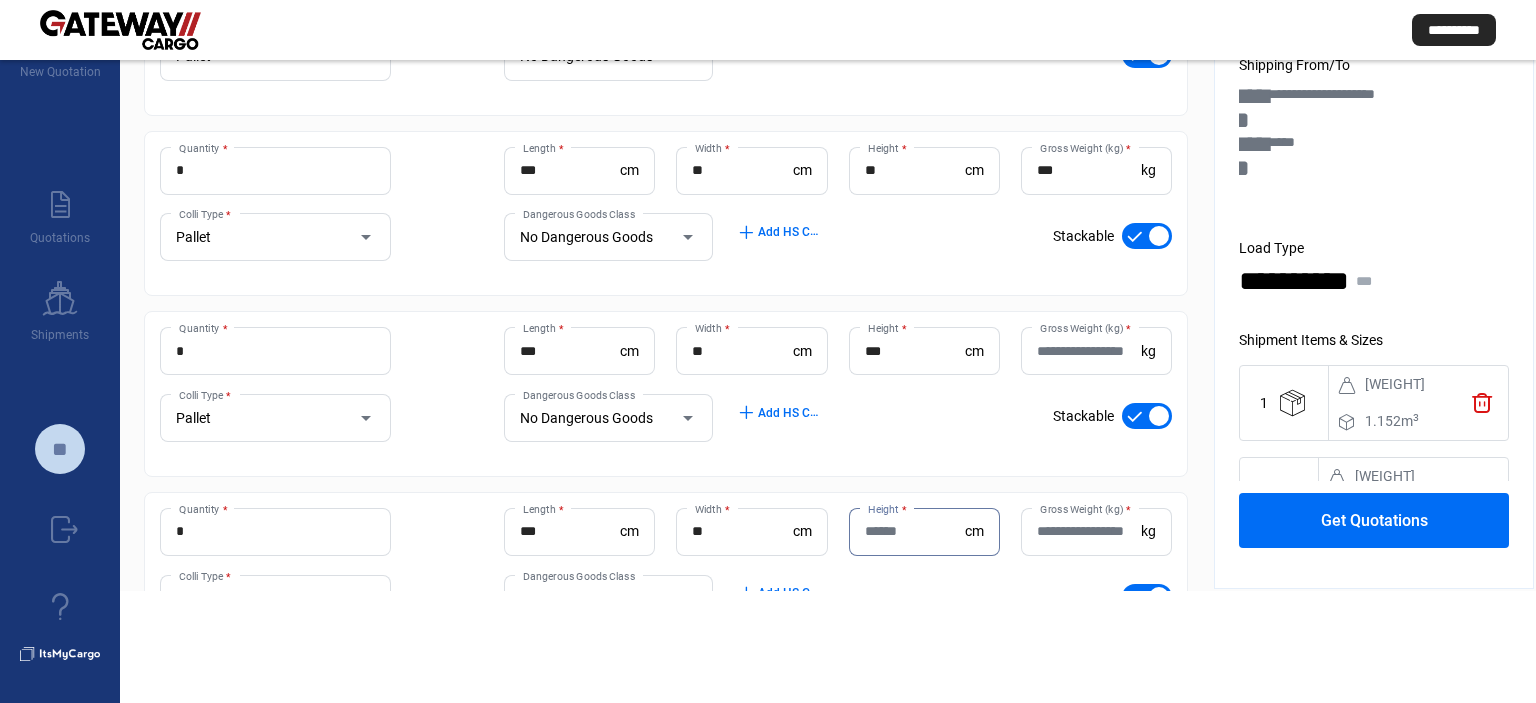 type on "*" 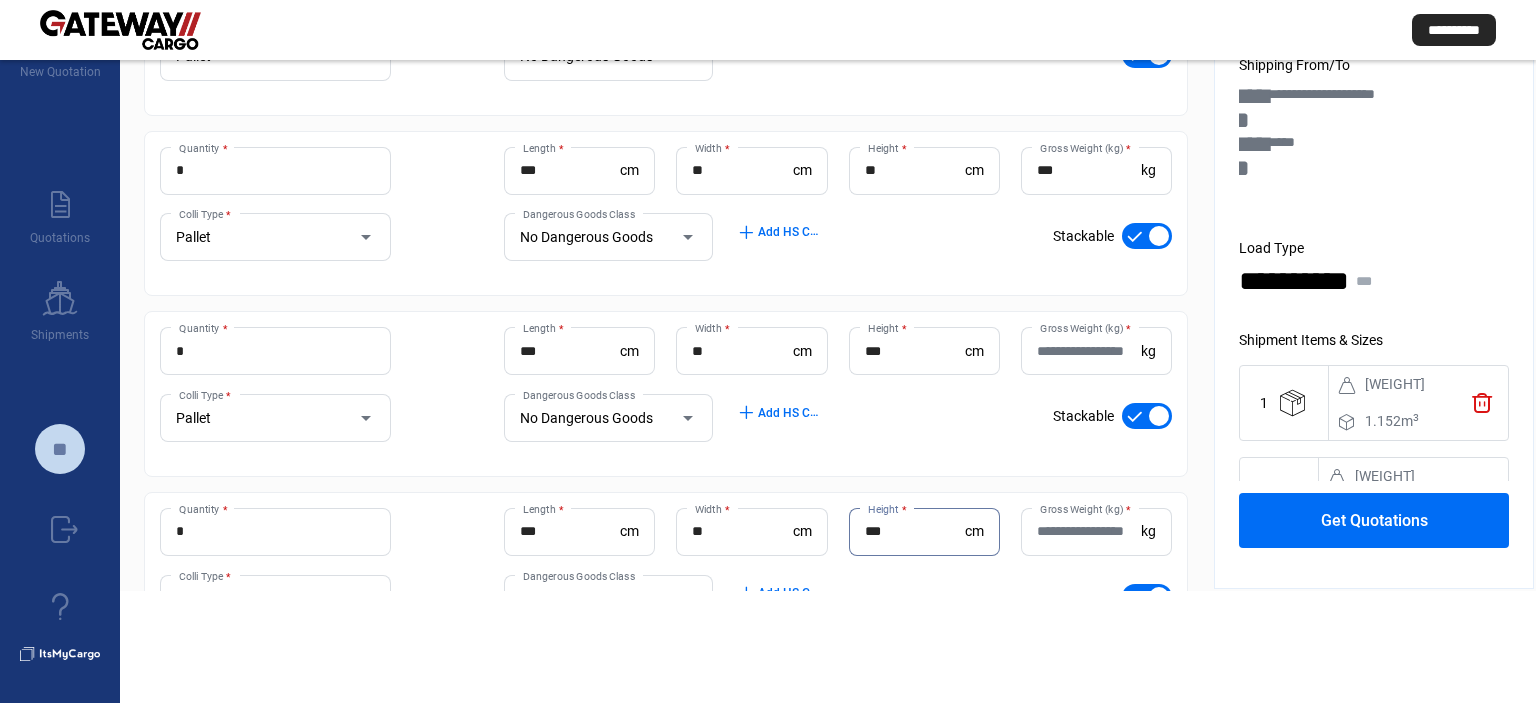 type on "***" 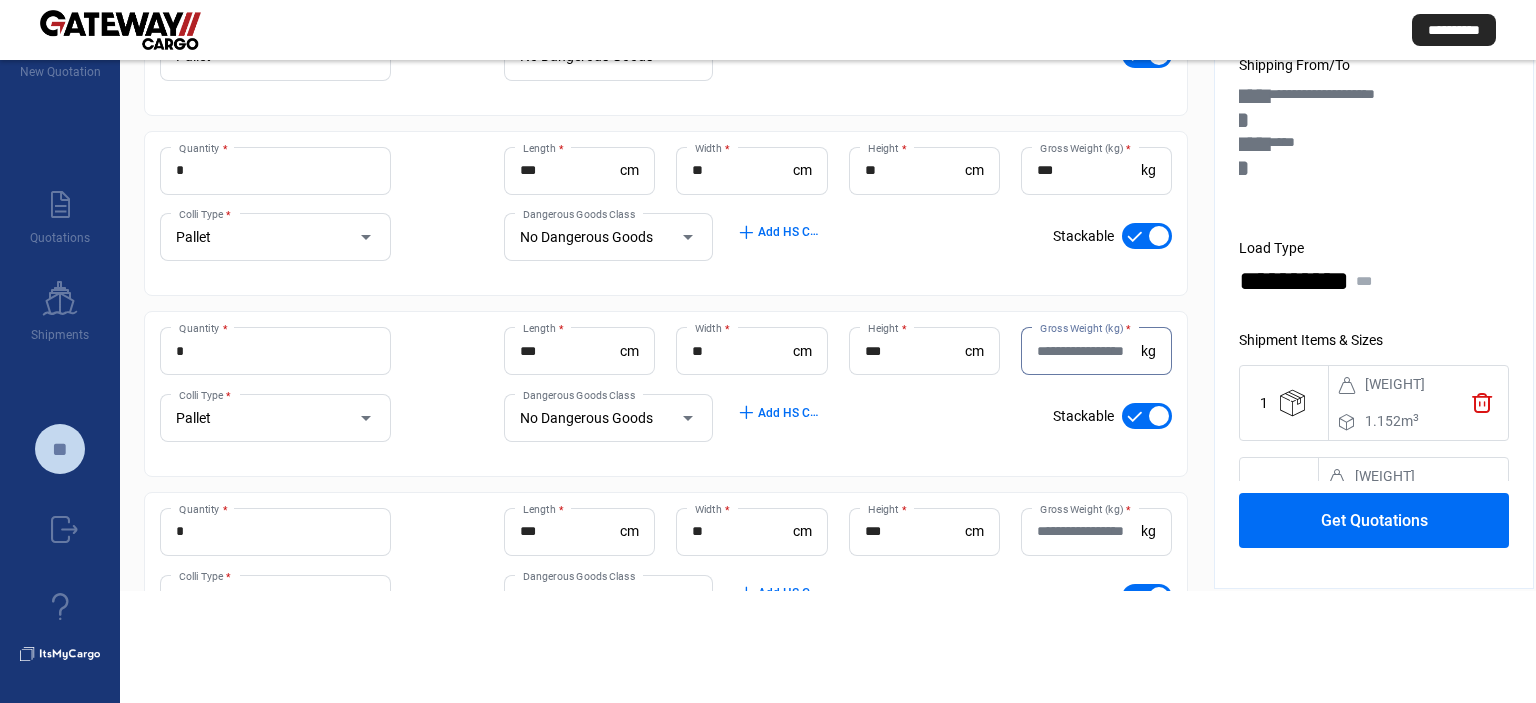 click on "Gross Weight (kg)  *" at bounding box center [1089, 351] 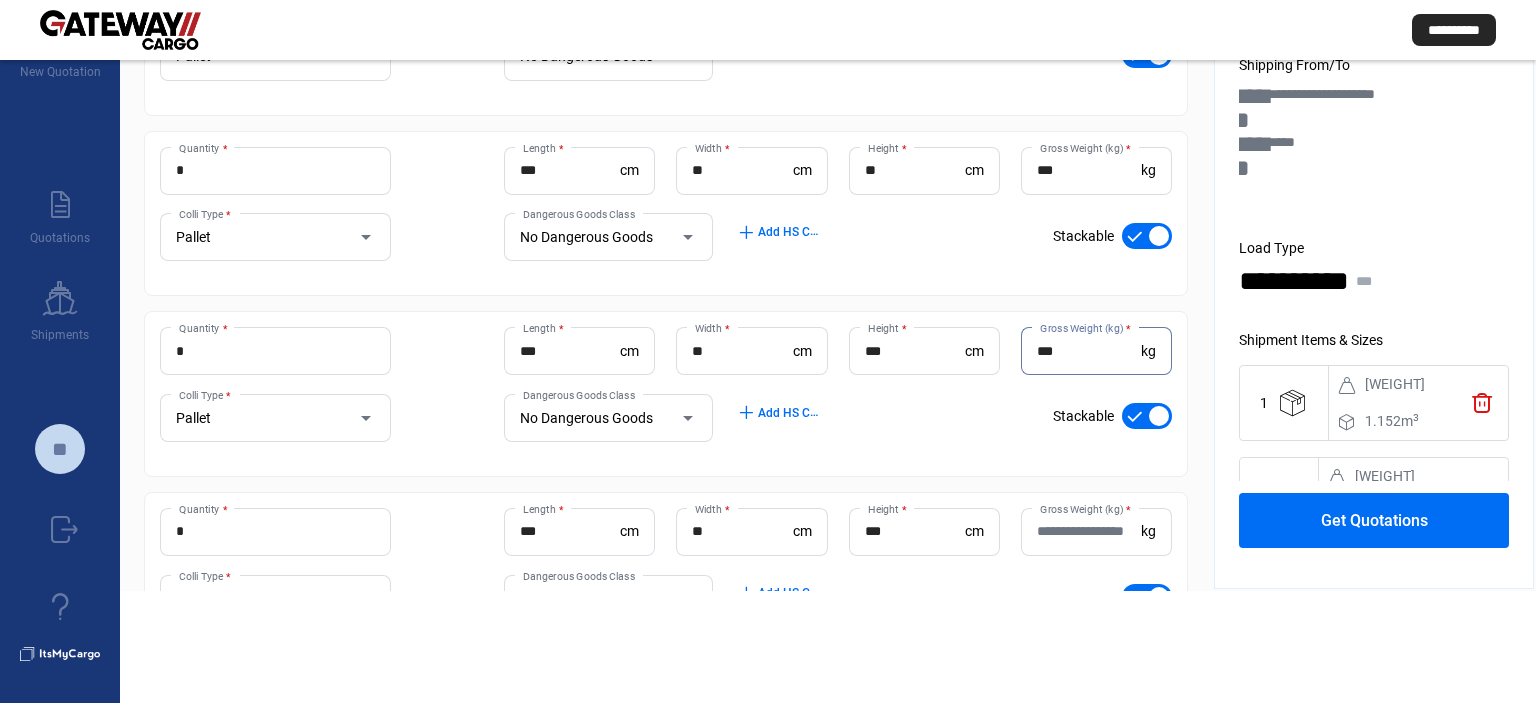 type on "***" 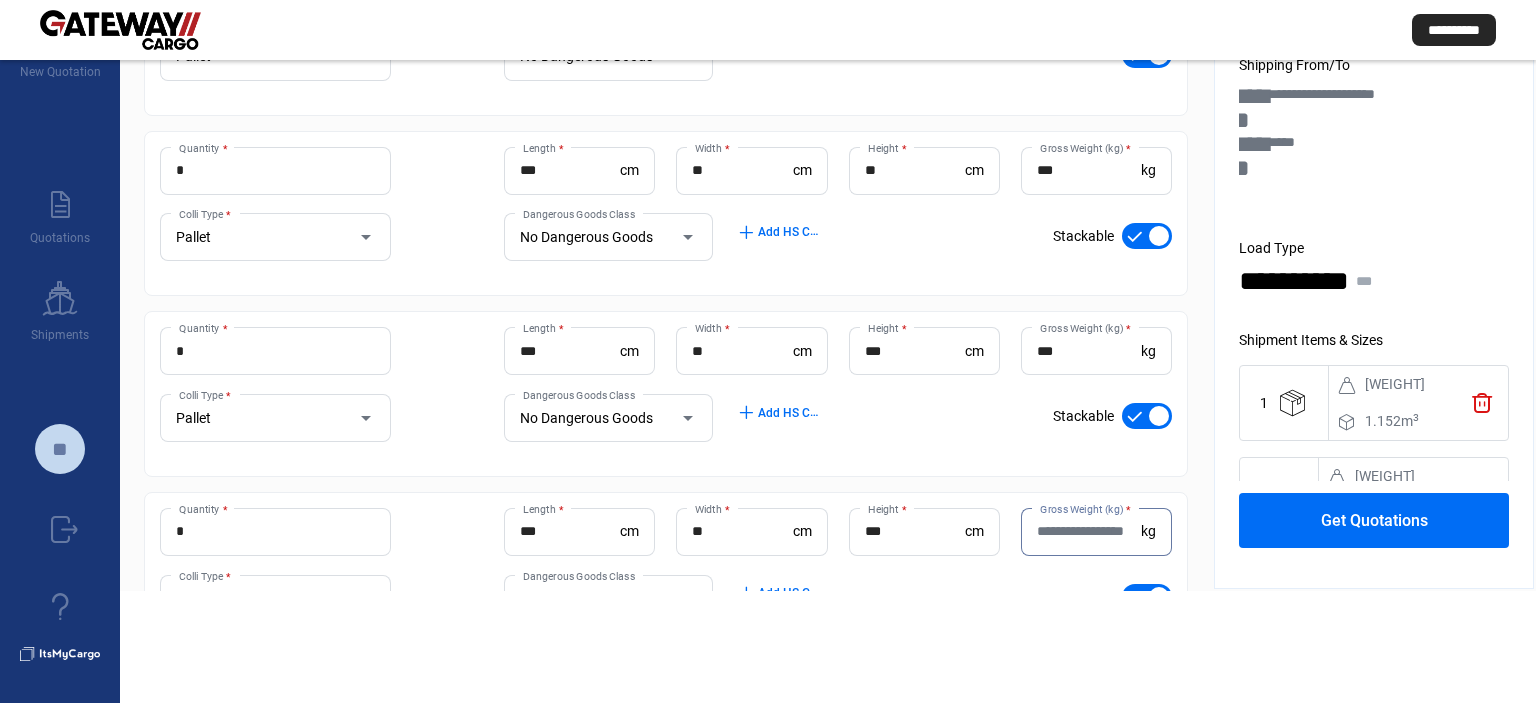 click on "Gross Weight (kg)  *" at bounding box center [1089, 531] 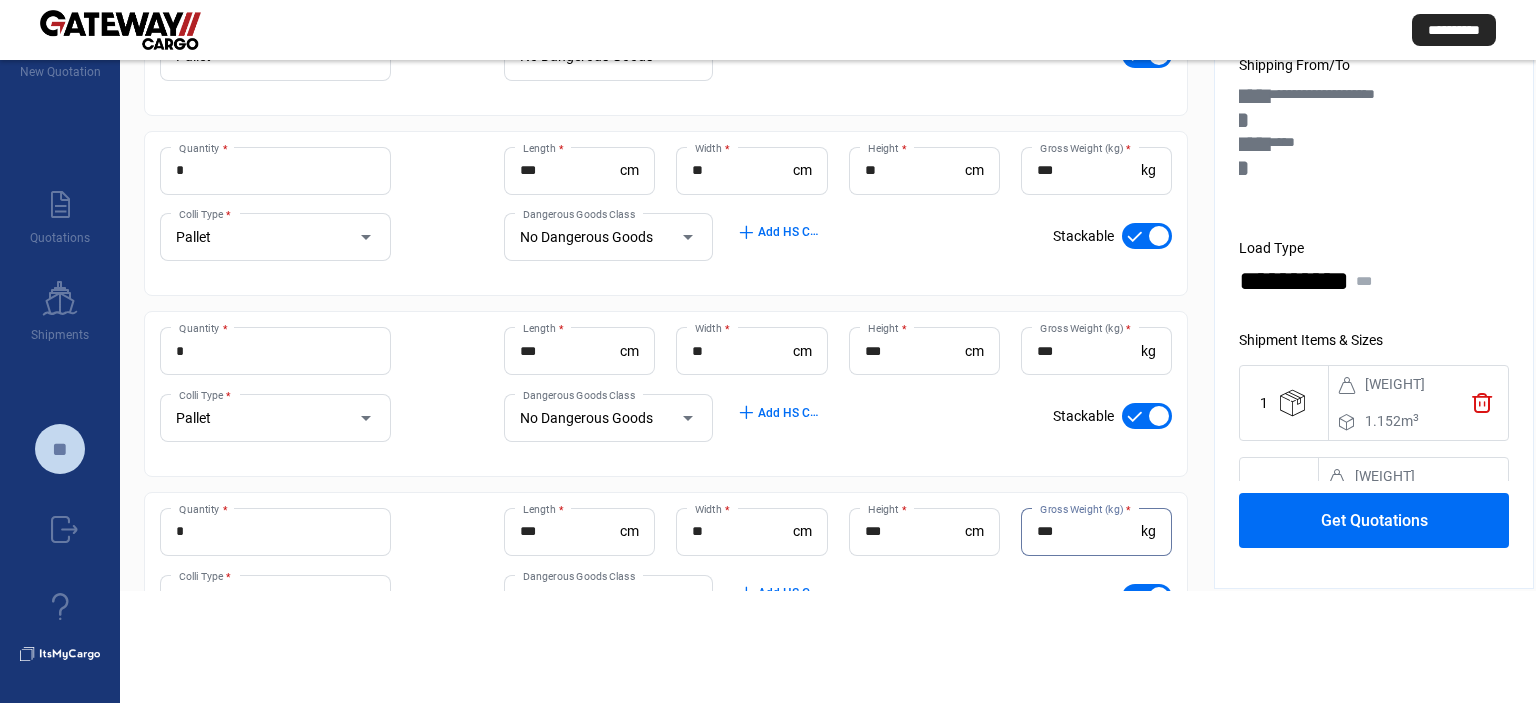 type on "***" 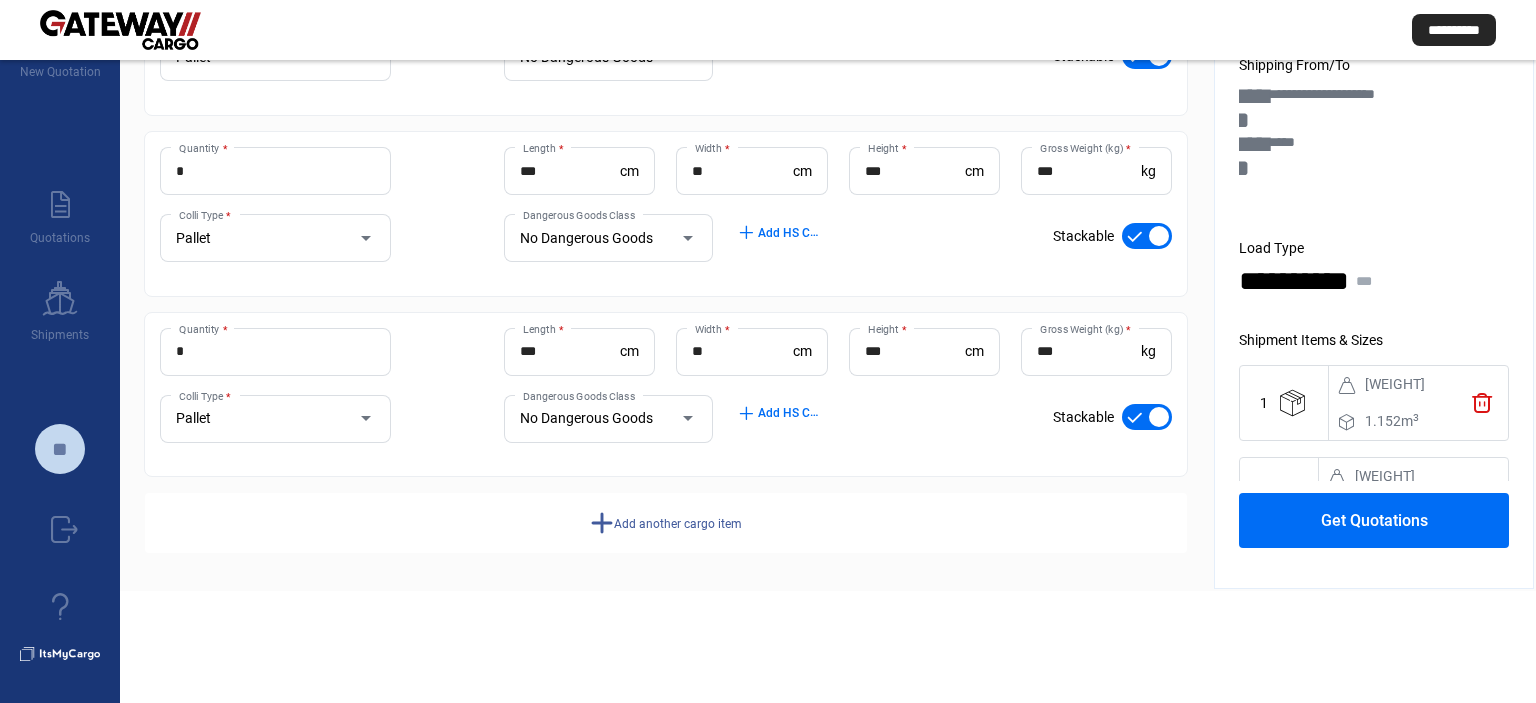 click on "Add another cargo item" 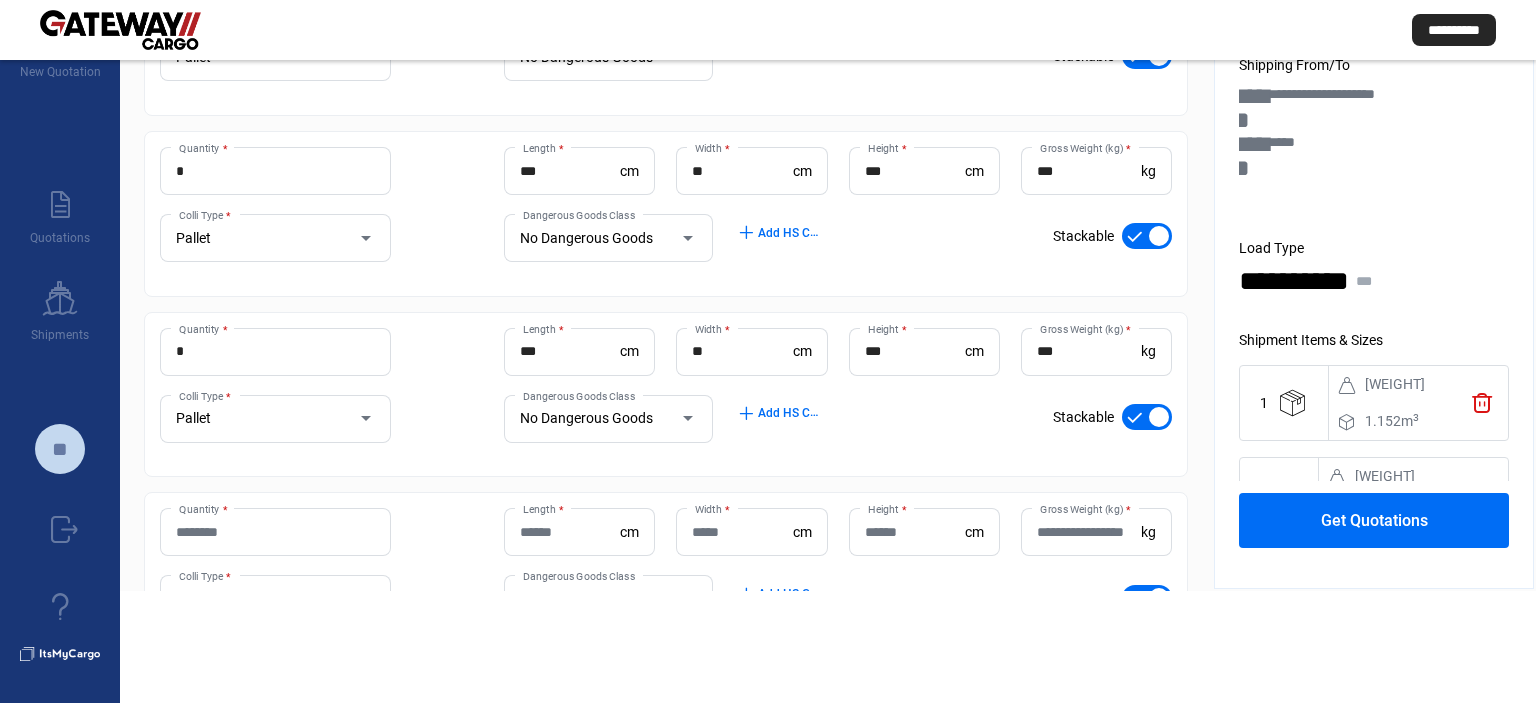 scroll, scrollTop: 1020, scrollLeft: 0, axis: vertical 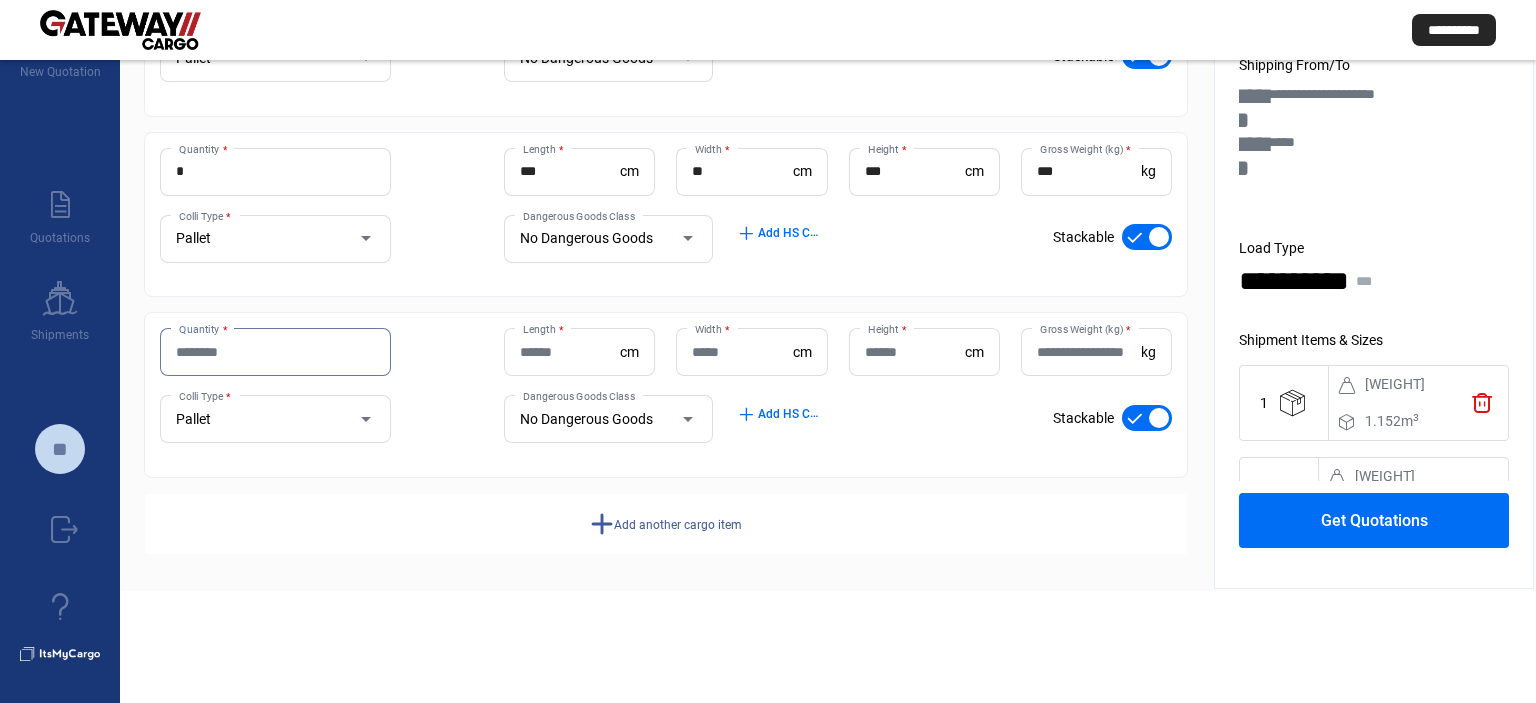 click on "Quantity *" at bounding box center [275, 352] 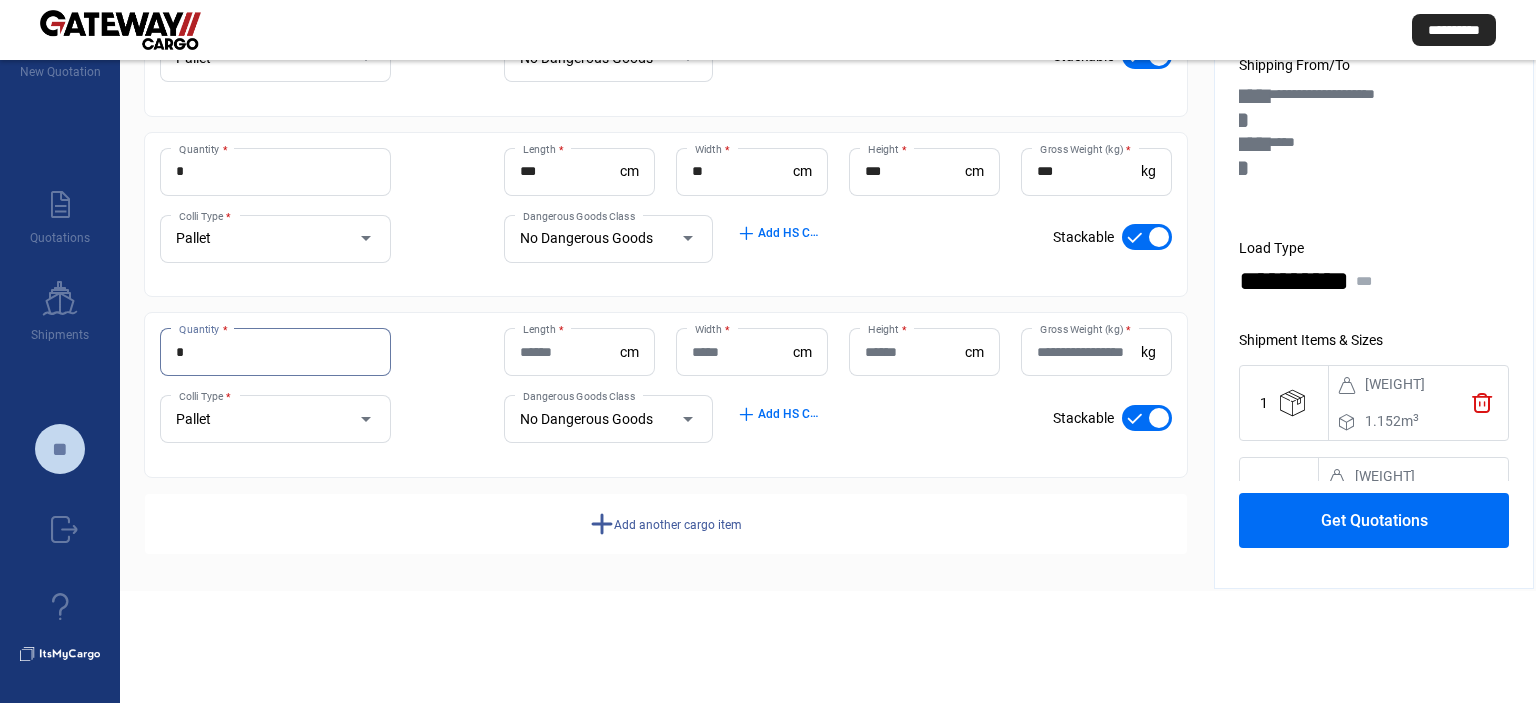 type on "*" 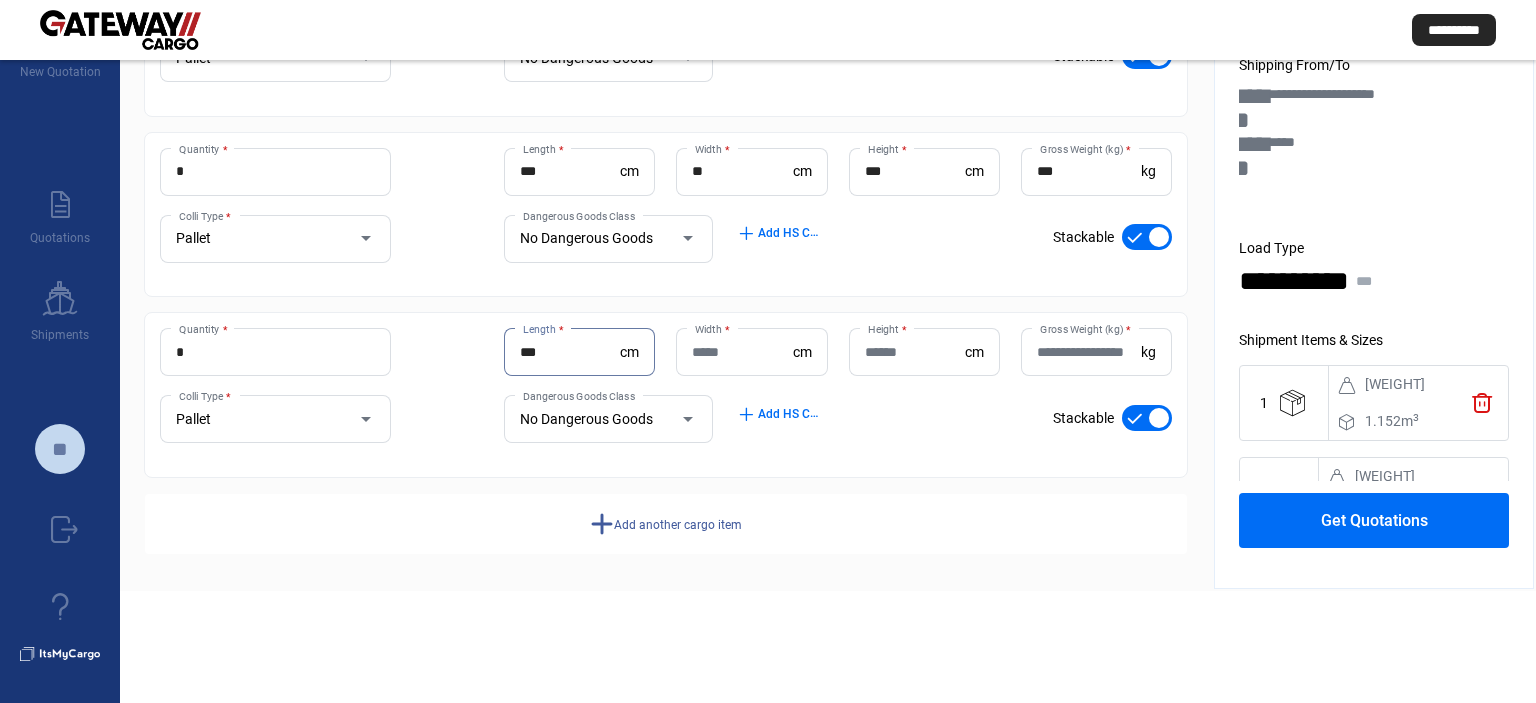 type on "***" 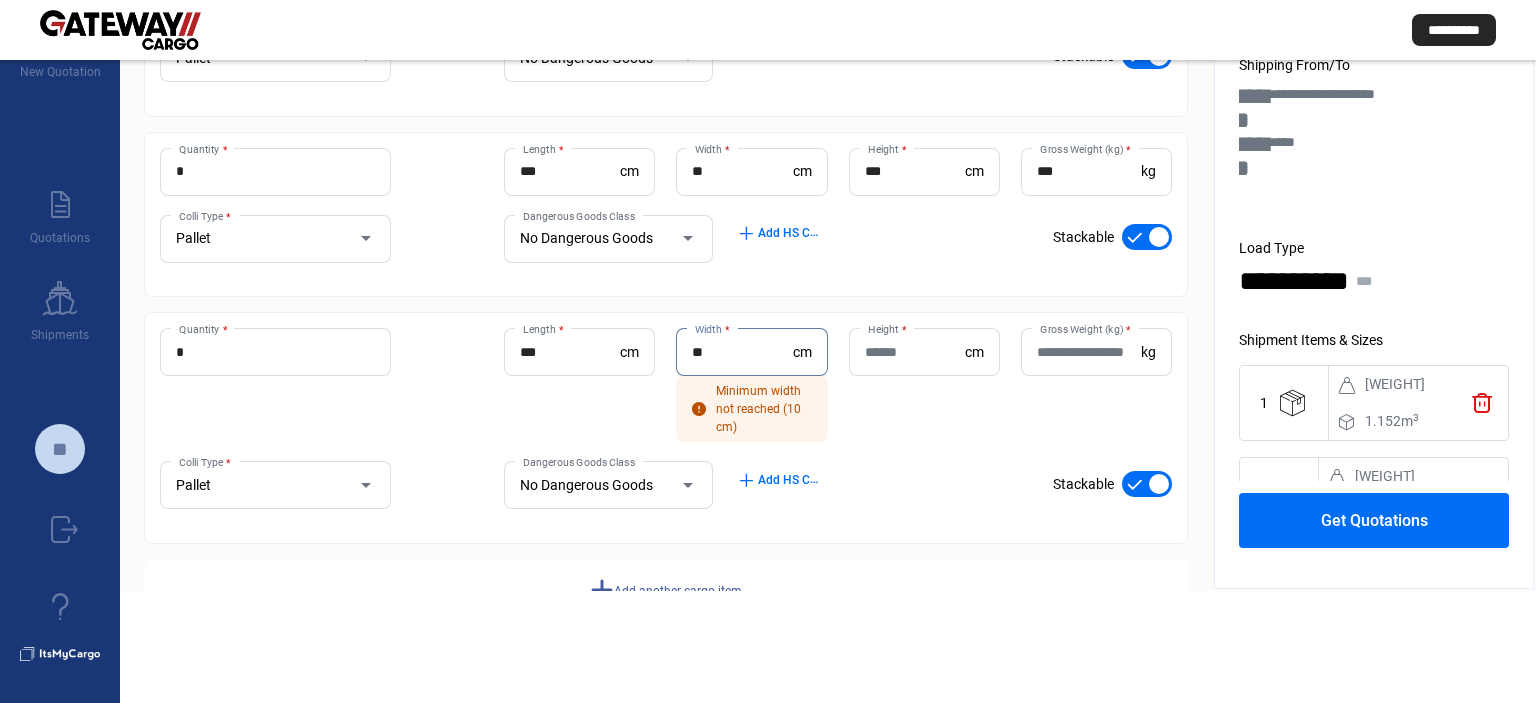 type on "**" 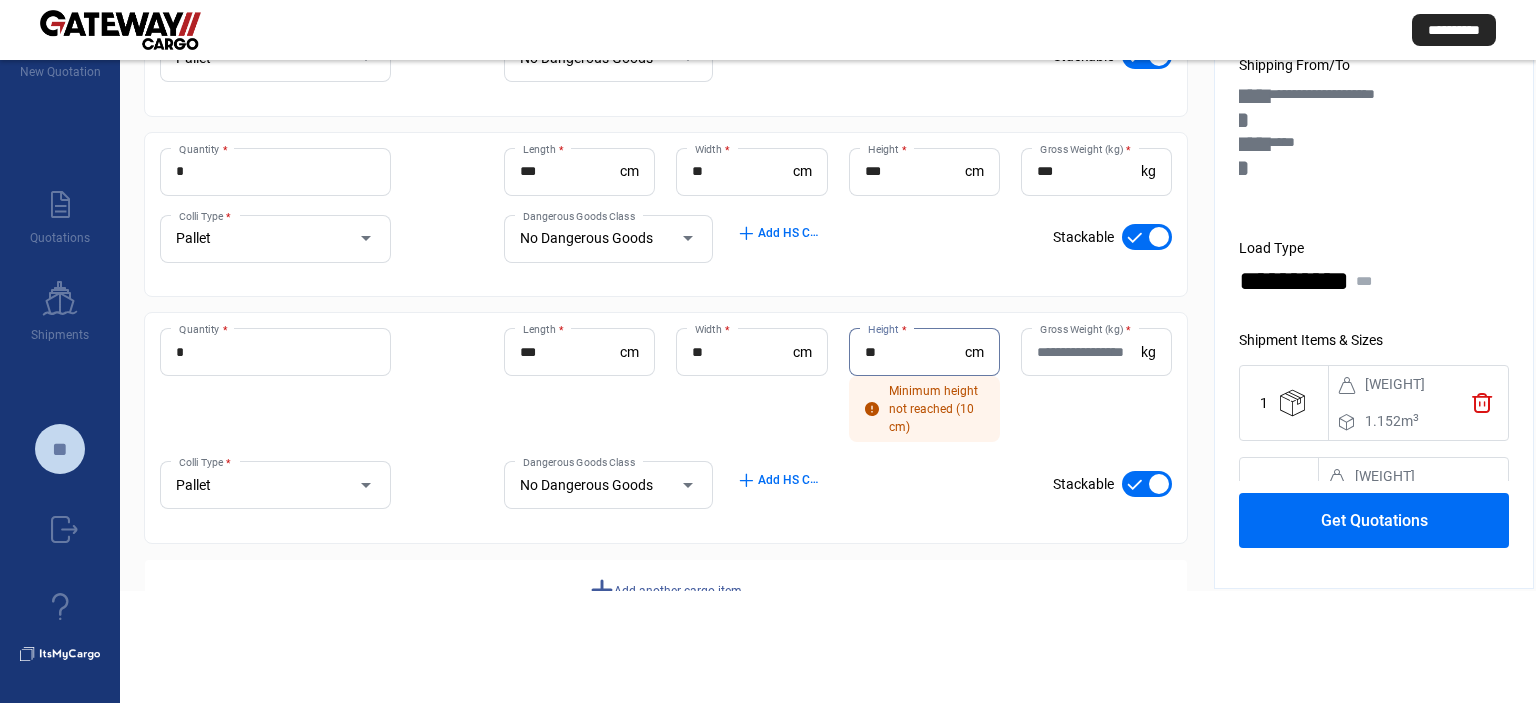 type on "*" 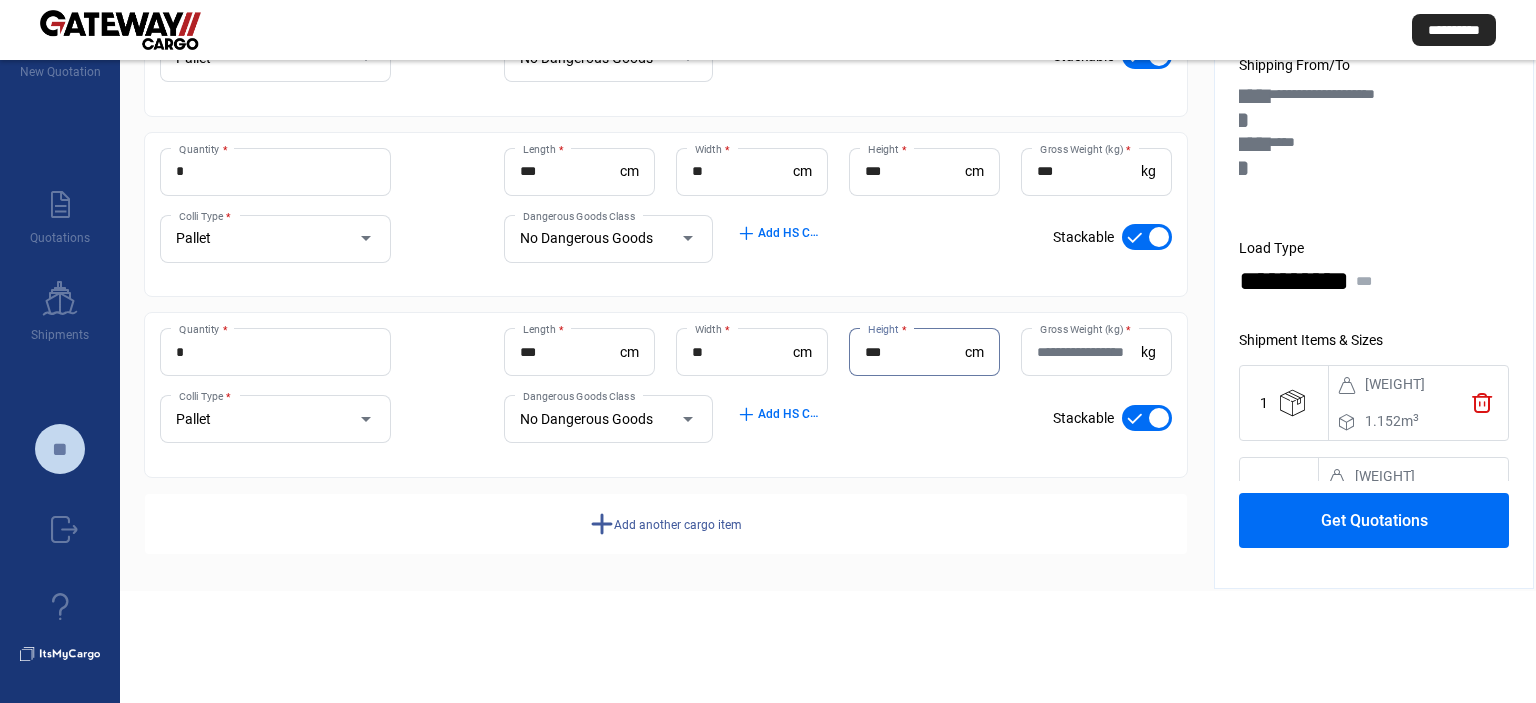 type on "***" 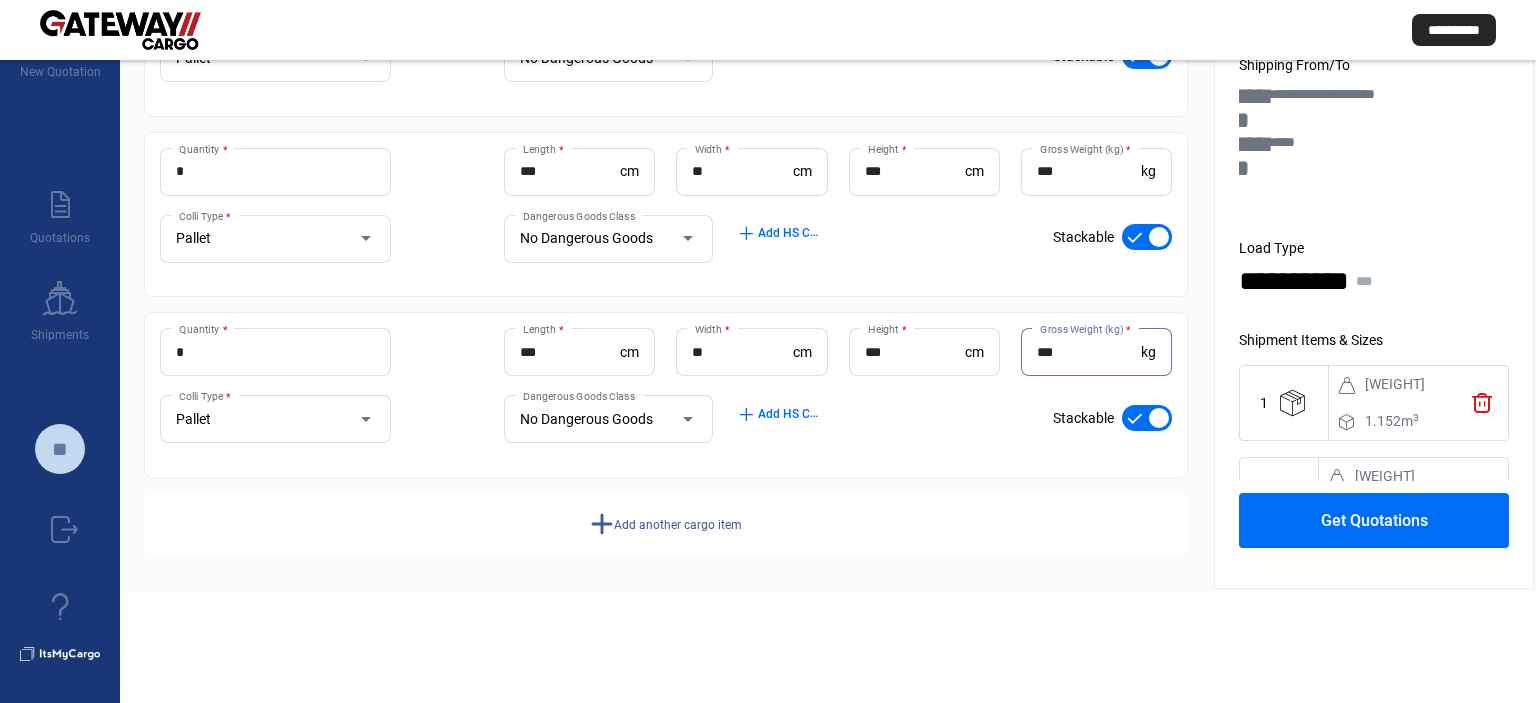type on "***" 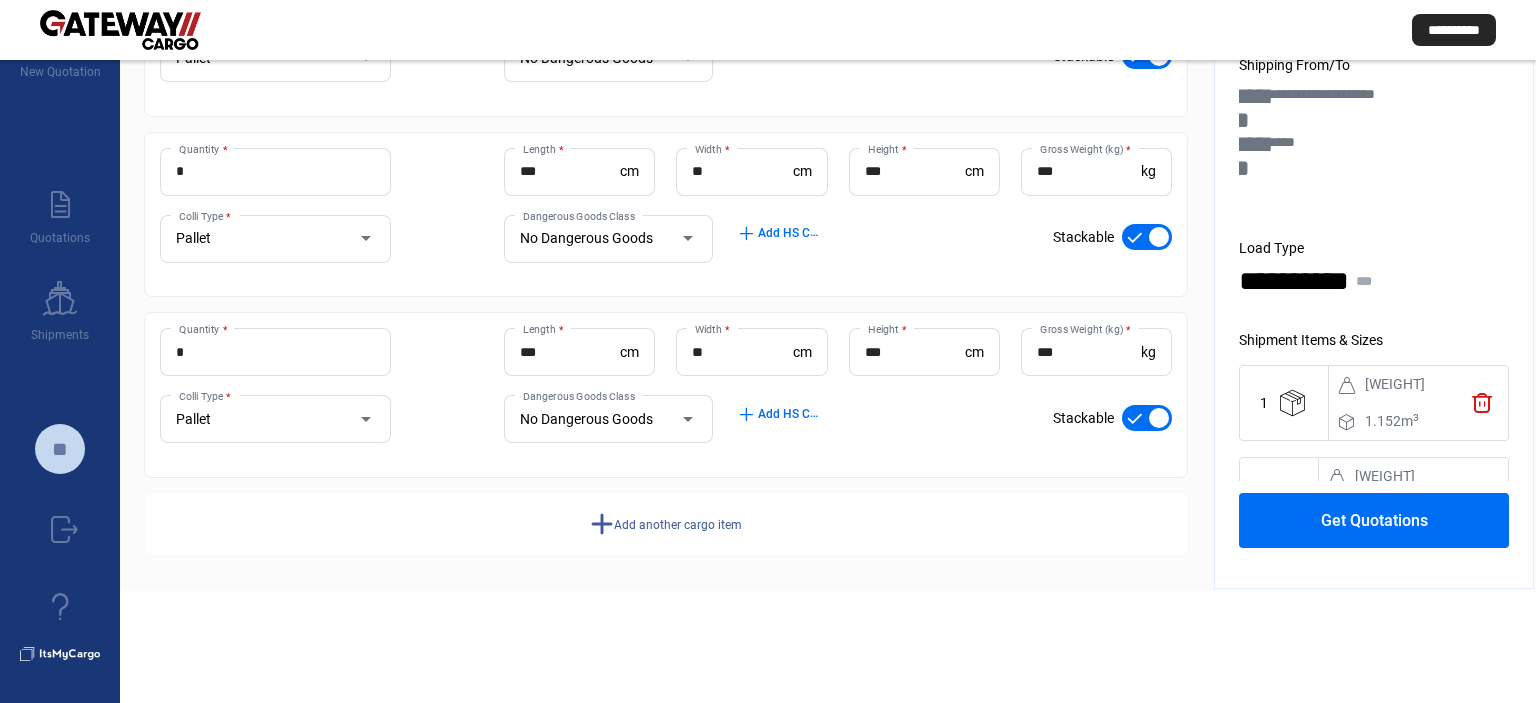 click on "Add another cargo item" 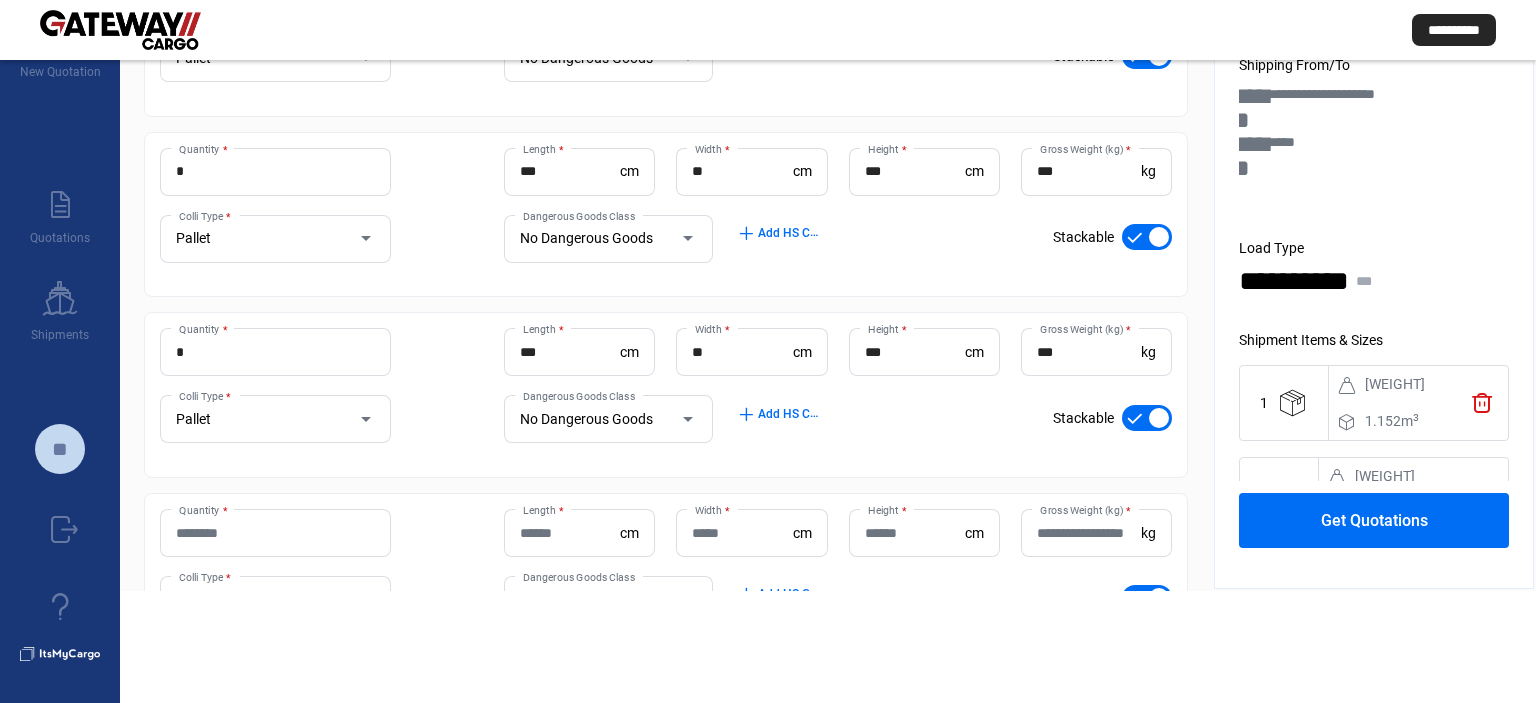 scroll, scrollTop: 1201, scrollLeft: 0, axis: vertical 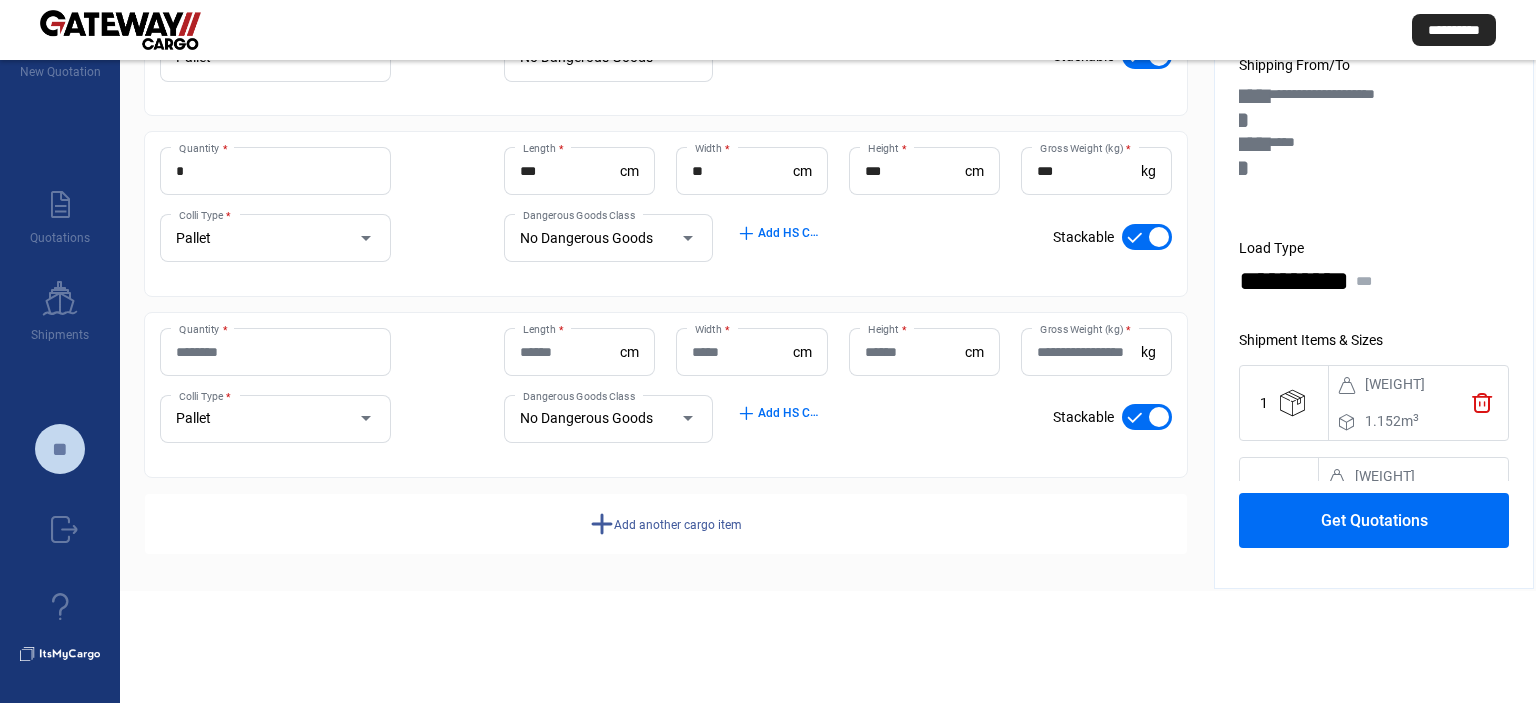 type 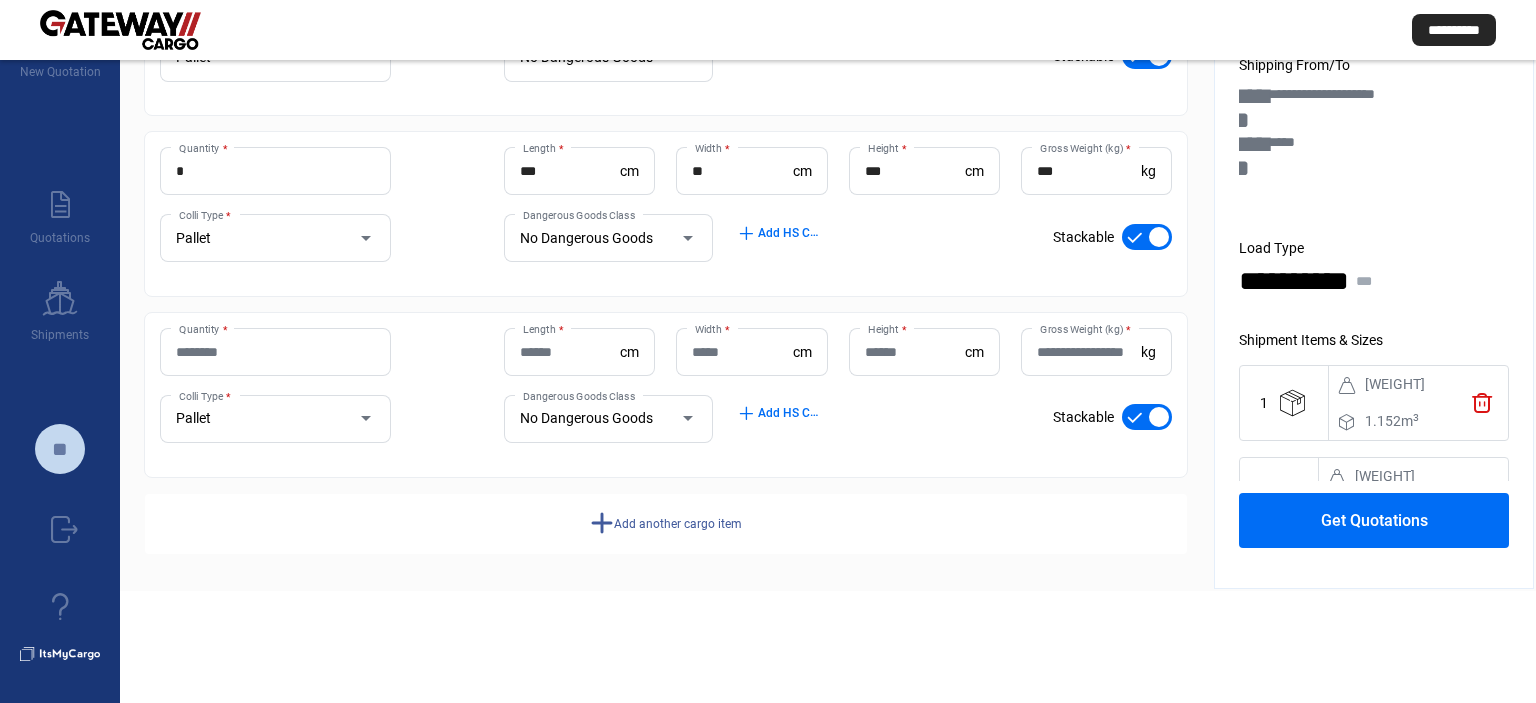 click on "Length  *" 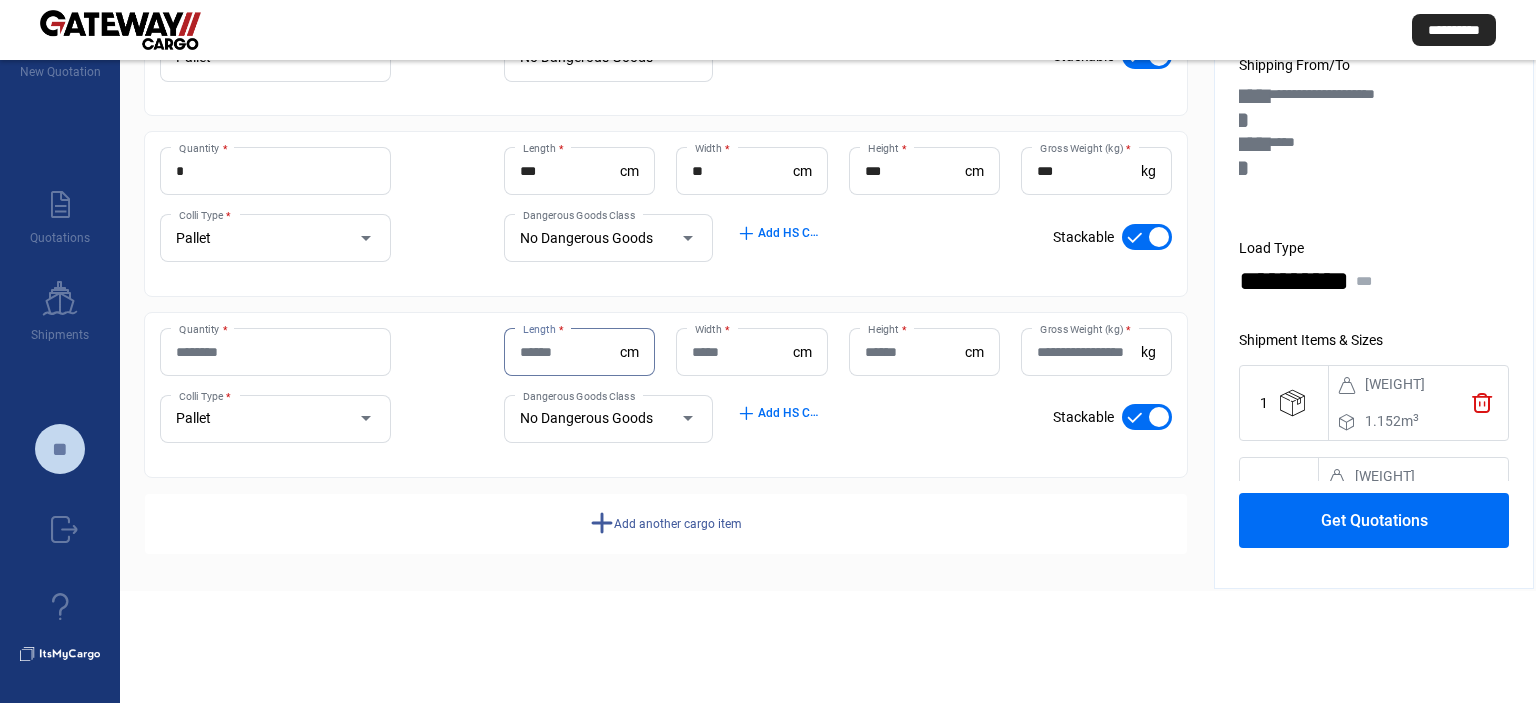 click on "Length  *" at bounding box center [570, 352] 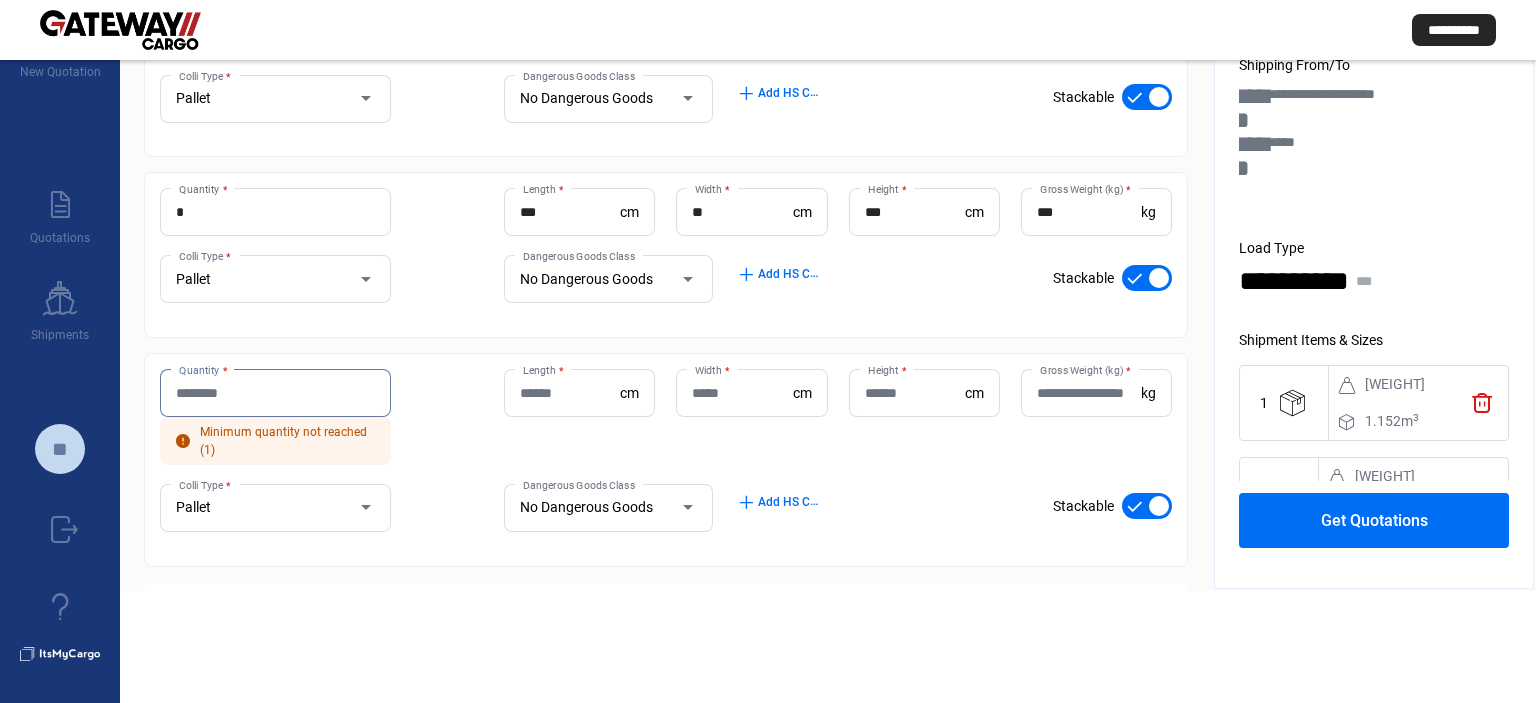 scroll, scrollTop: 1163, scrollLeft: 0, axis: vertical 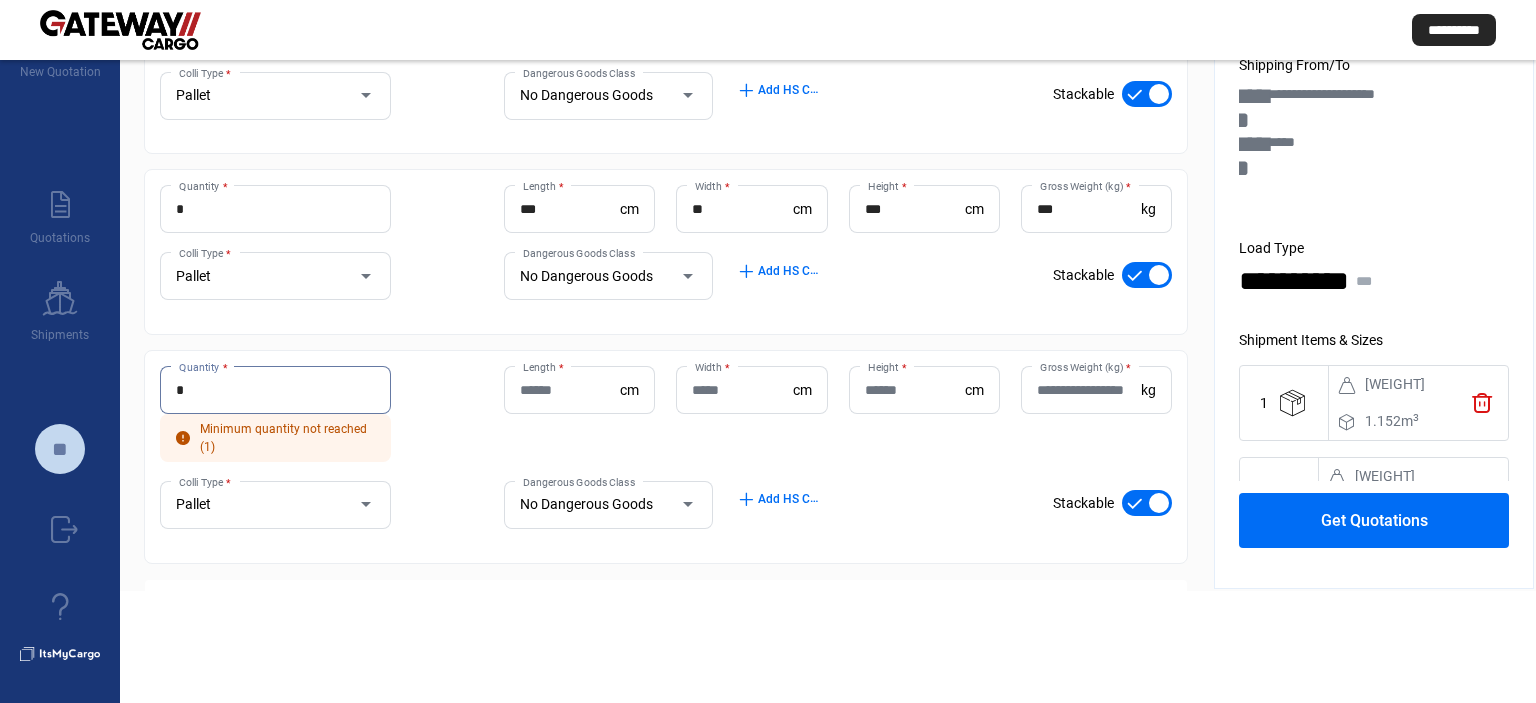 type on "*" 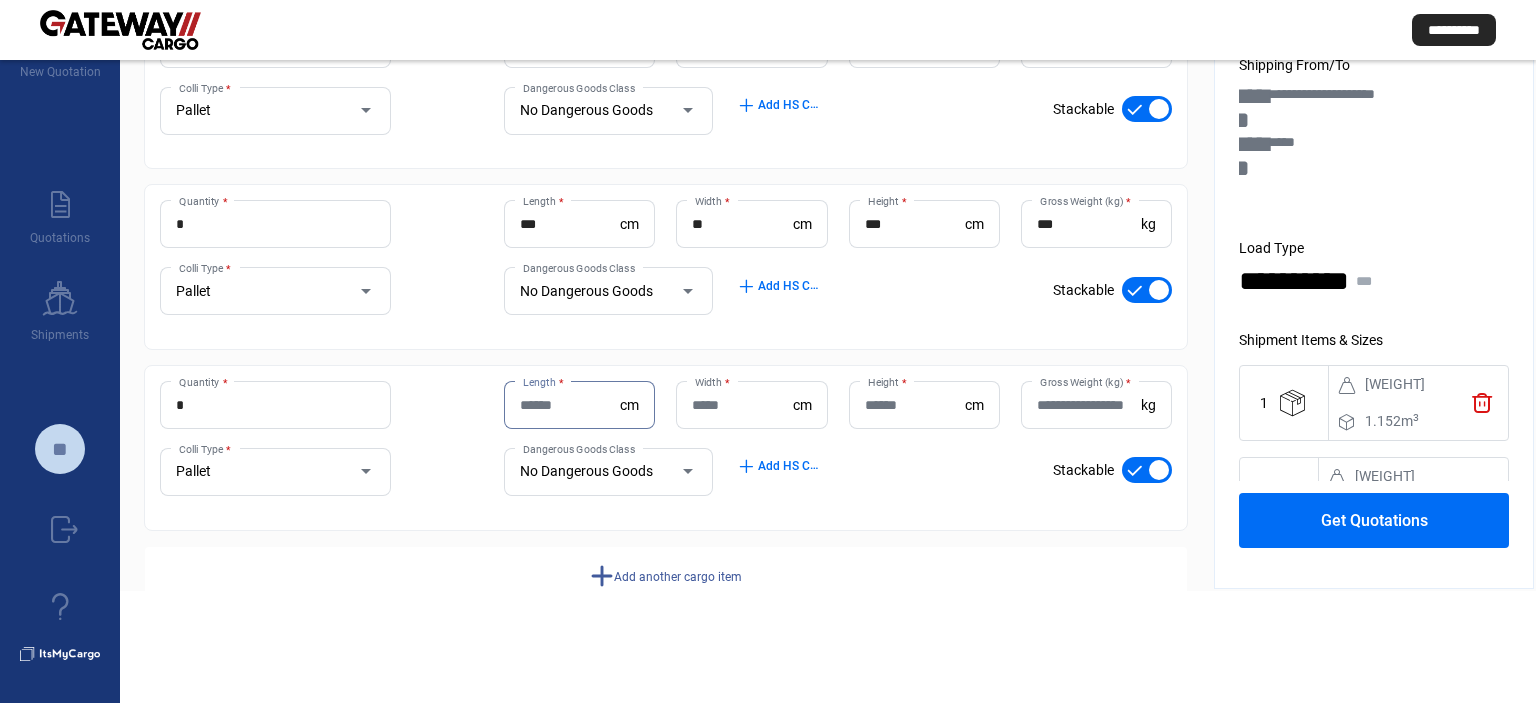 scroll, scrollTop: 1151, scrollLeft: 0, axis: vertical 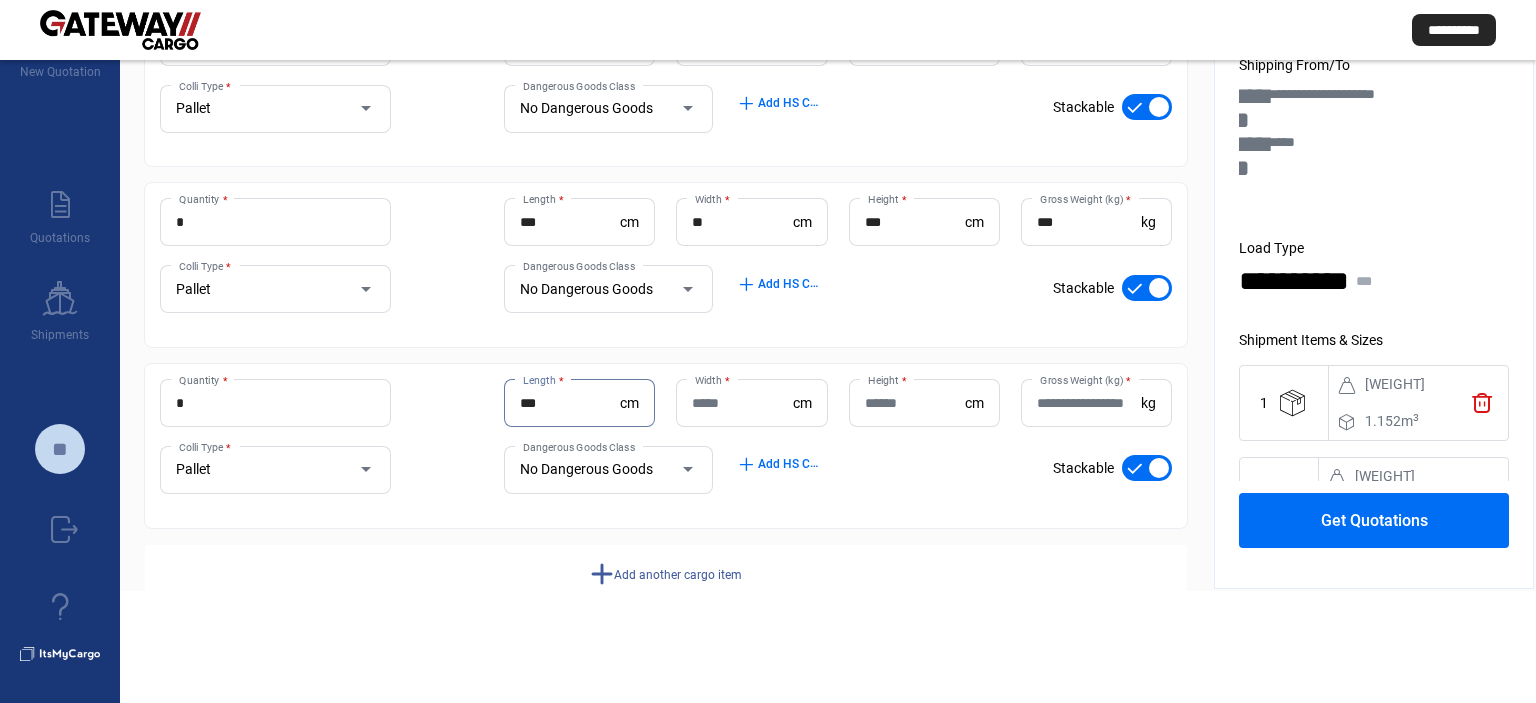 type on "***" 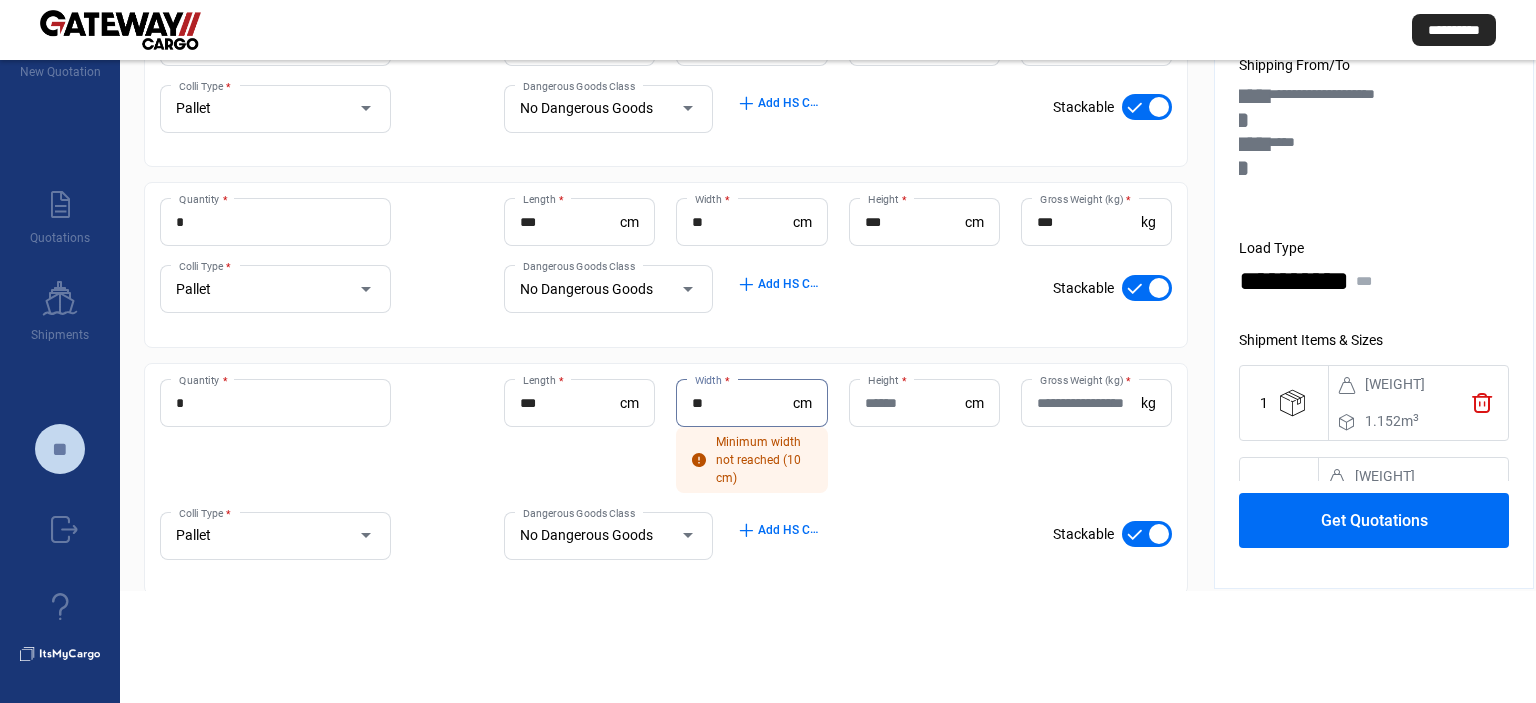 type on "**" 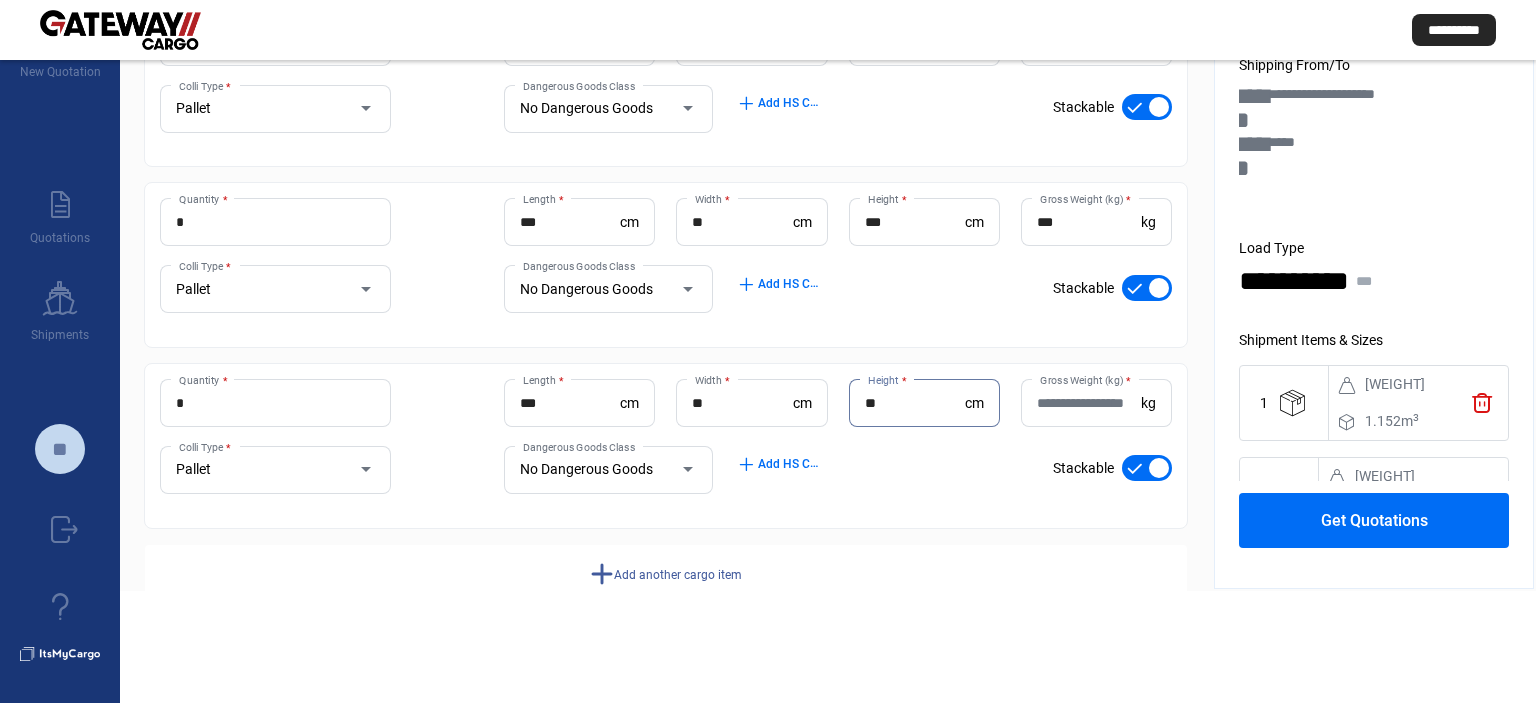 type on "*" 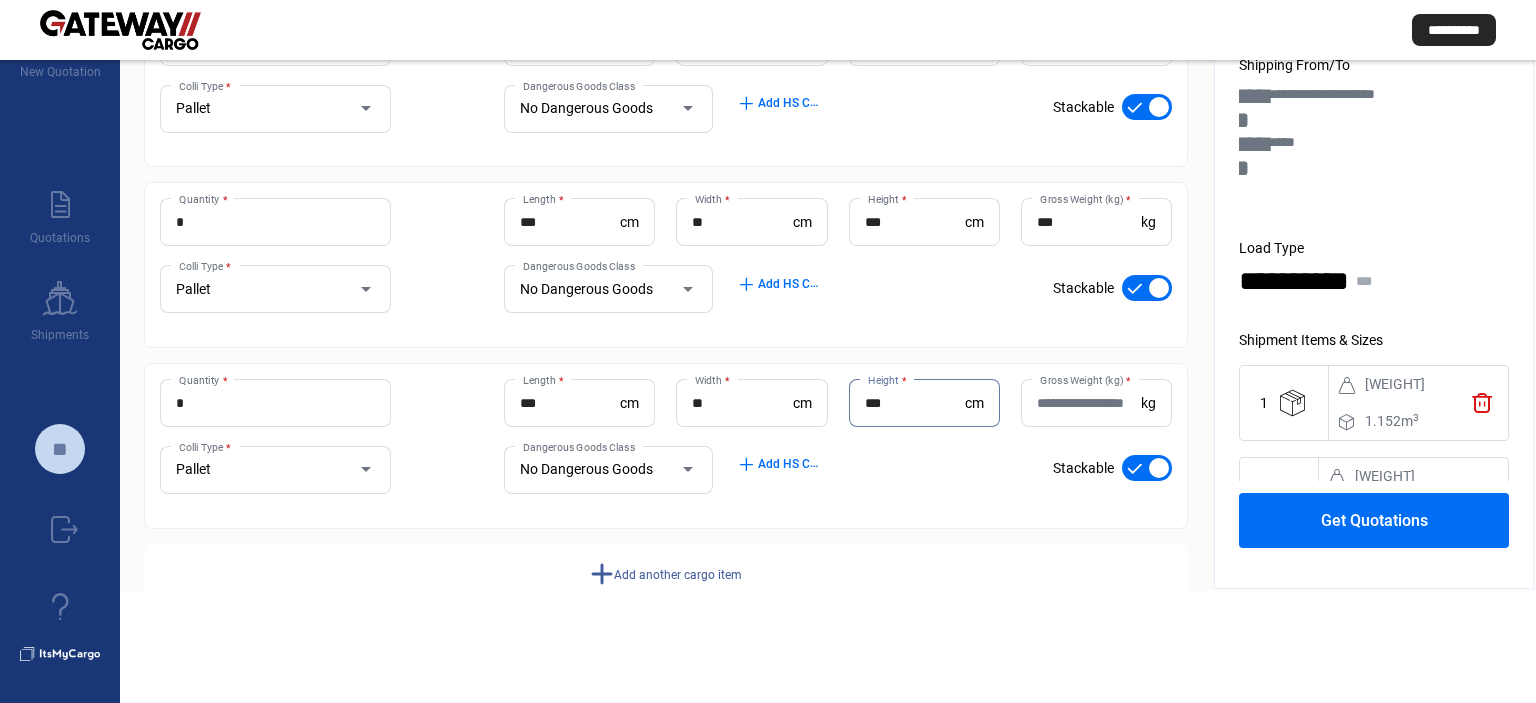 type on "***" 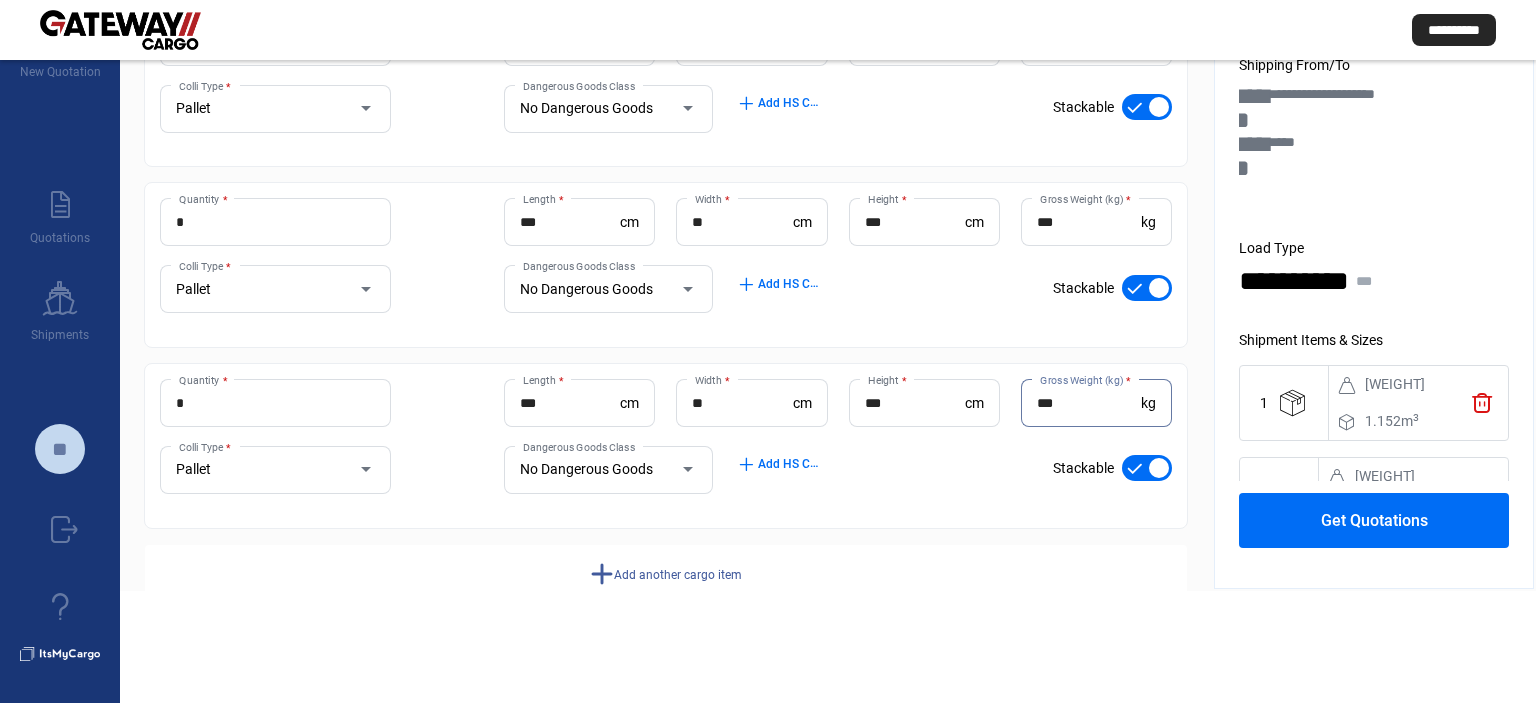 type on "***" 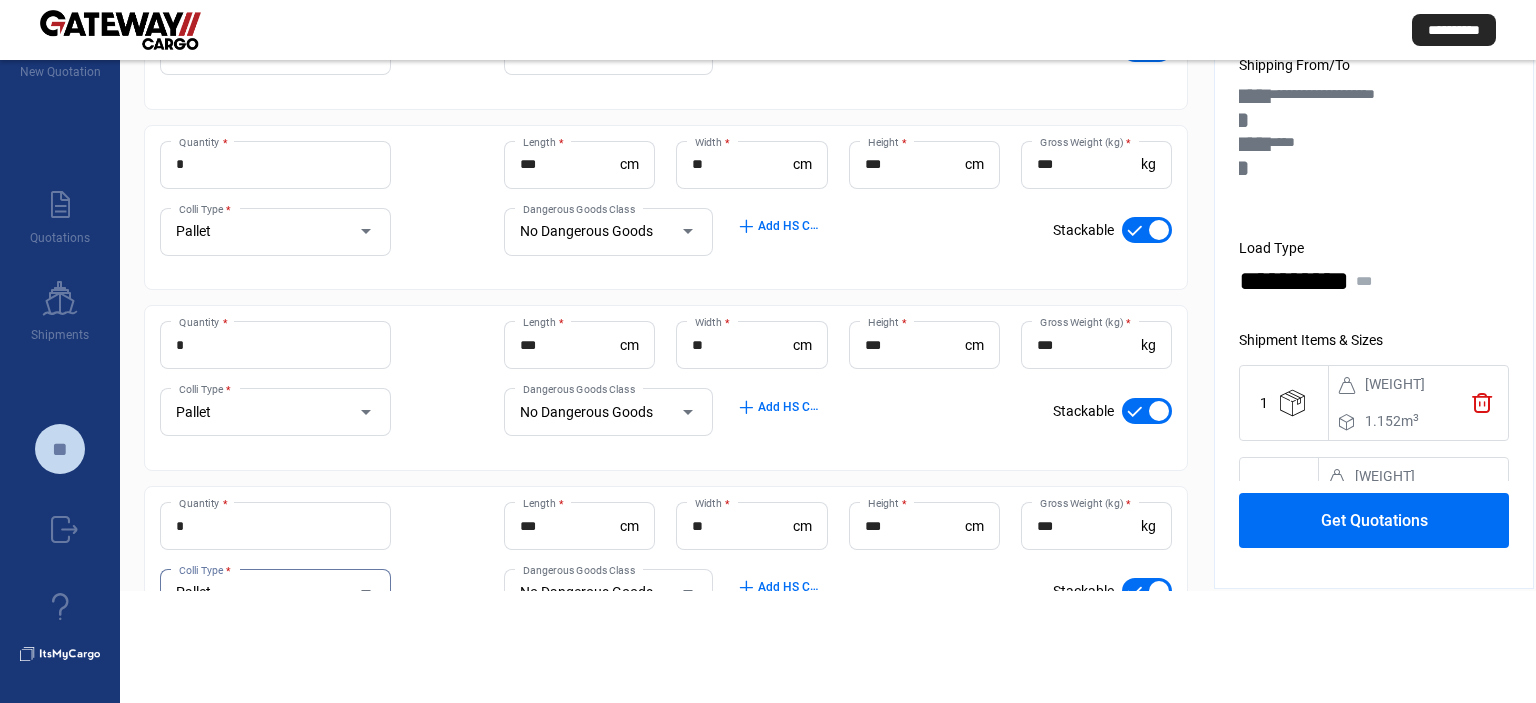 scroll, scrollTop: 1201, scrollLeft: 0, axis: vertical 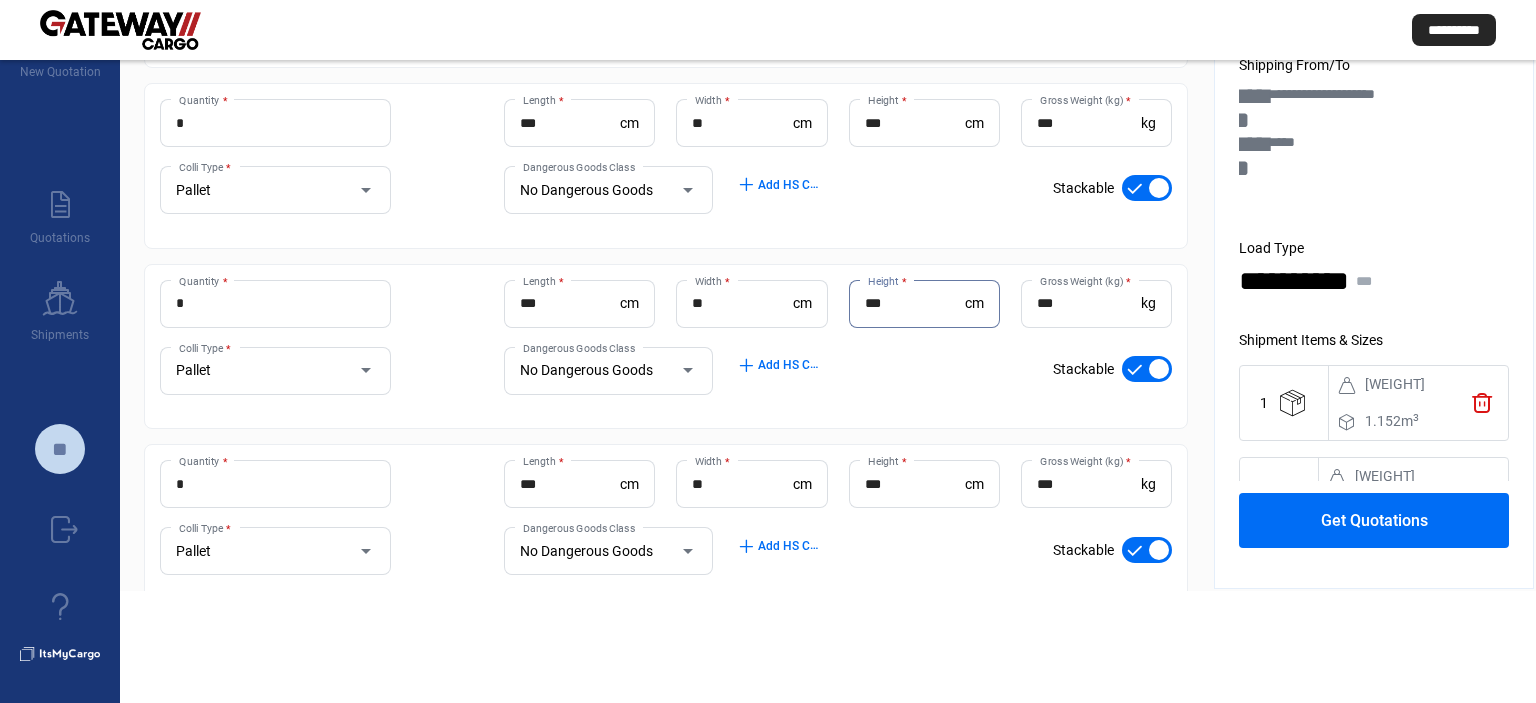 click on "***" at bounding box center [915, 303] 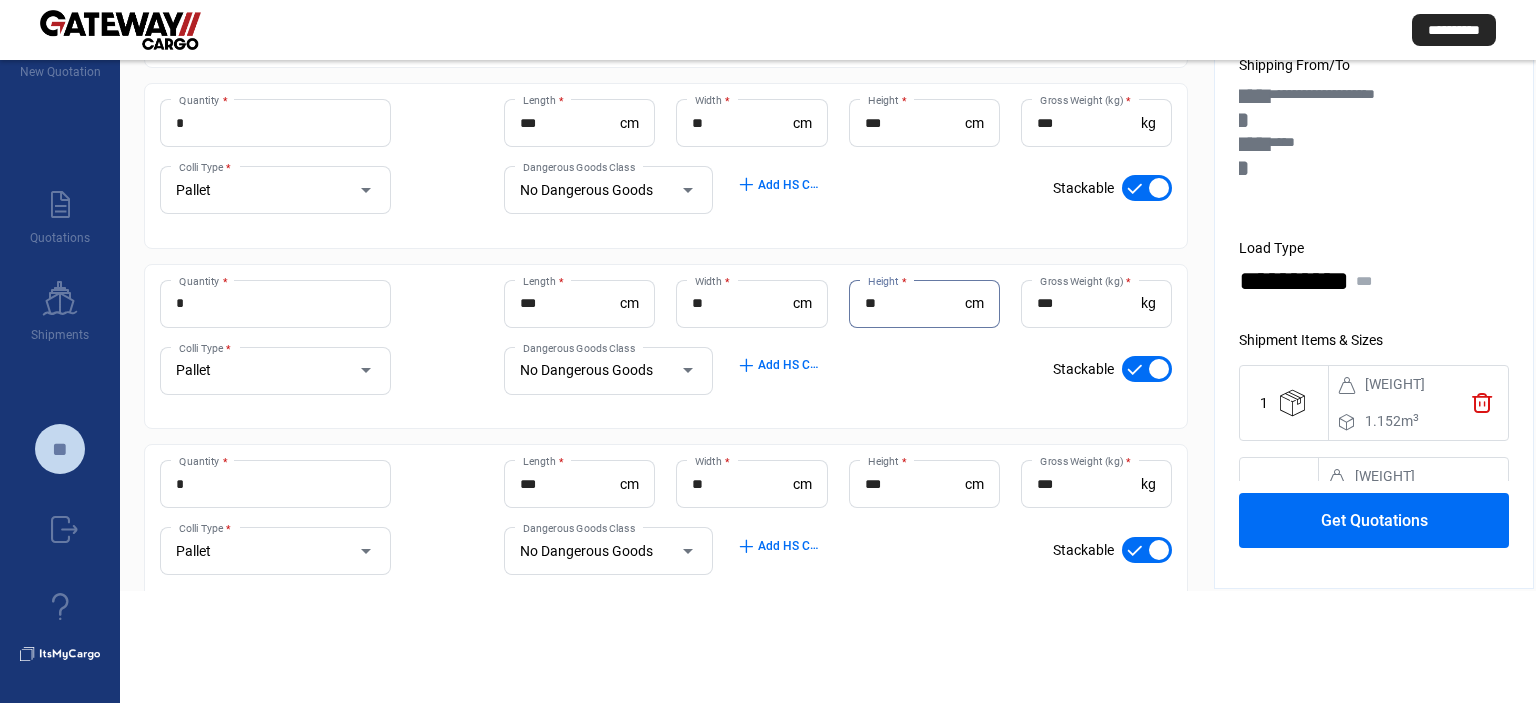 type on "*" 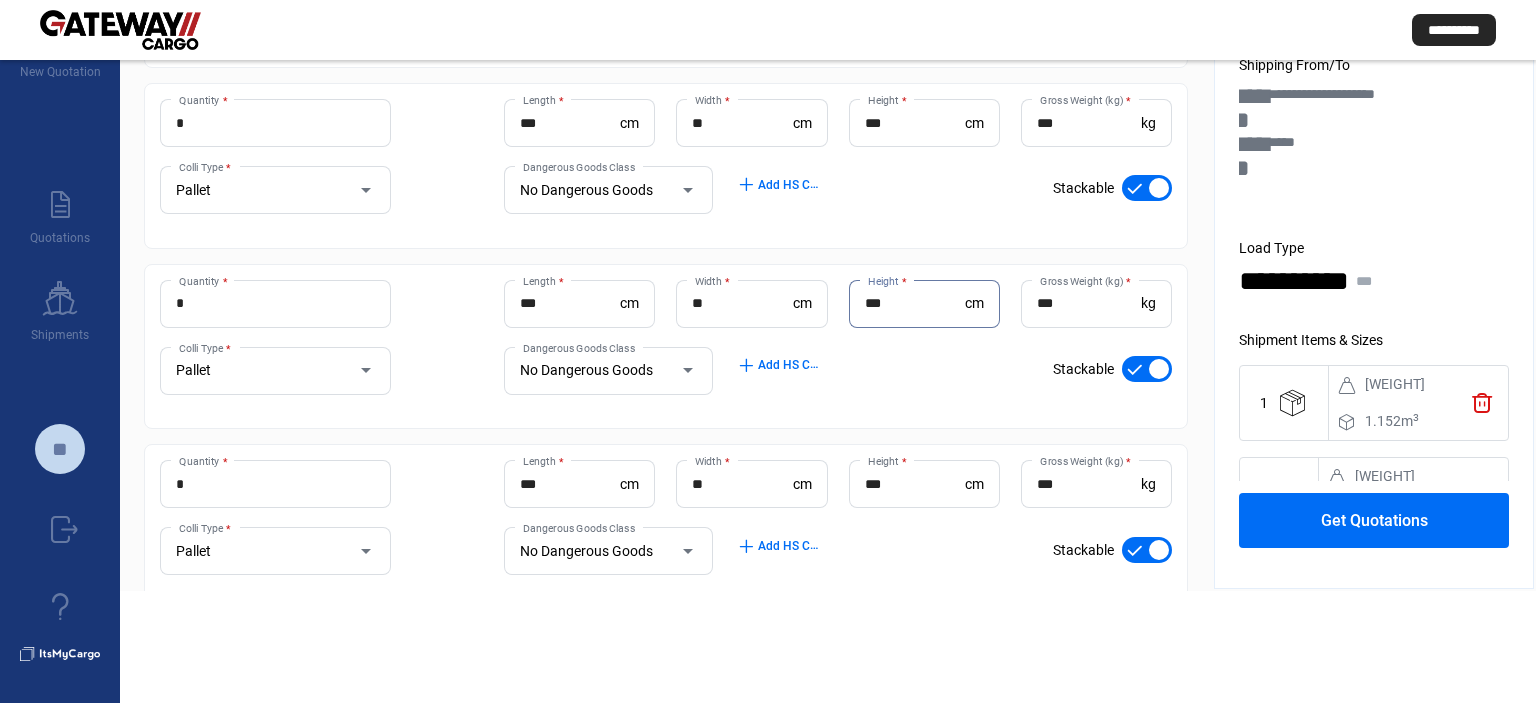type on "***" 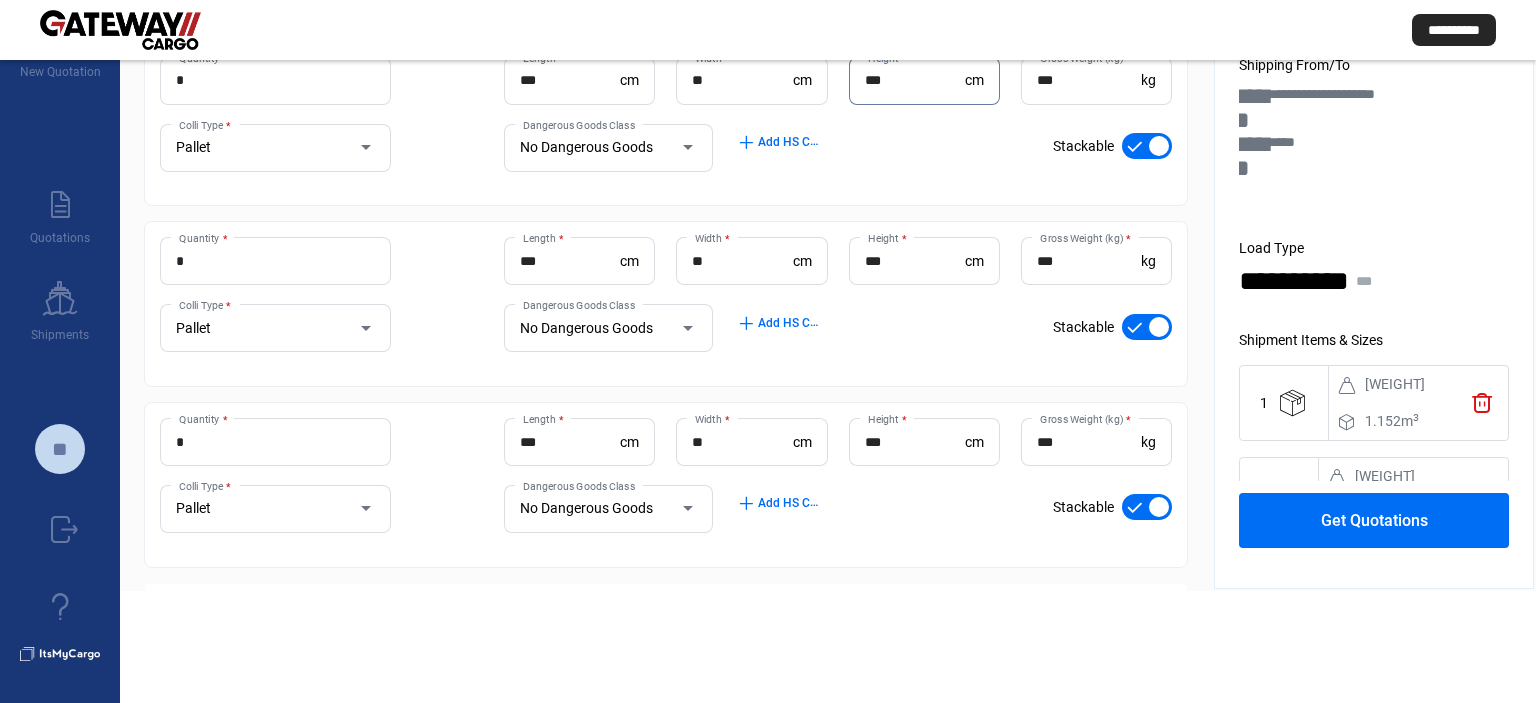 scroll, scrollTop: 1126, scrollLeft: 0, axis: vertical 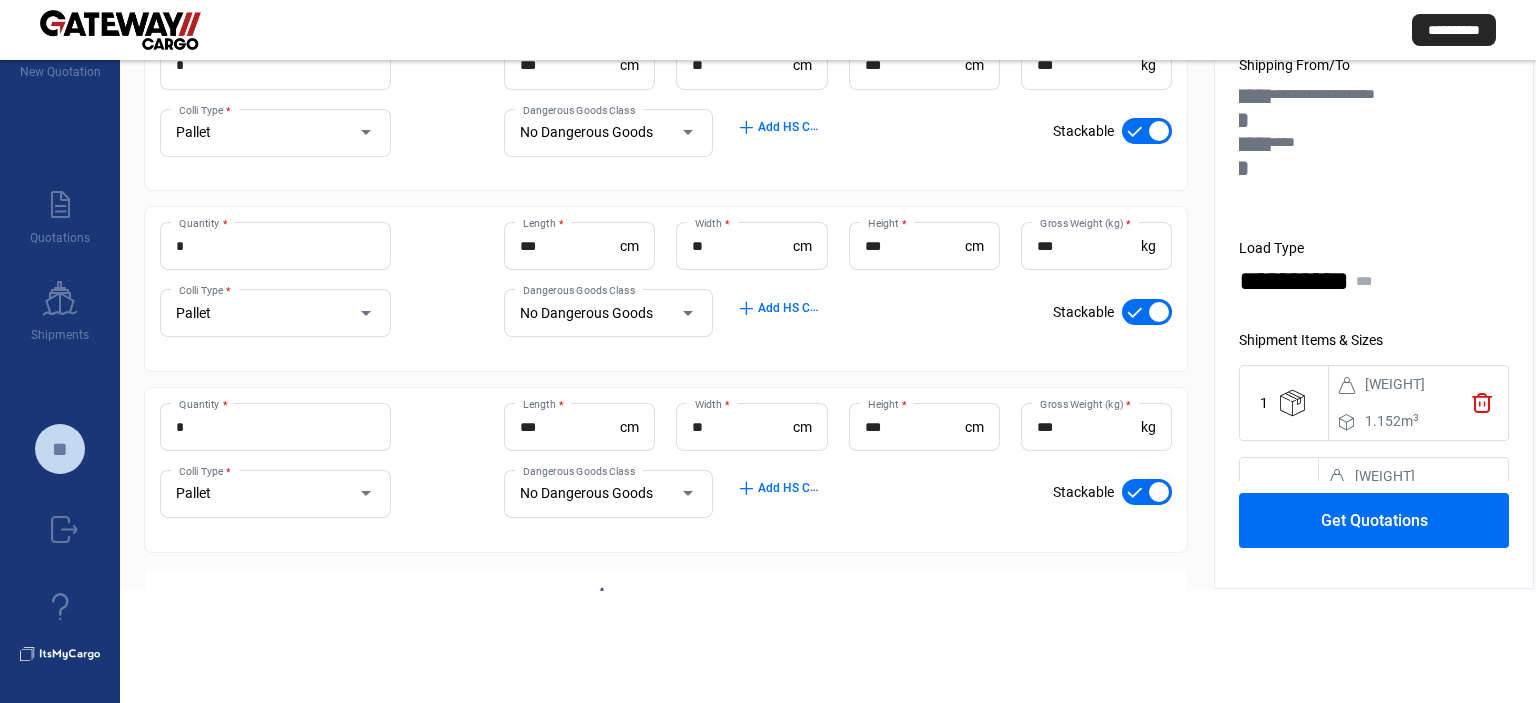 click at bounding box center [1147, 492] 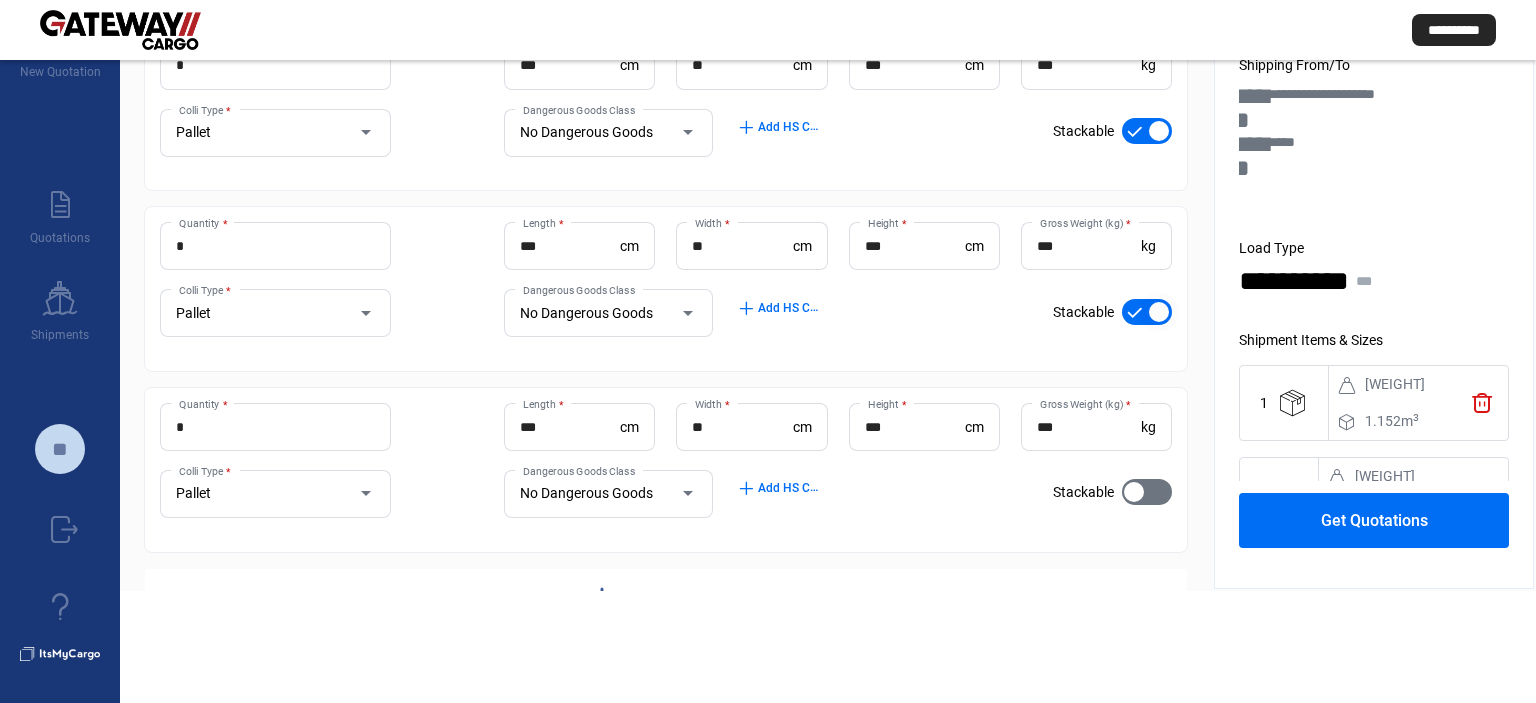click at bounding box center (1147, 312) 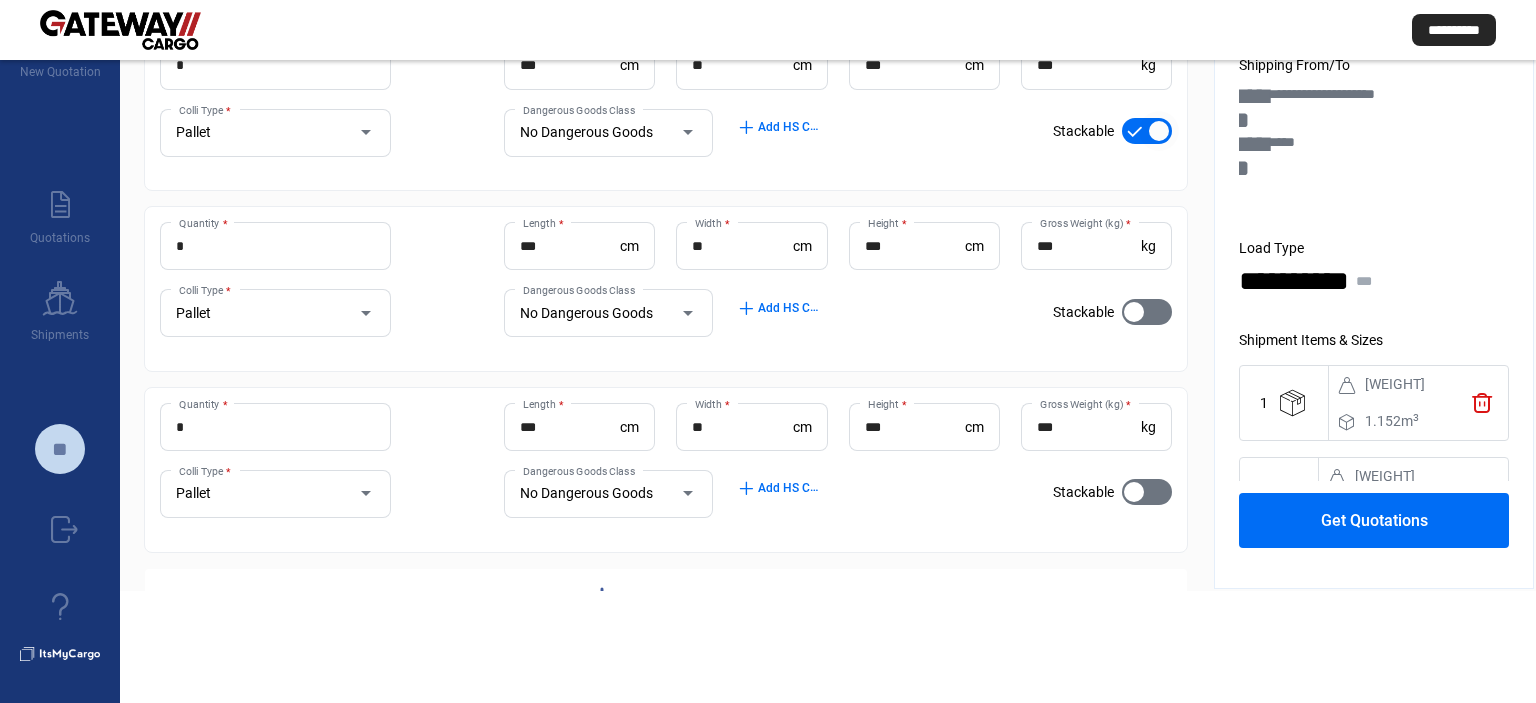 click at bounding box center (1147, 131) 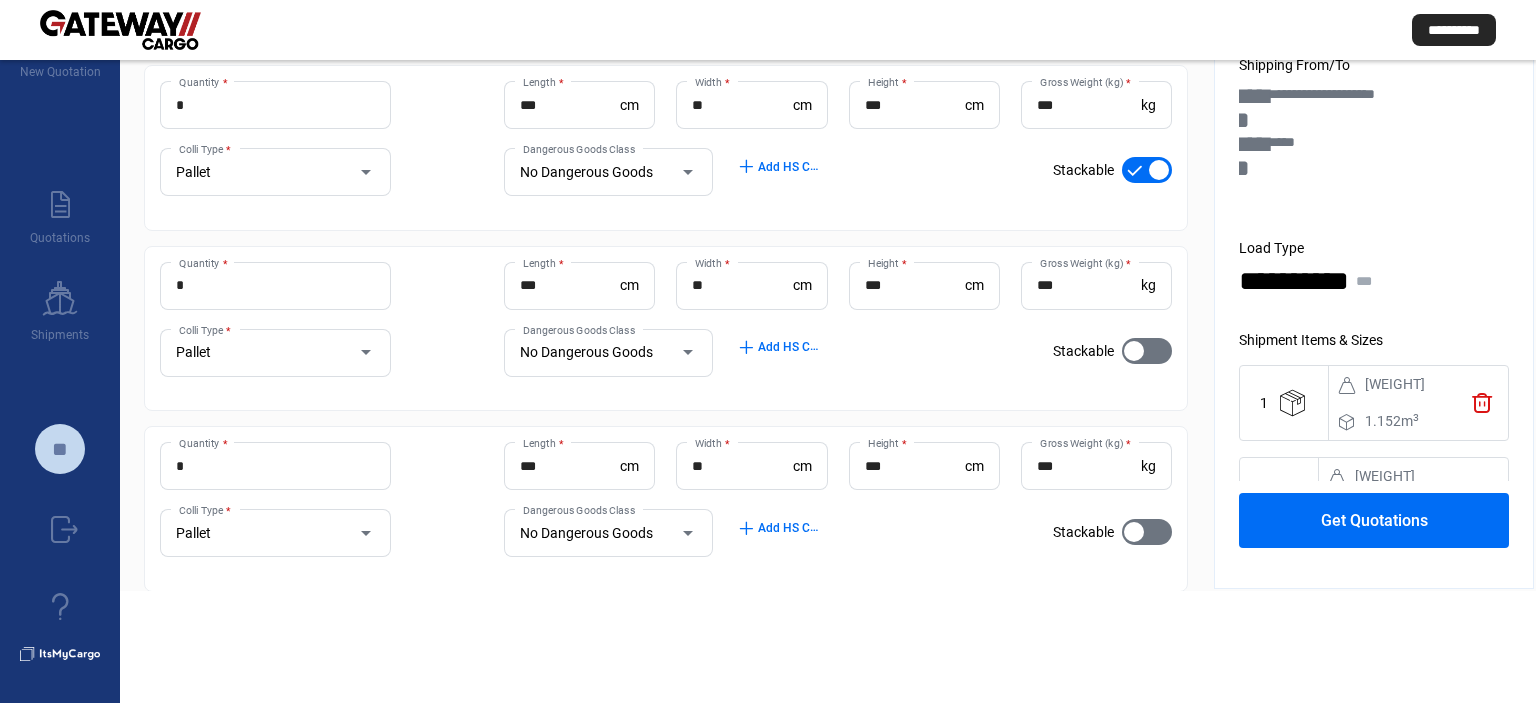 scroll, scrollTop: 901, scrollLeft: 0, axis: vertical 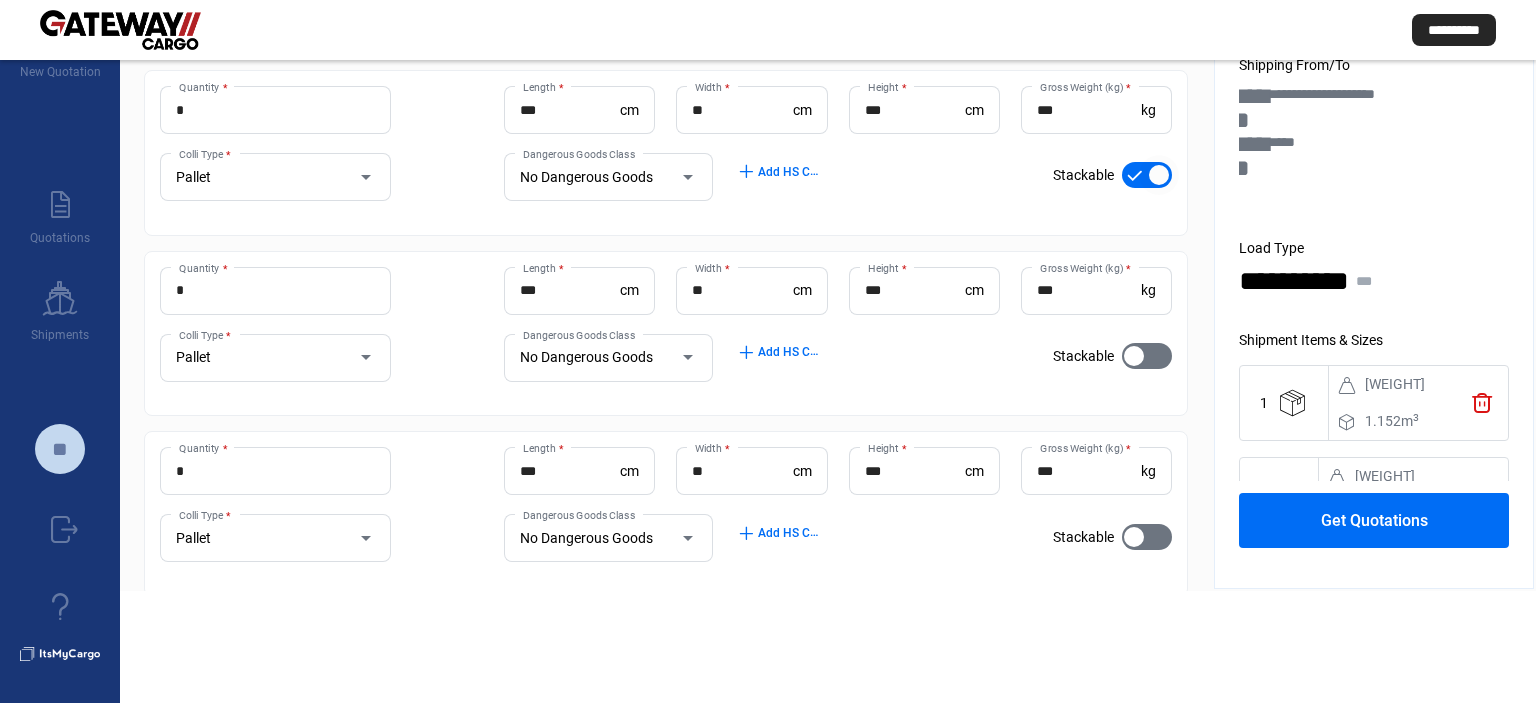 click at bounding box center (1159, 175) 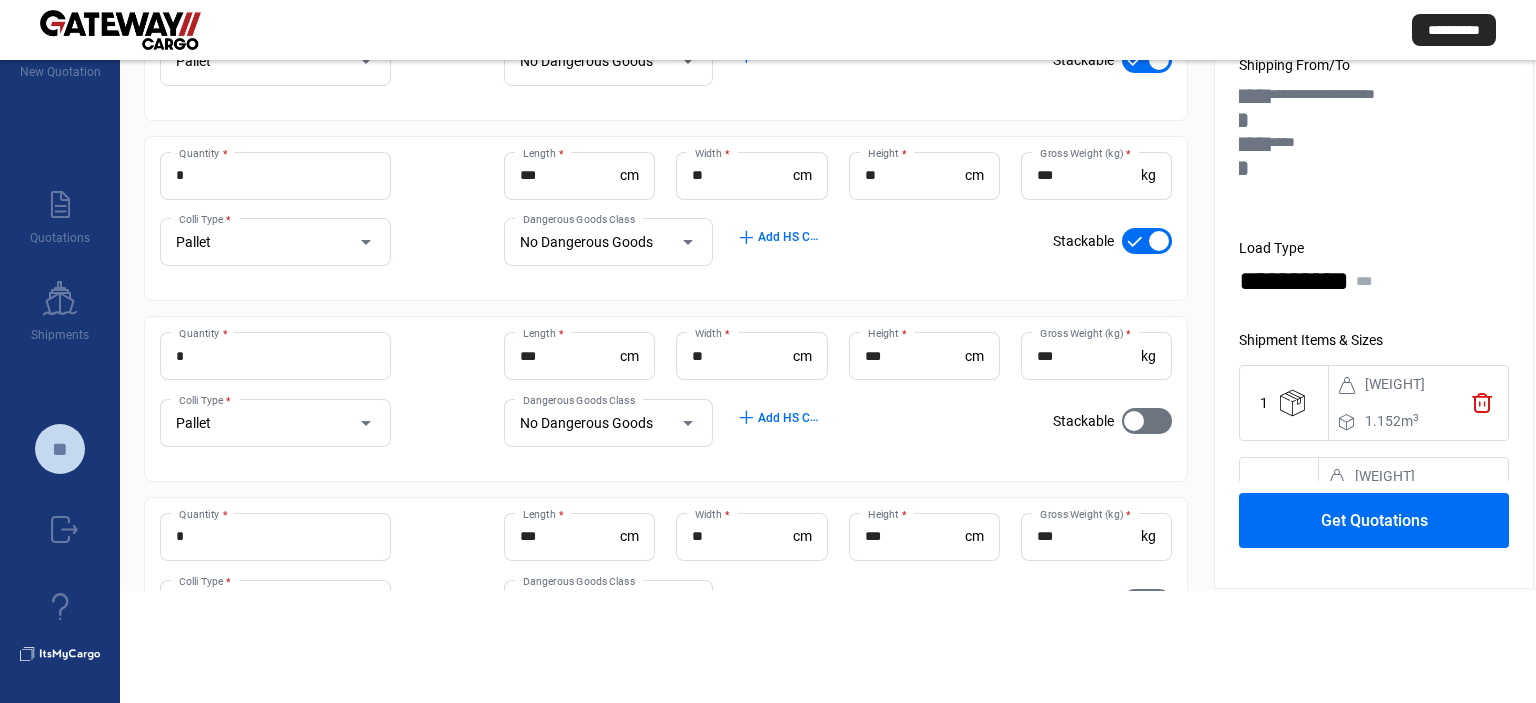 scroll, scrollTop: 652, scrollLeft: 0, axis: vertical 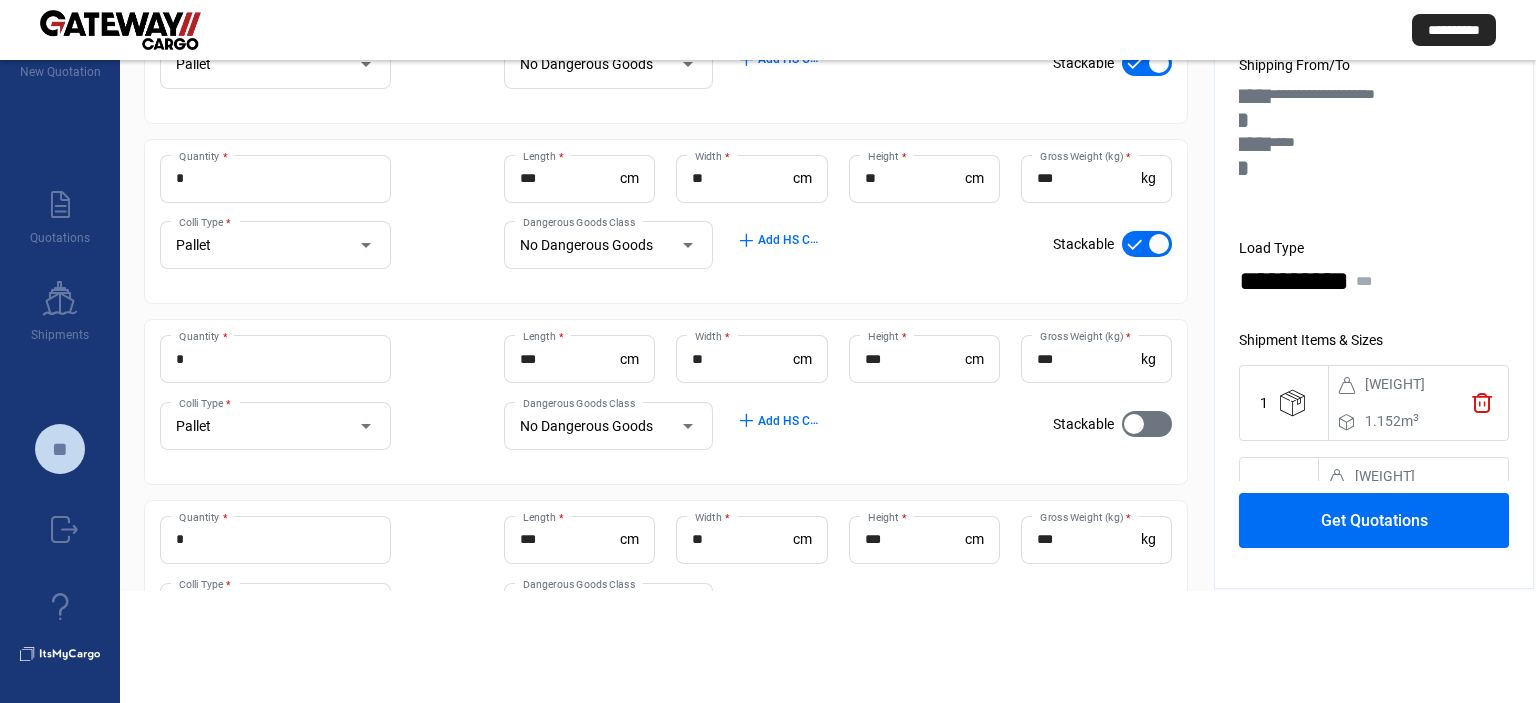 click at bounding box center (1159, 244) 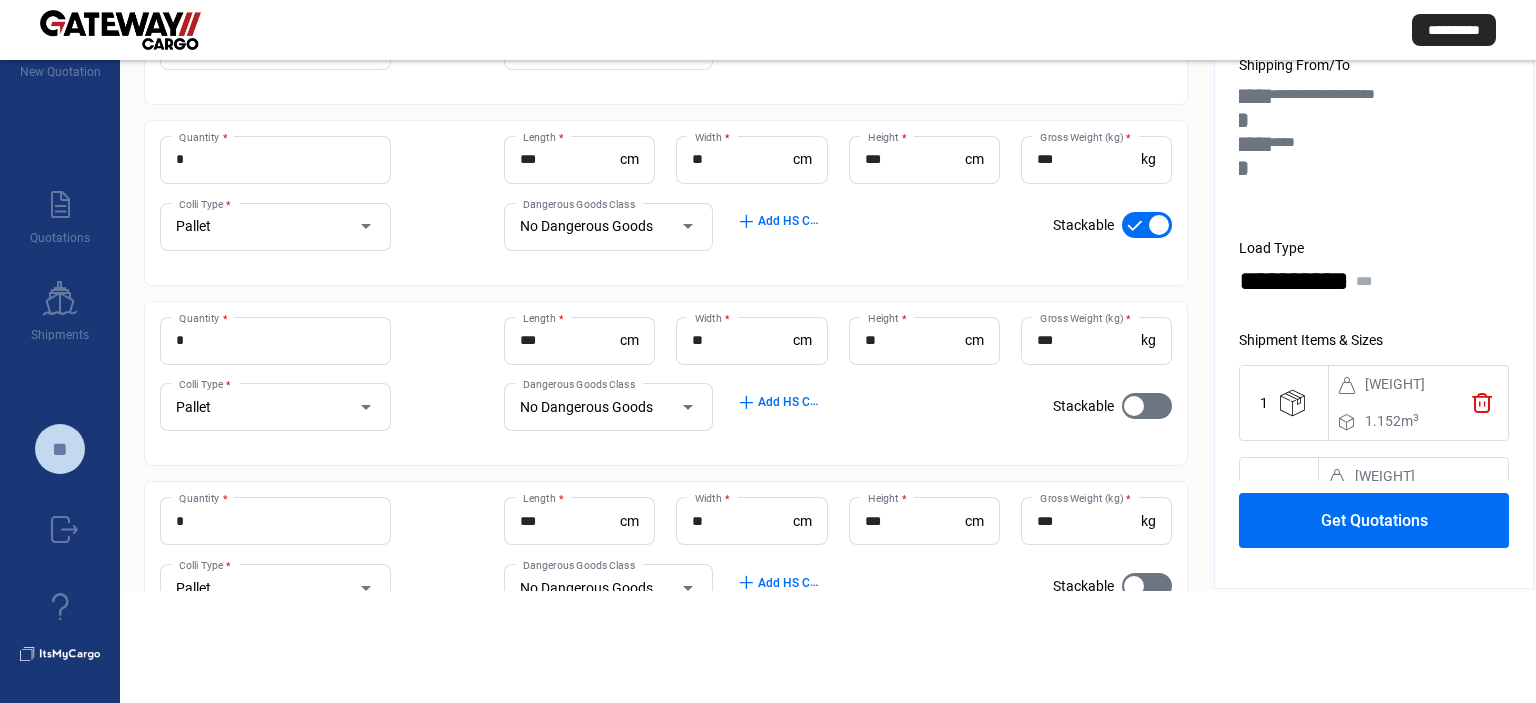 scroll, scrollTop: 465, scrollLeft: 0, axis: vertical 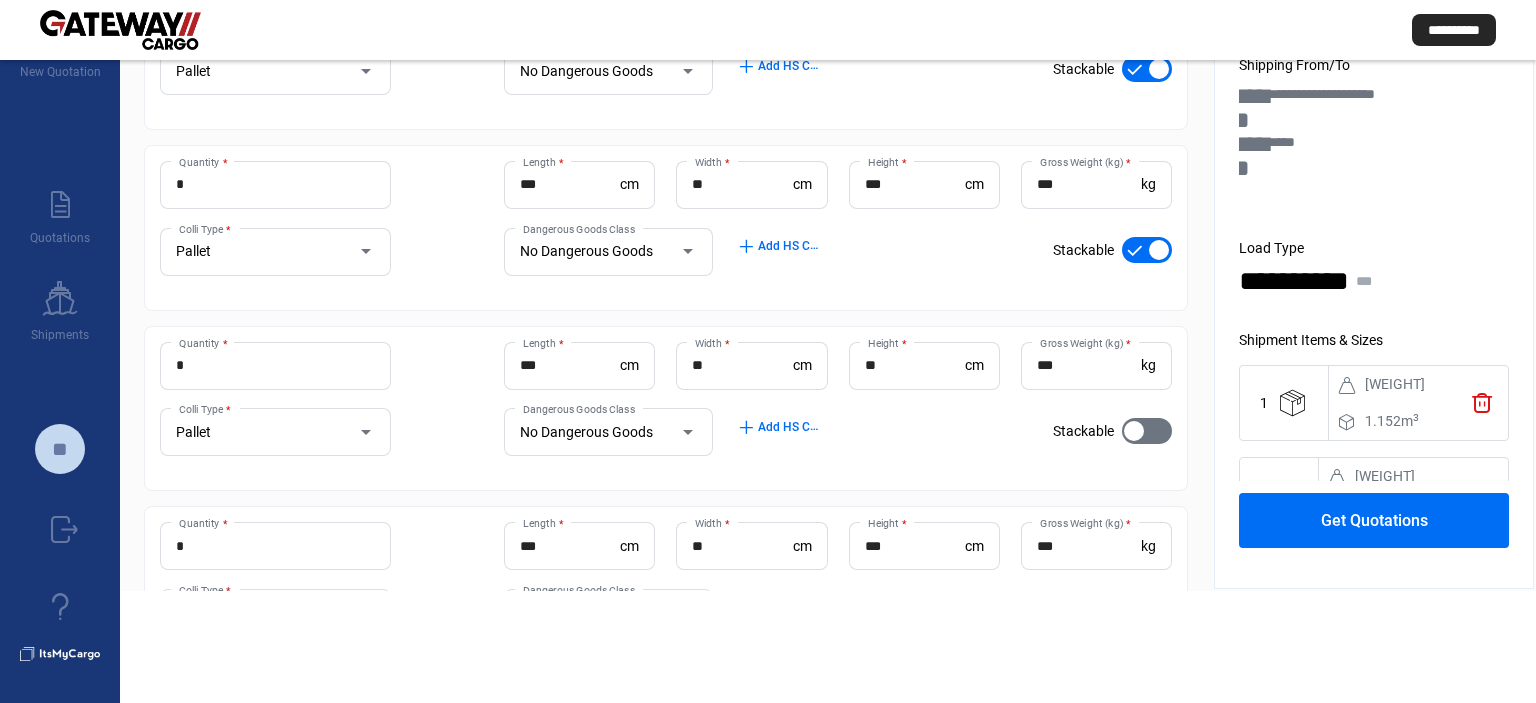 click at bounding box center (1159, 250) 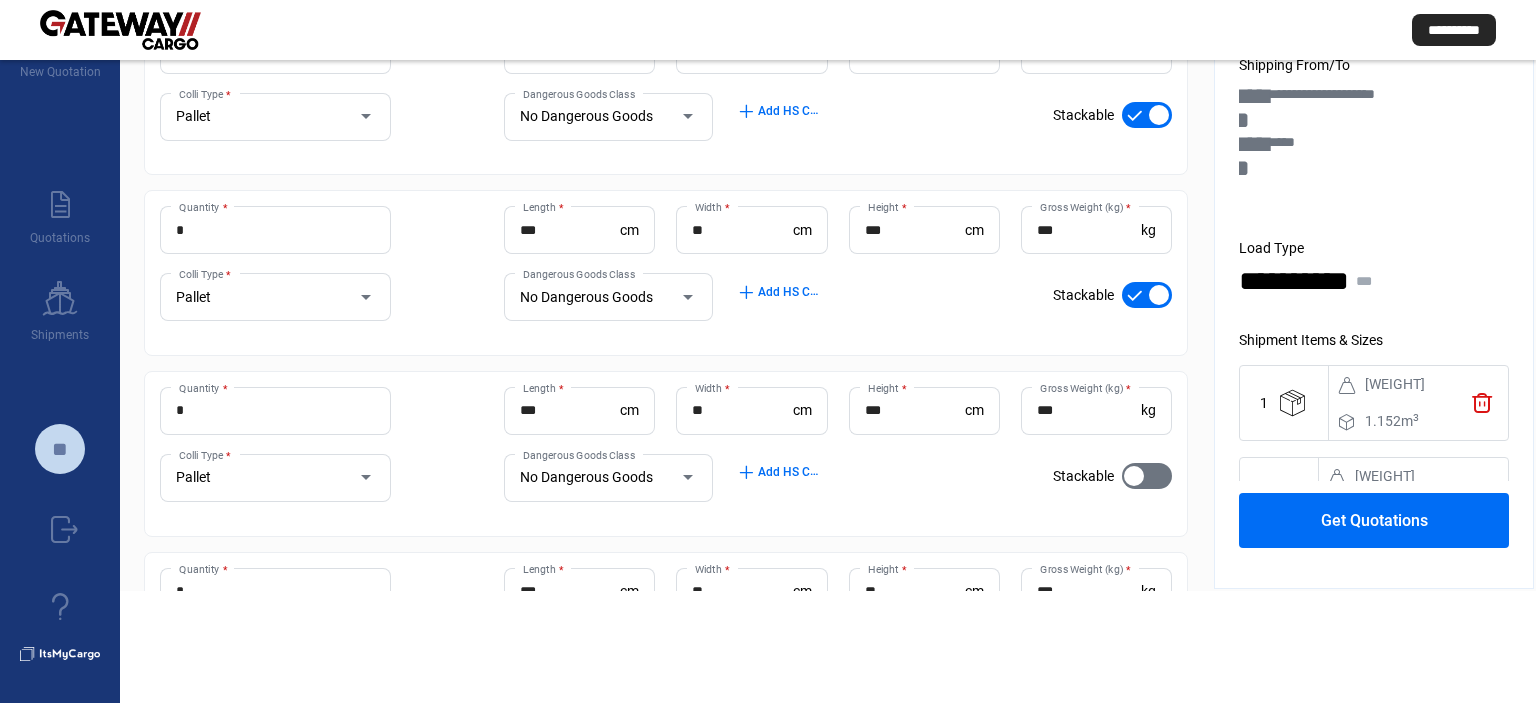 scroll, scrollTop: 238, scrollLeft: 0, axis: vertical 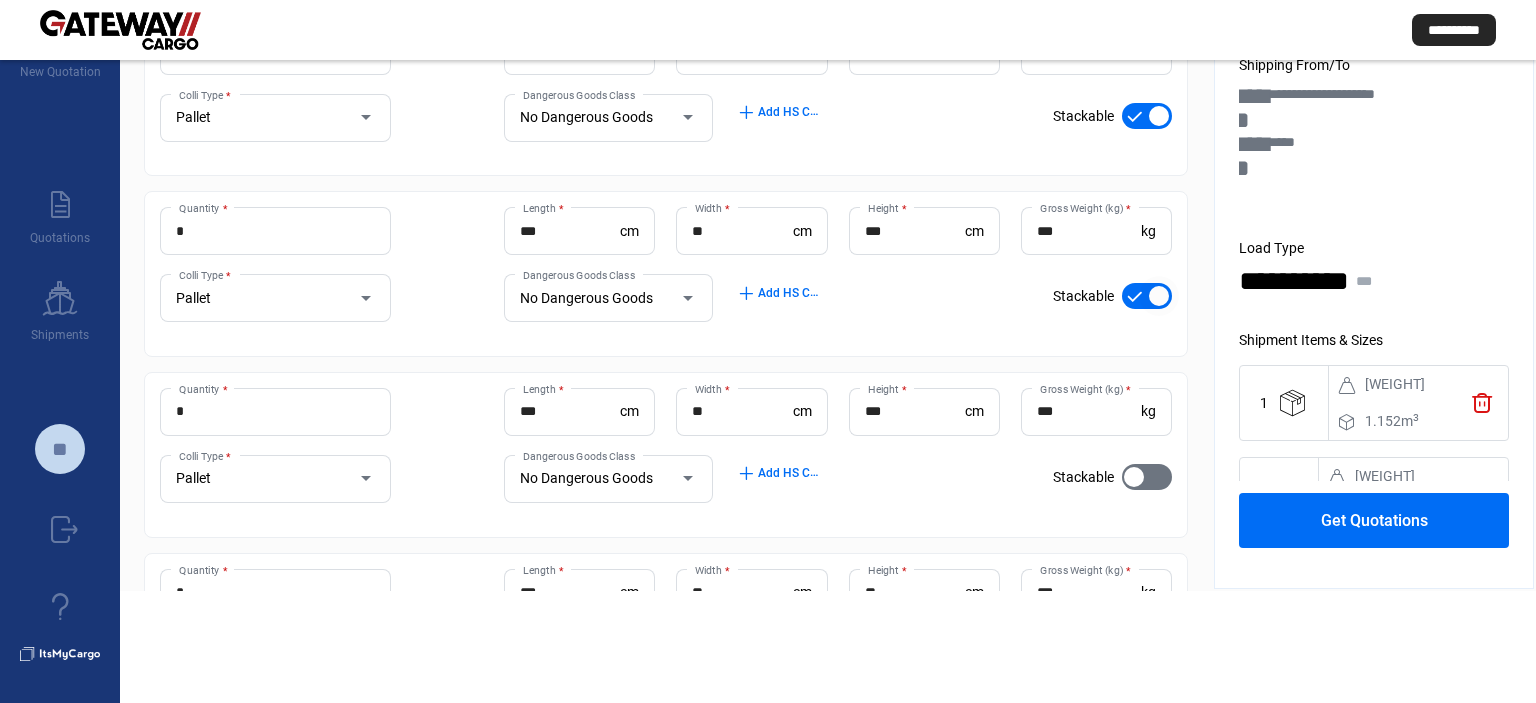 click at bounding box center (1159, 296) 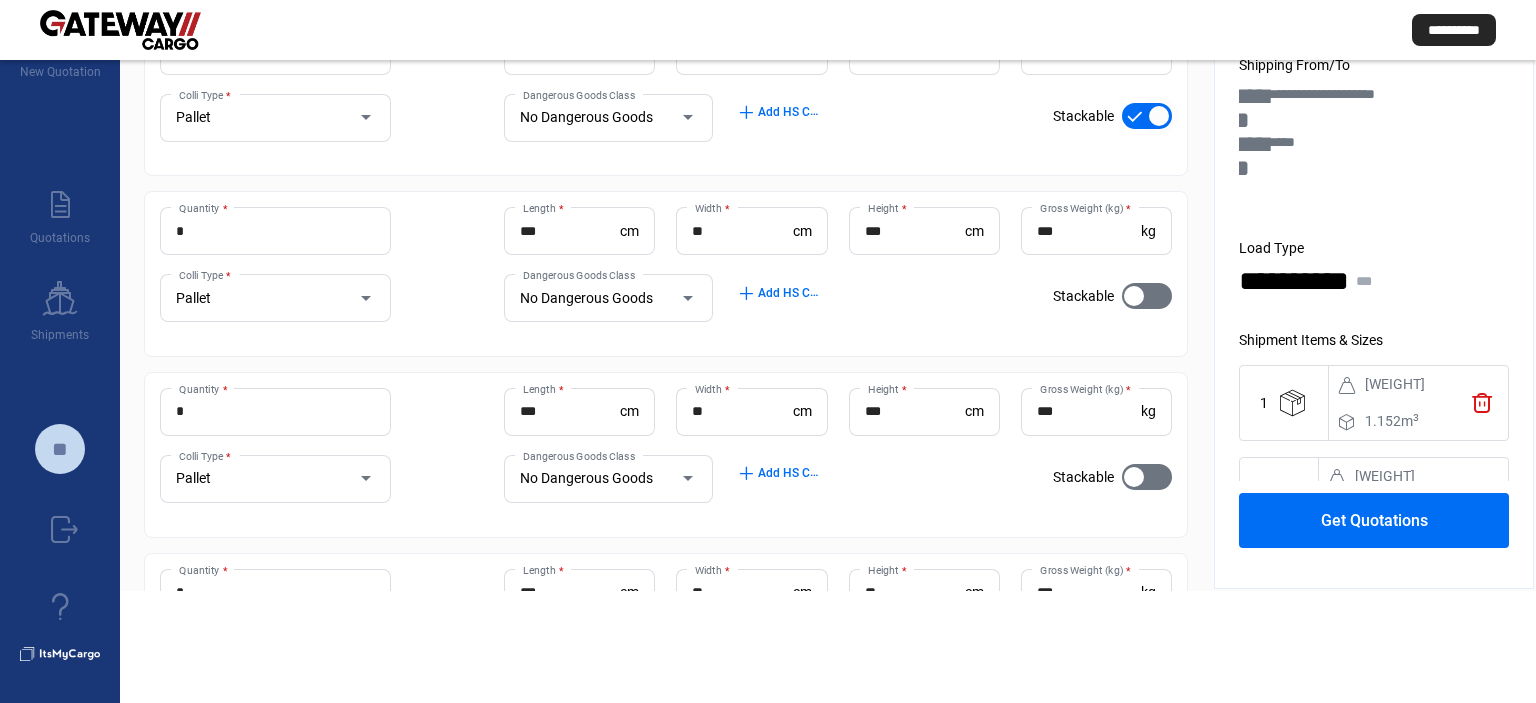 click at bounding box center [1147, 116] 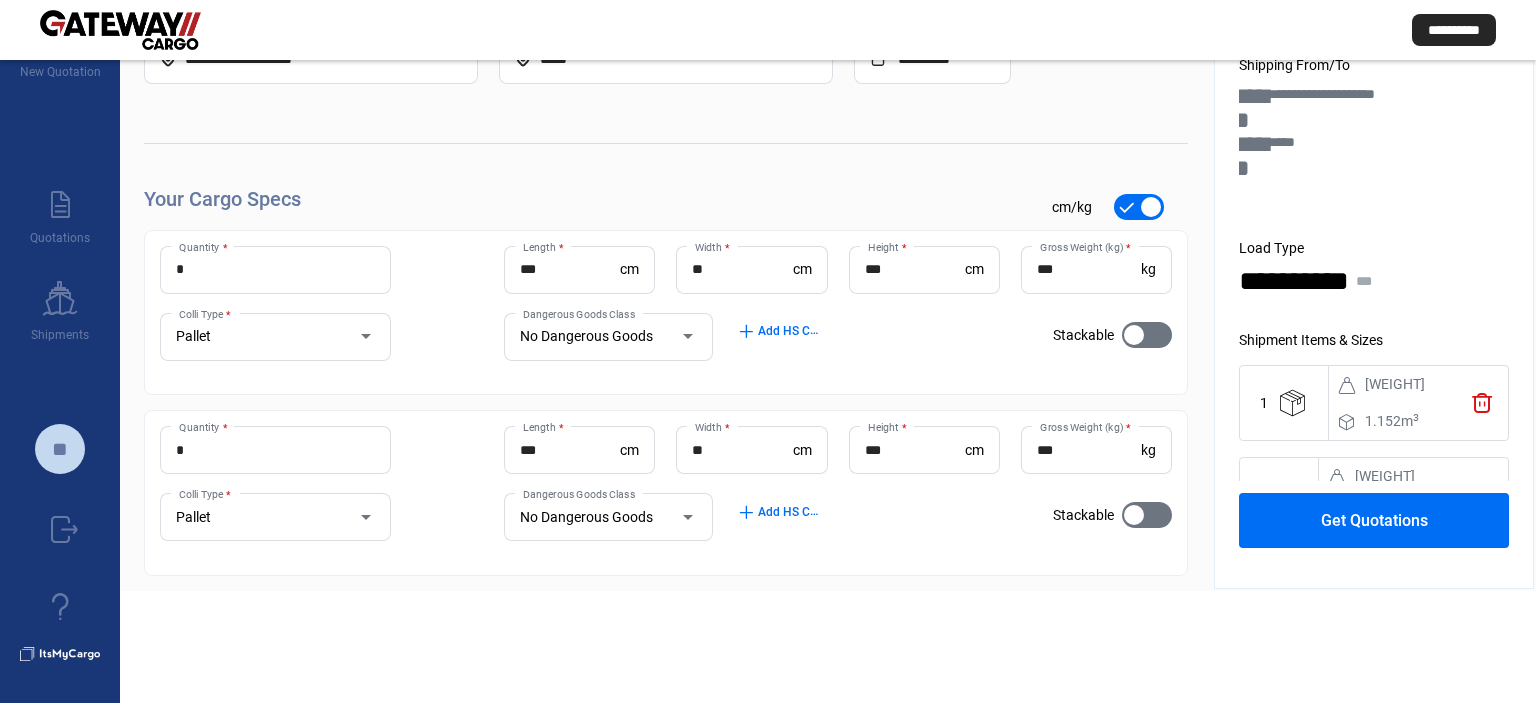 scroll, scrollTop: 11, scrollLeft: 0, axis: vertical 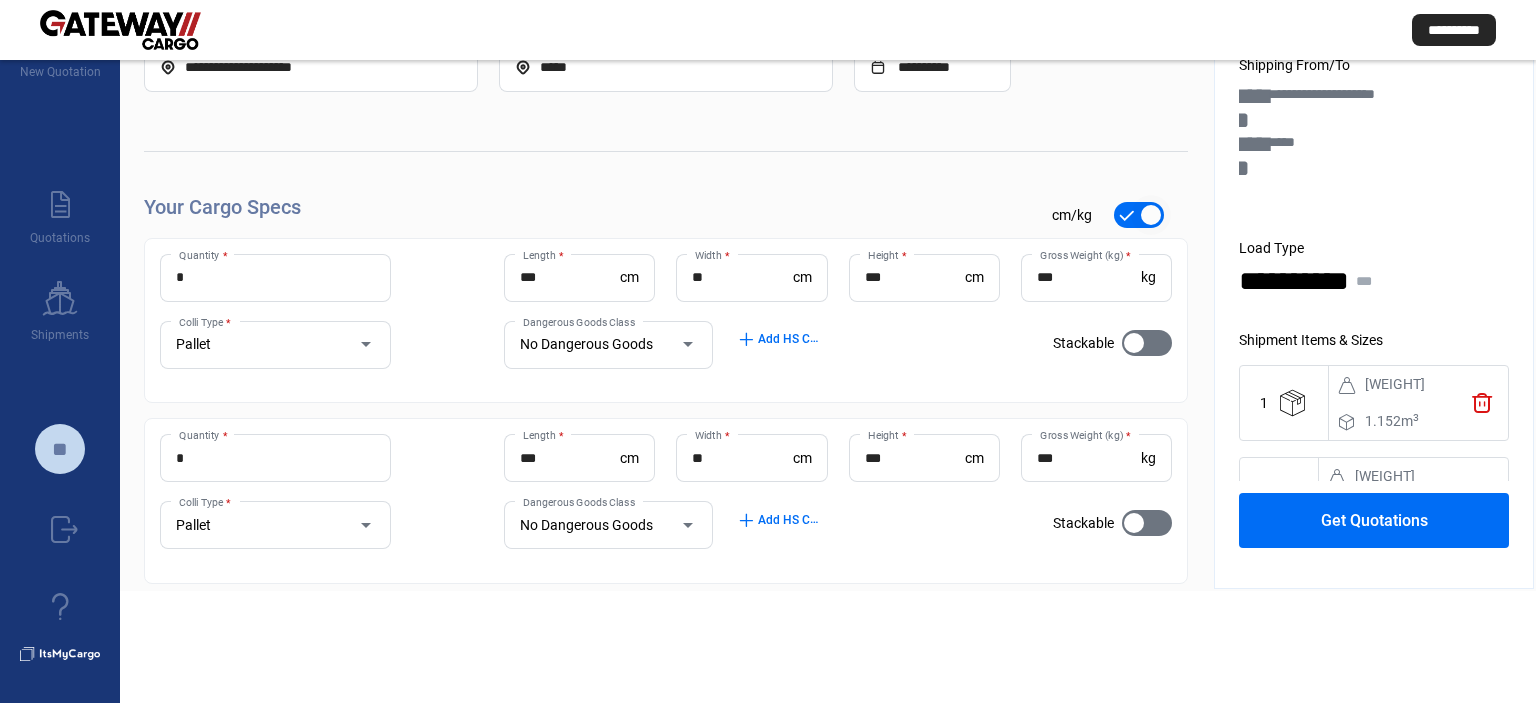 click at bounding box center (1151, 215) 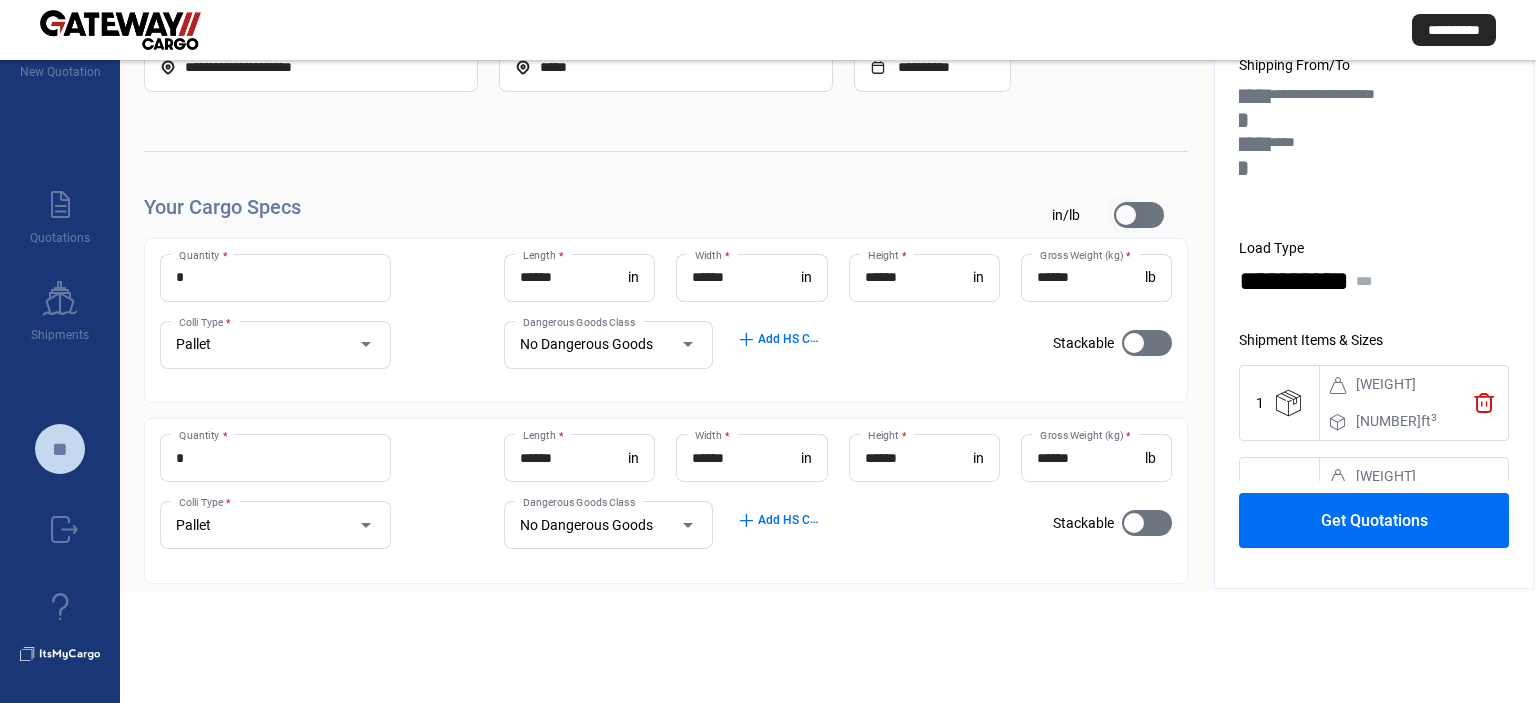 click at bounding box center [1126, 215] 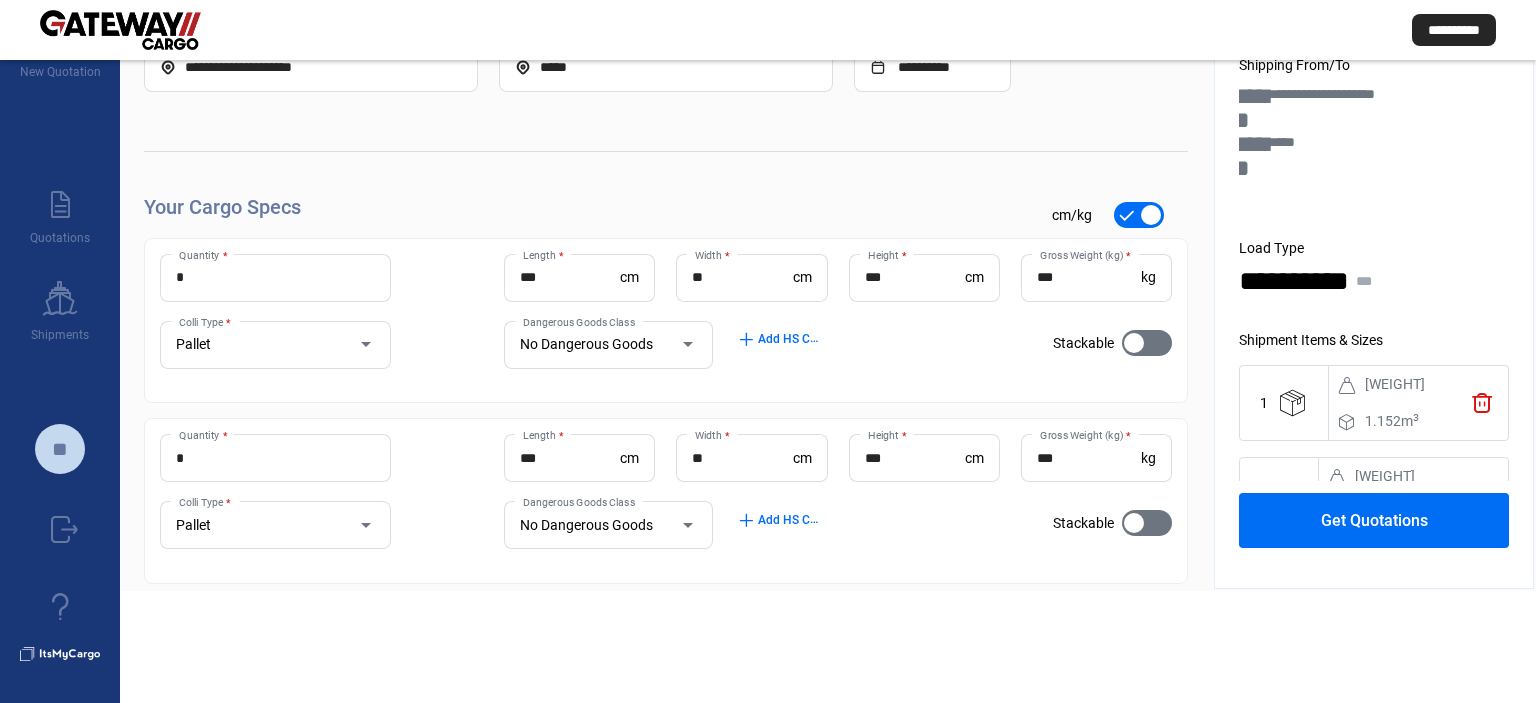 click on "Get Quotations" 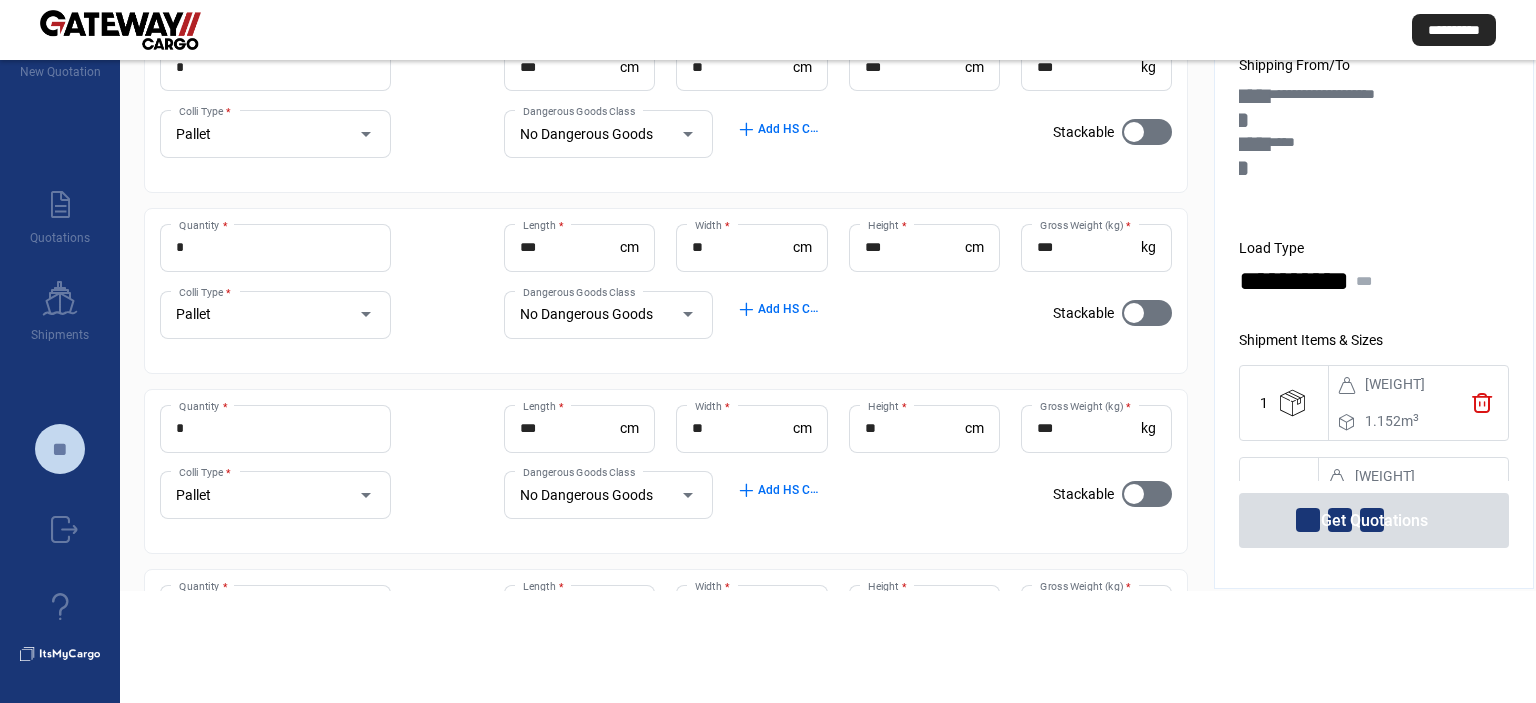 scroll, scrollTop: 1115, scrollLeft: 0, axis: vertical 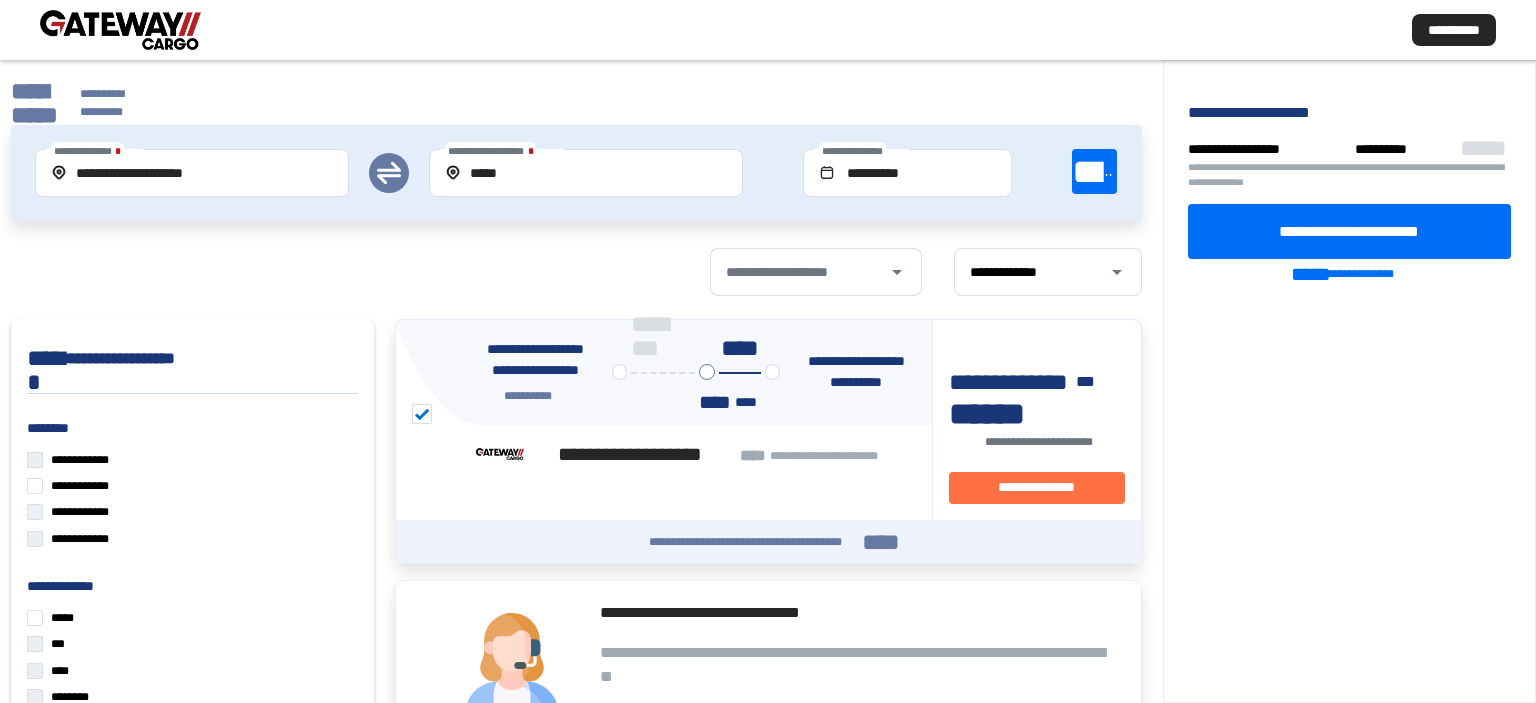 click on "**********" 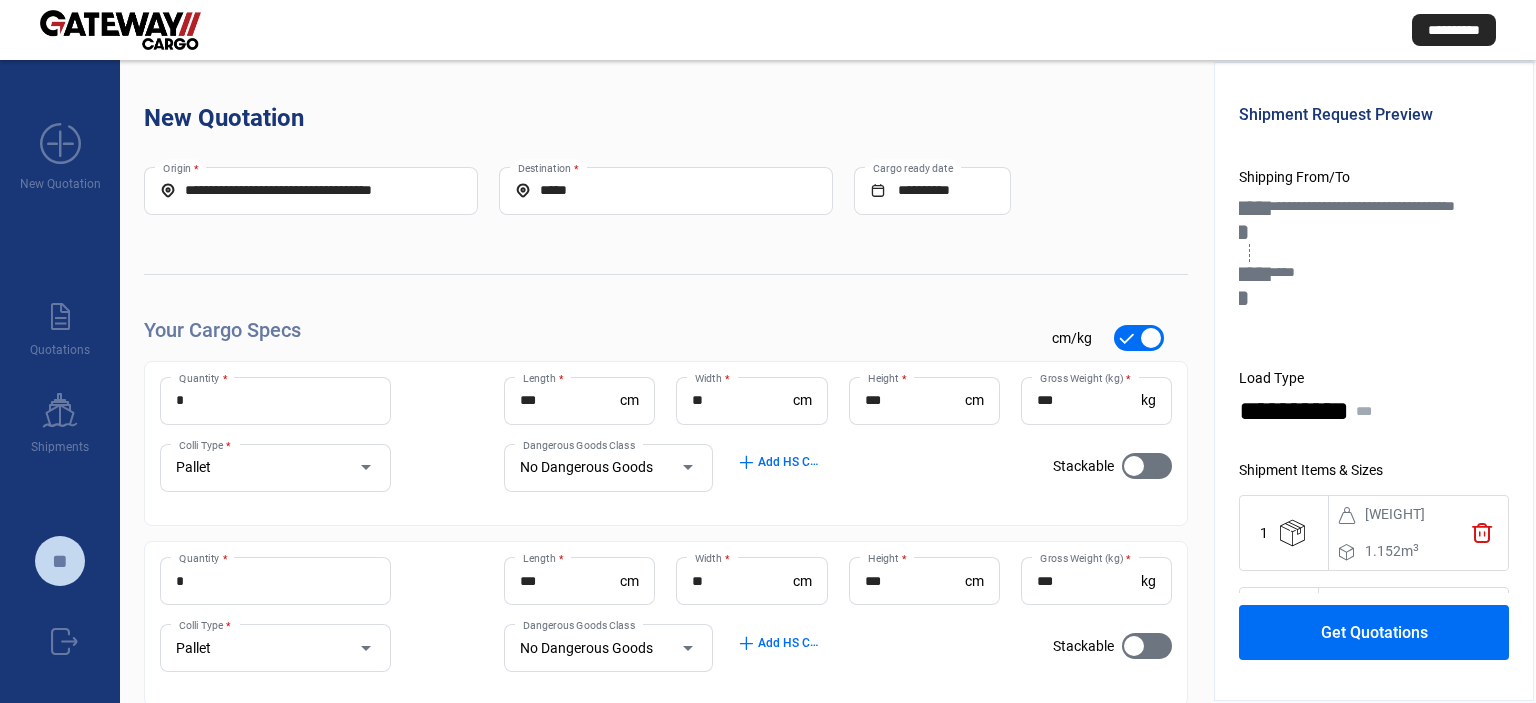 click on "Get Quotations" 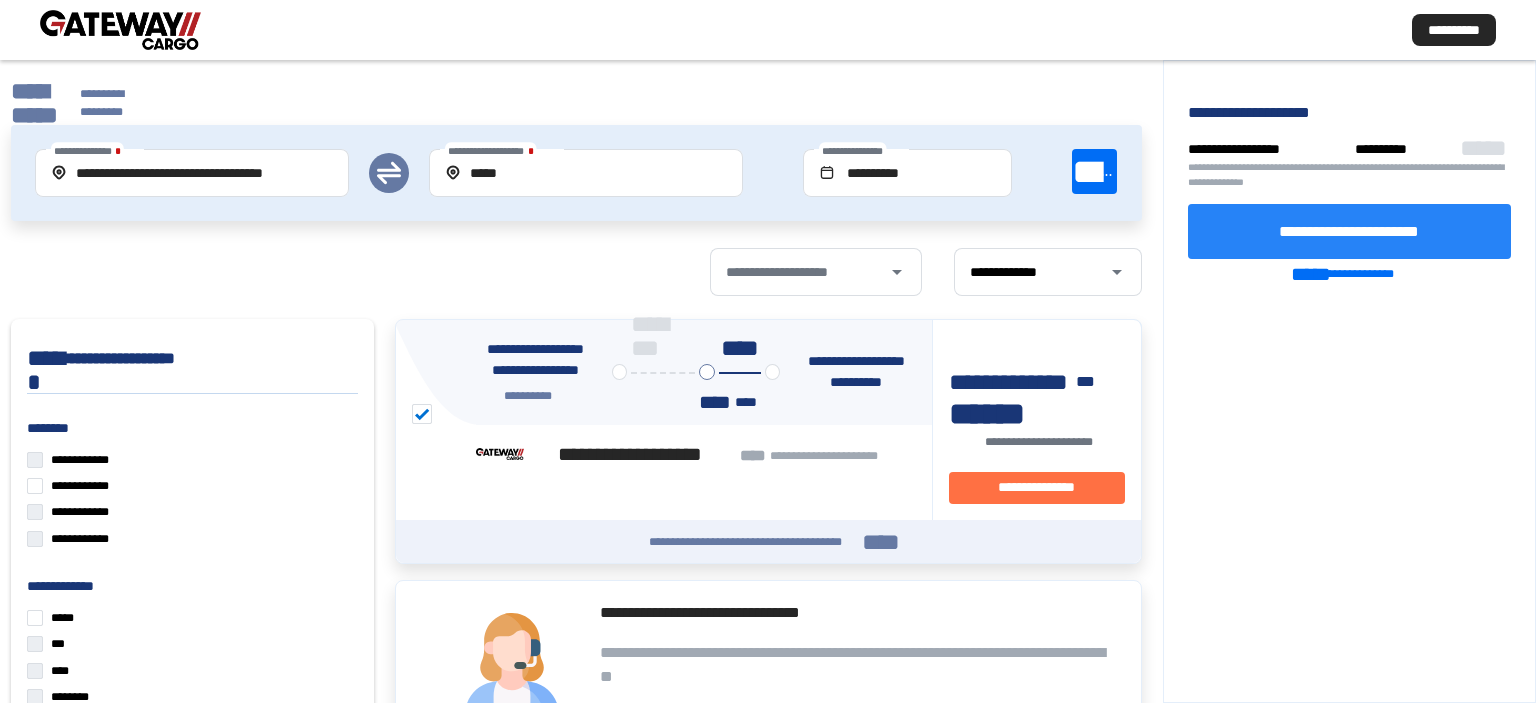 click on "**********" 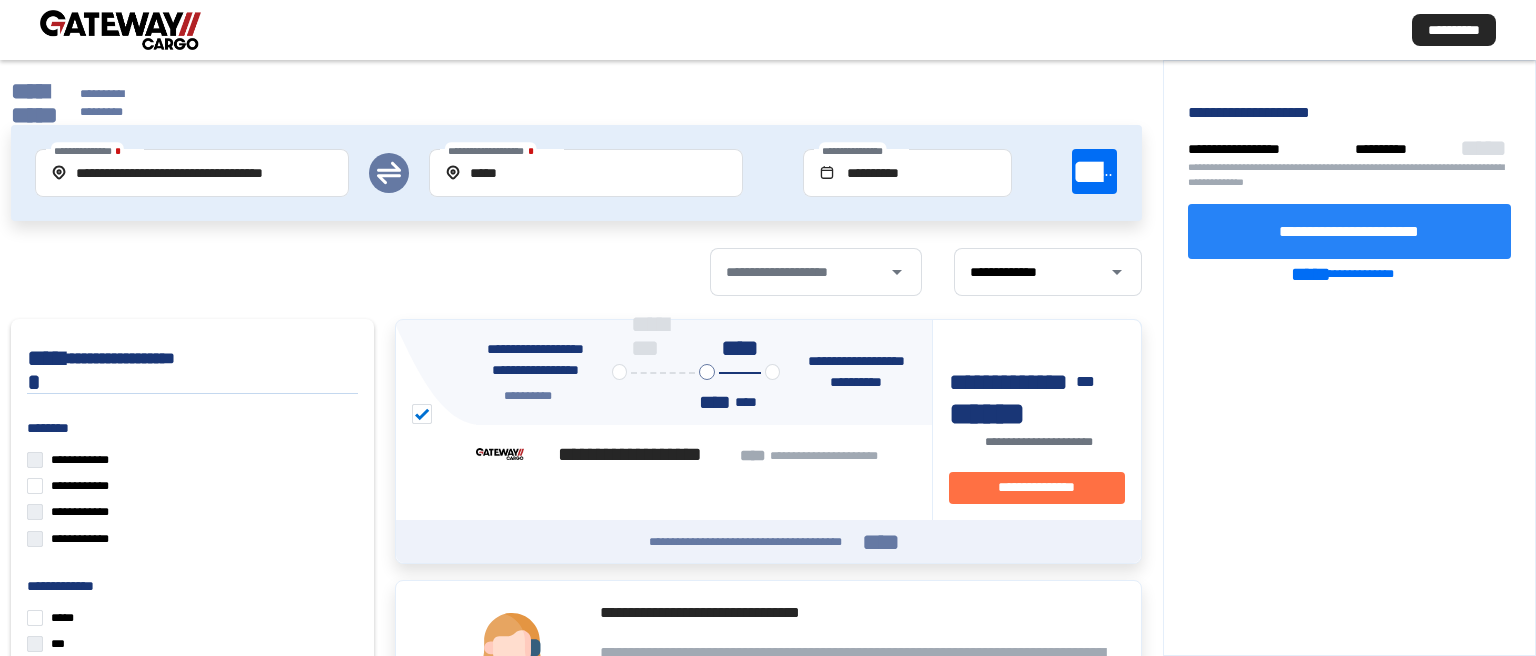 click on "**********" 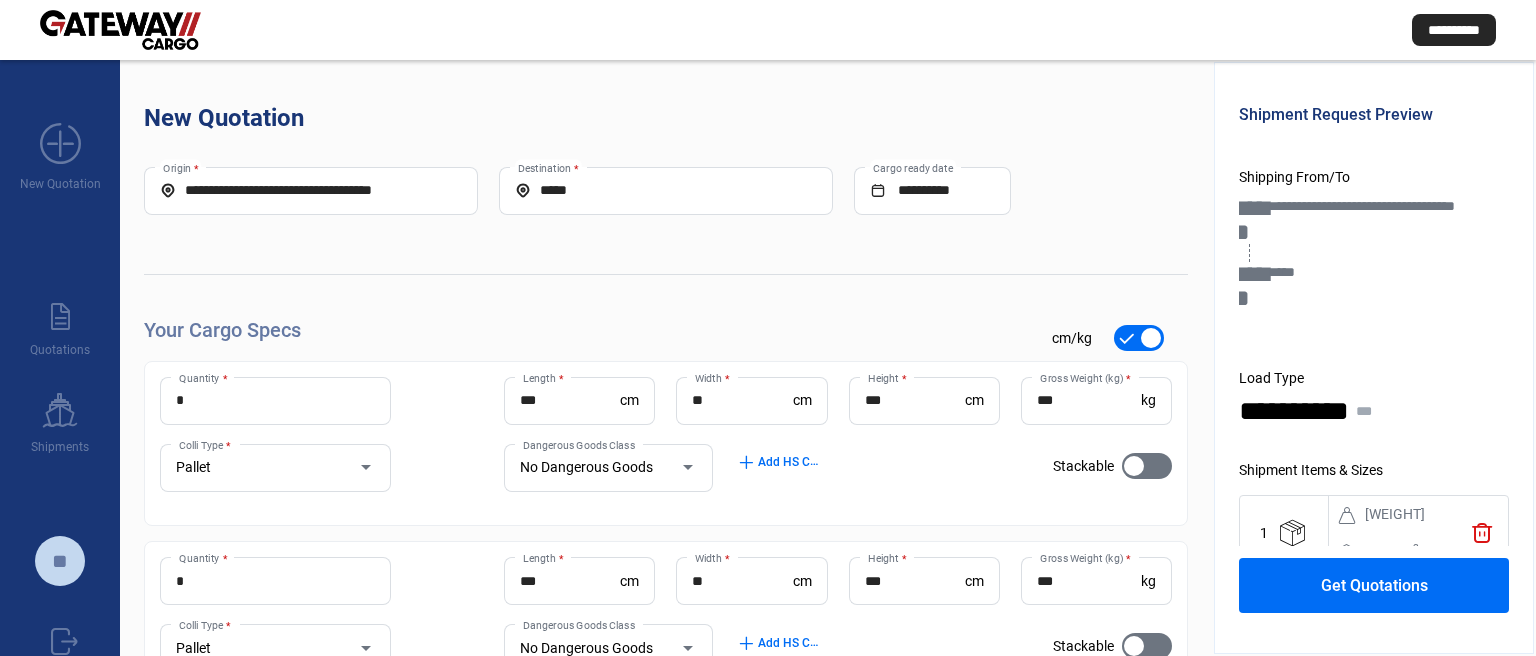 scroll, scrollTop: 297, scrollLeft: 0, axis: vertical 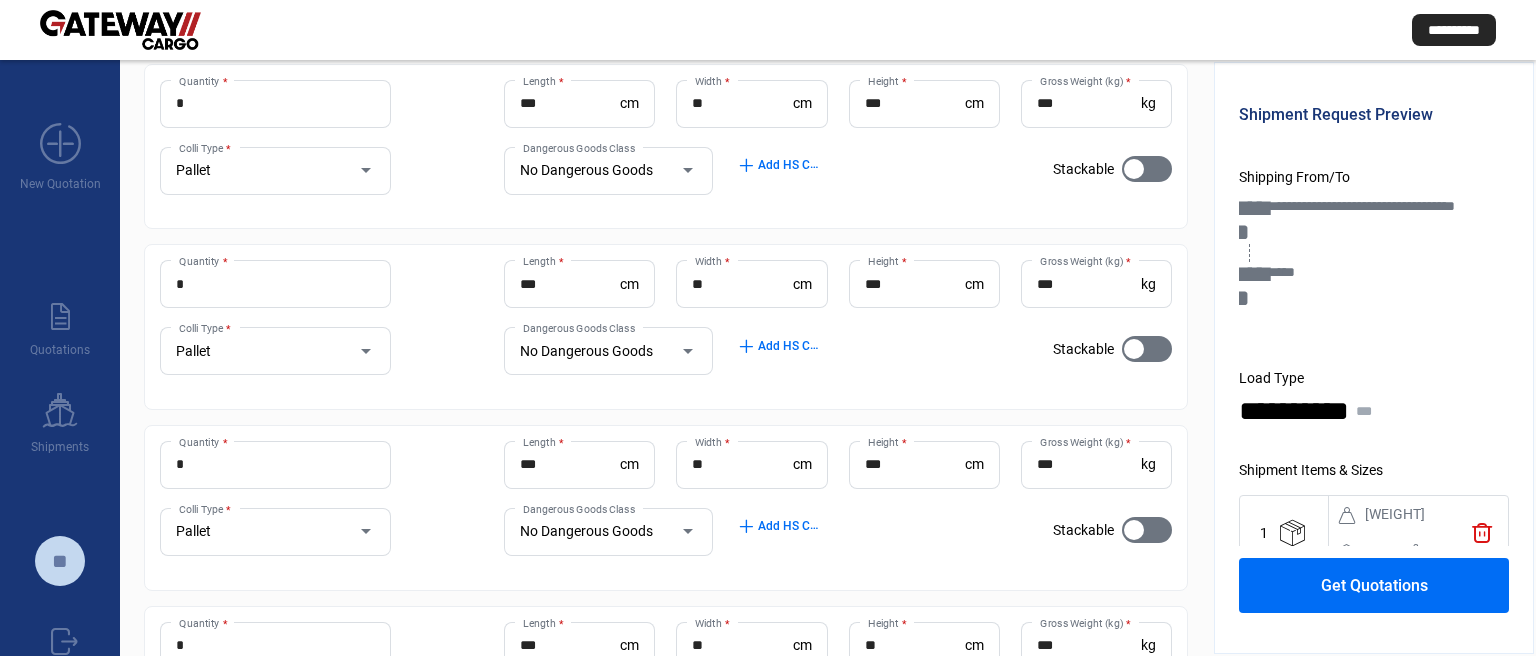 click at bounding box center (1134, 169) 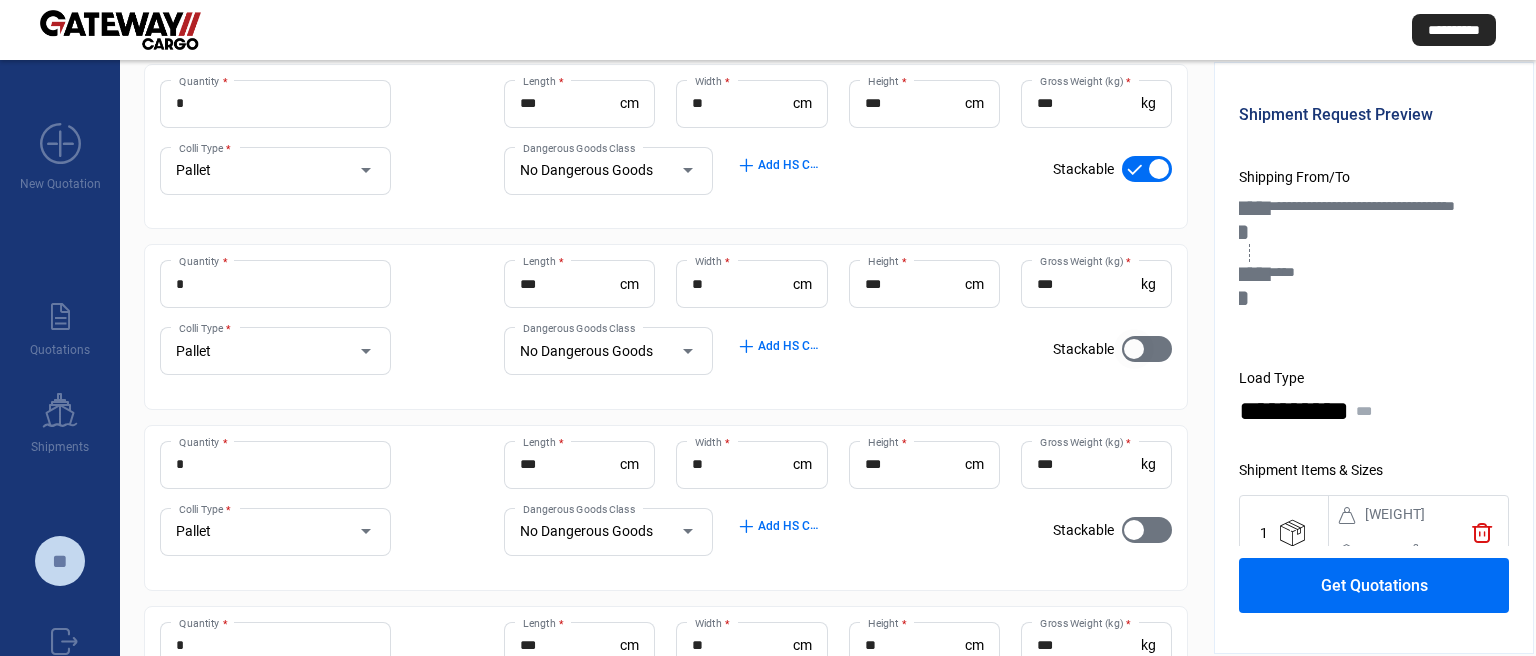 click at bounding box center (1147, 349) 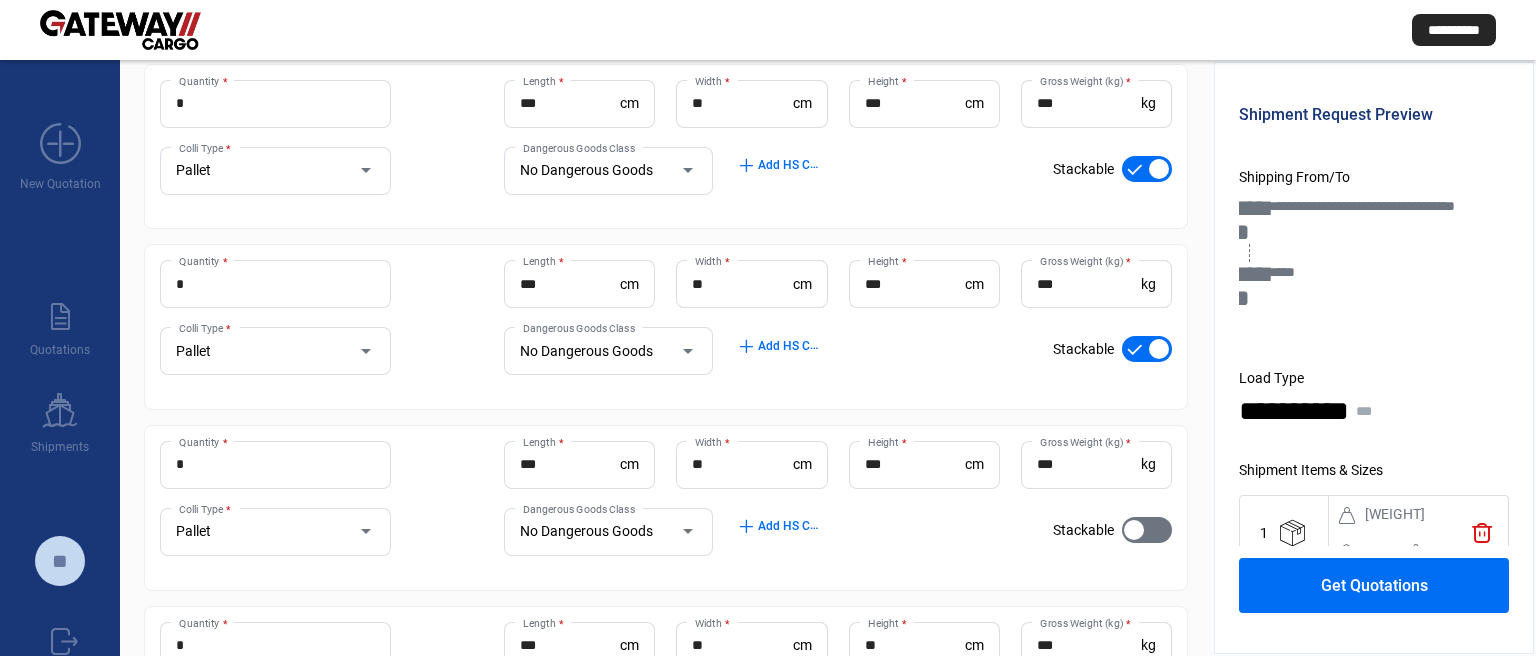 click at bounding box center [1147, 530] 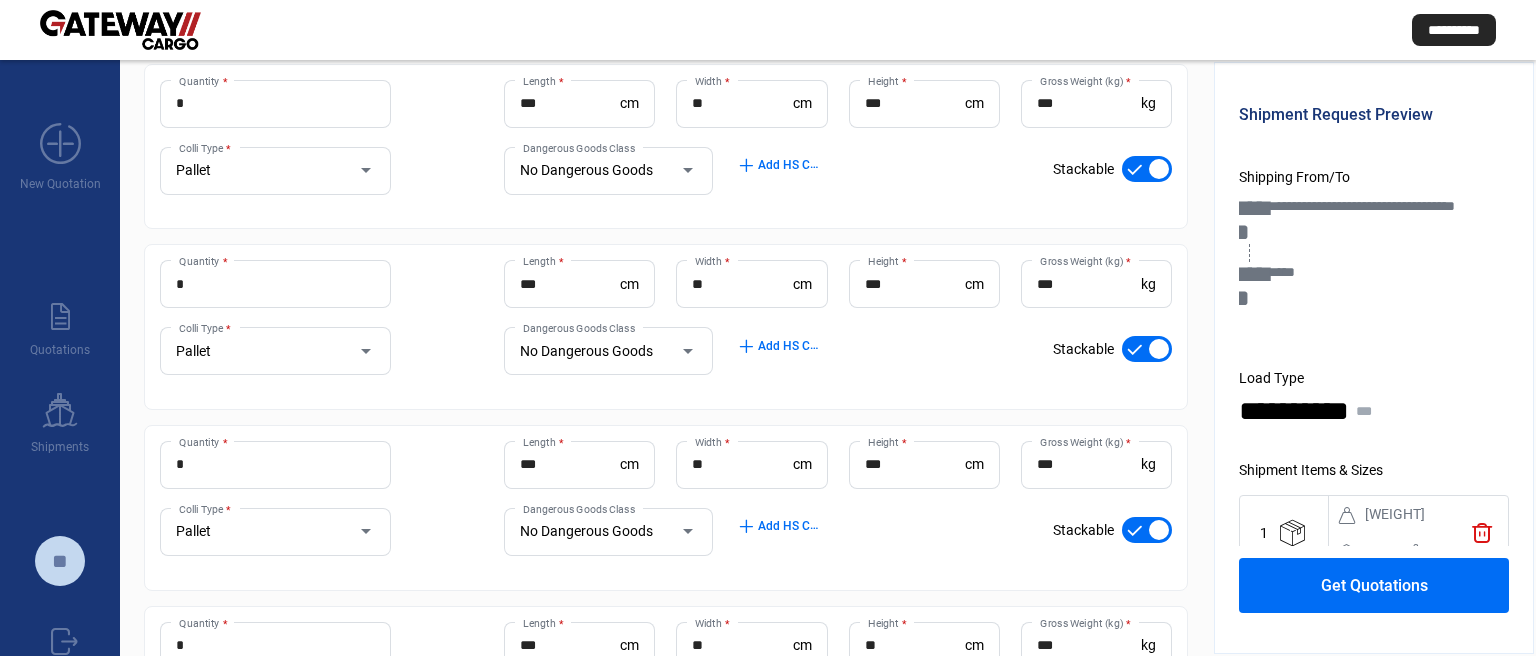 scroll, scrollTop: 787, scrollLeft: 0, axis: vertical 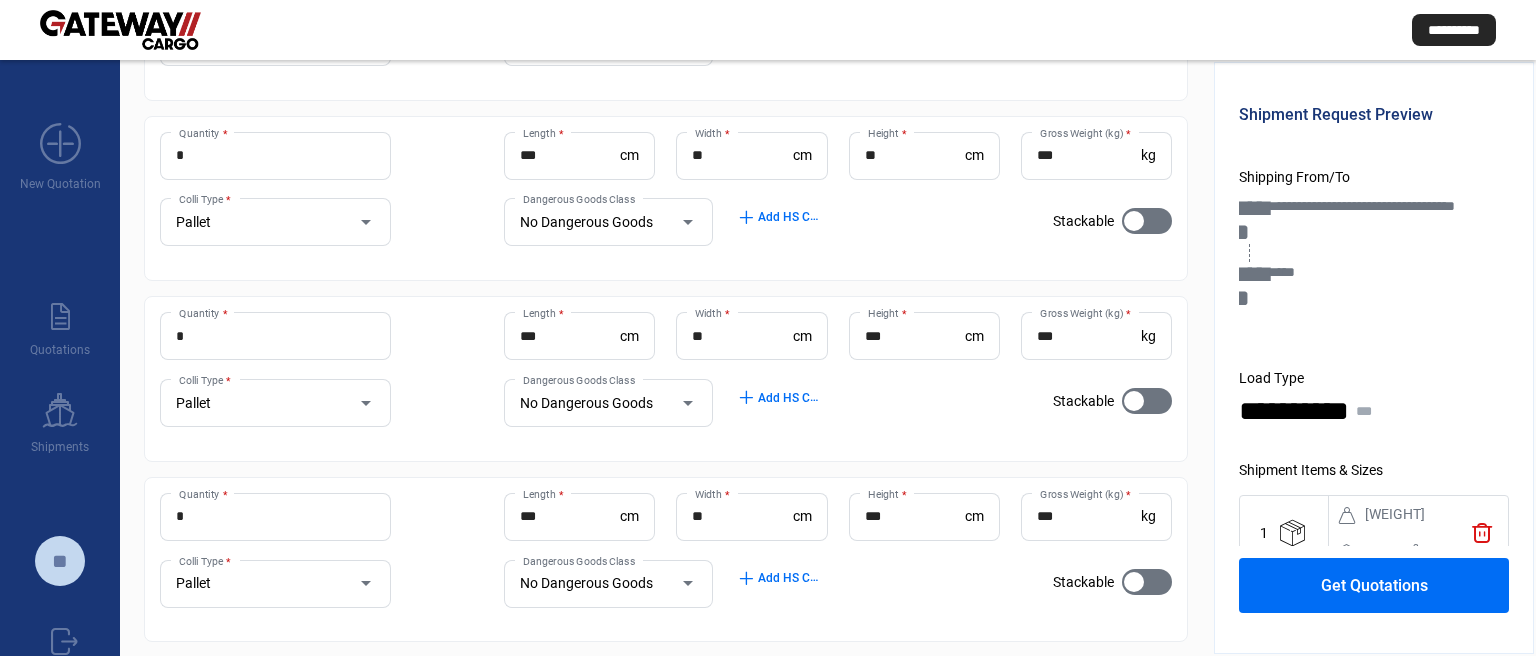 click at bounding box center (1134, 221) 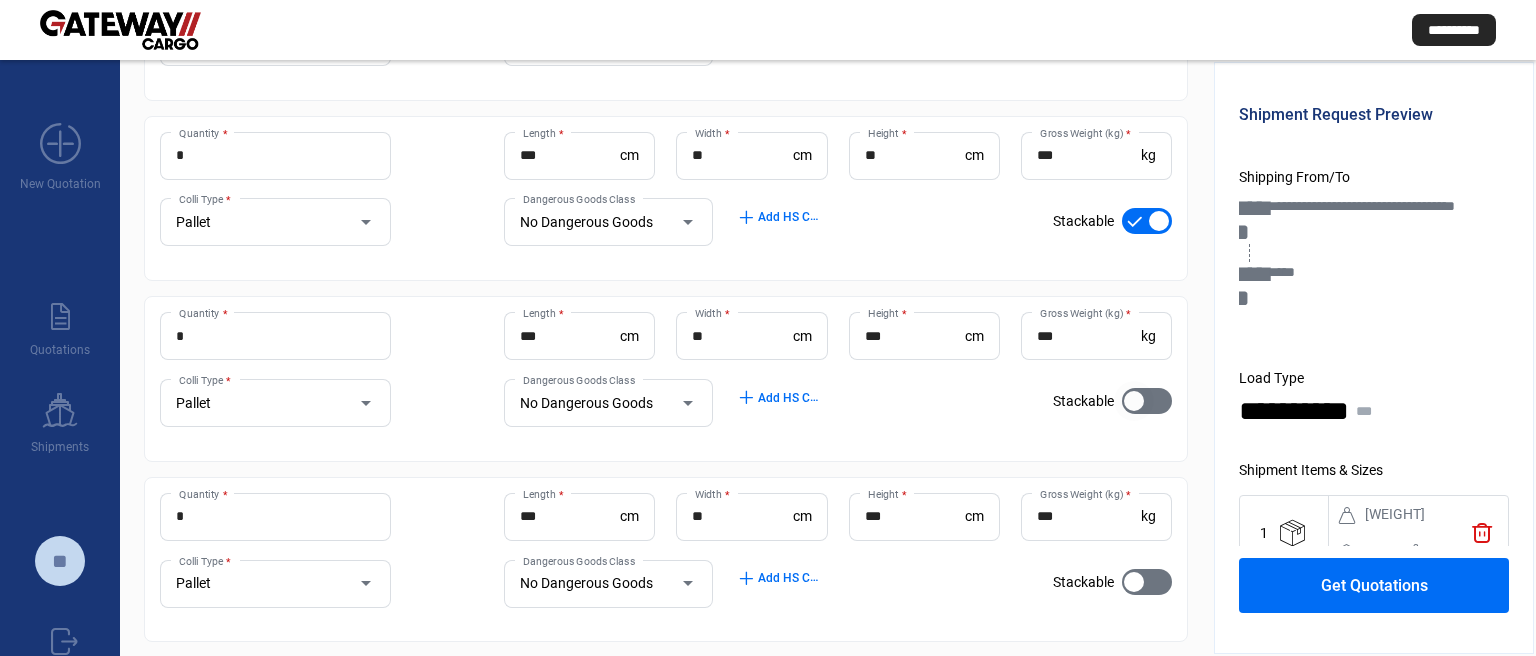 click at bounding box center [1134, 401] 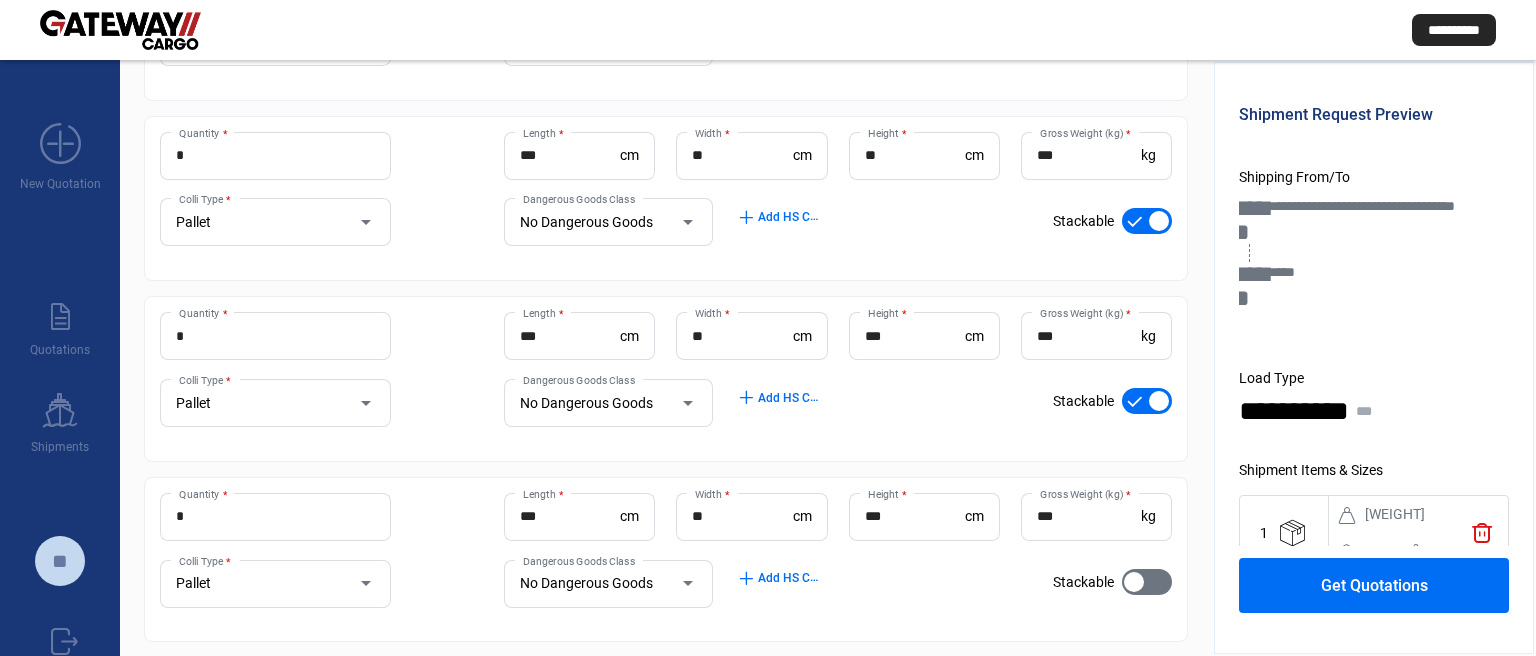 scroll, scrollTop: 983, scrollLeft: 0, axis: vertical 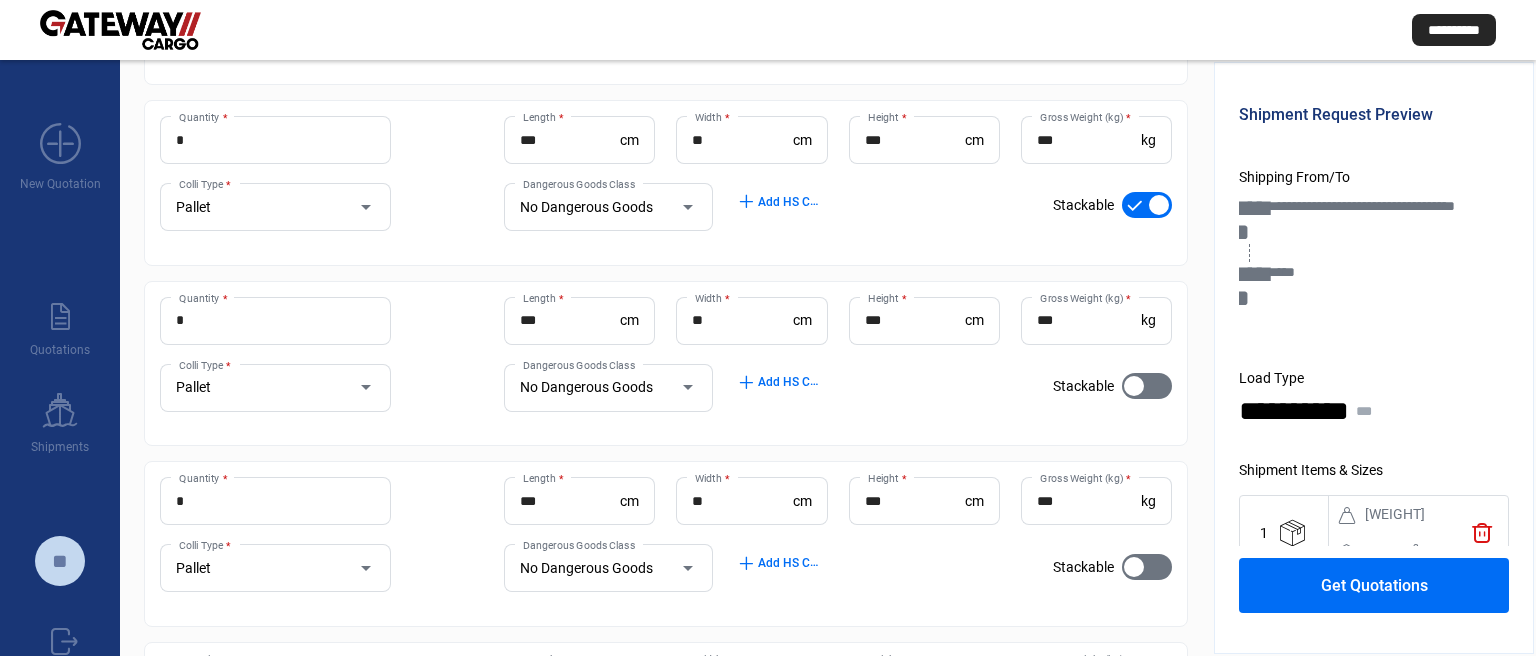 click at bounding box center (1134, 386) 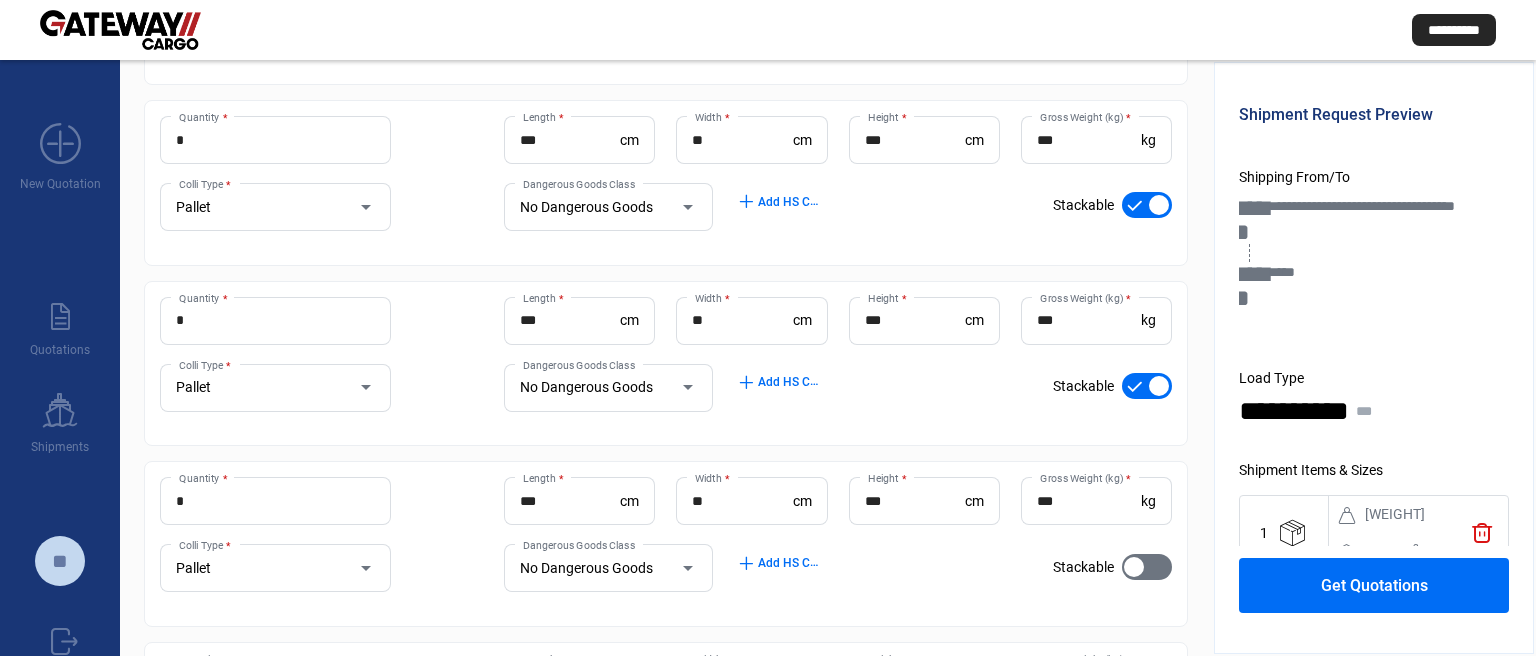 click at bounding box center (1134, 567) 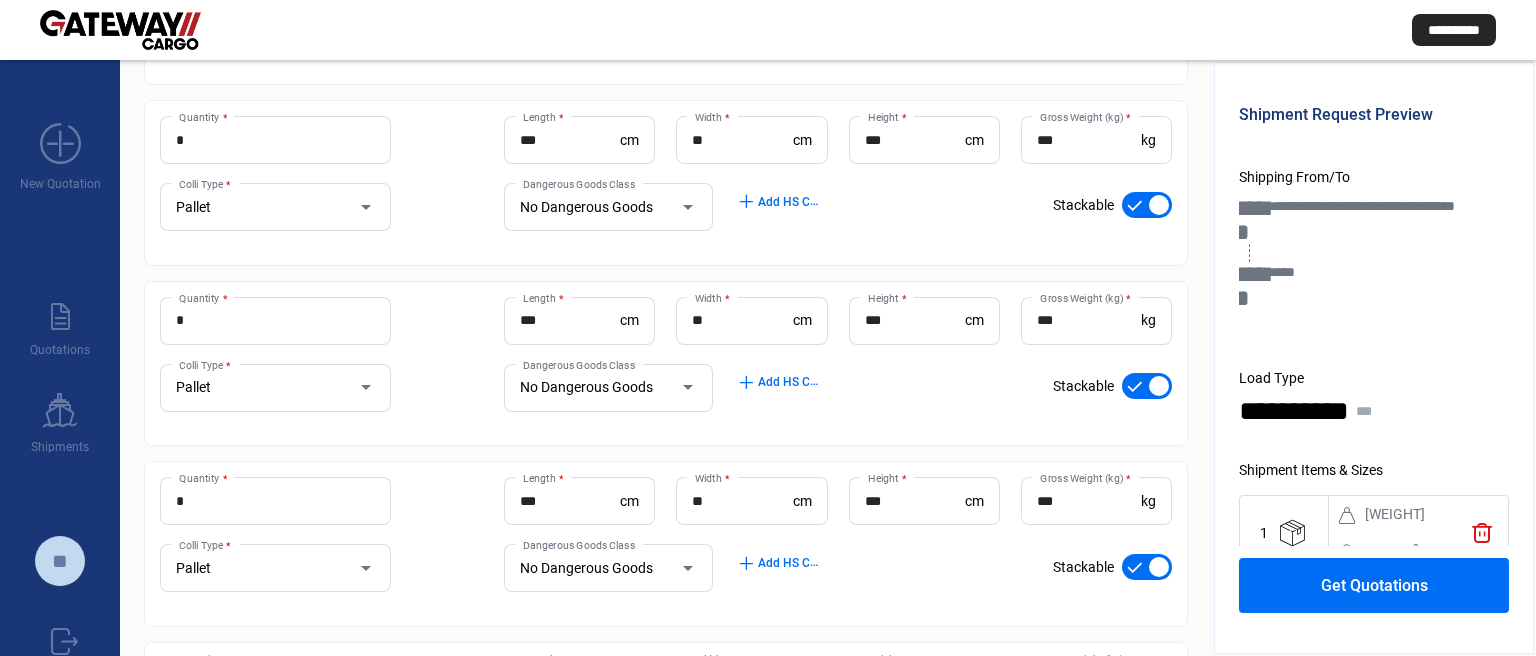 scroll, scrollTop: 1248, scrollLeft: 0, axis: vertical 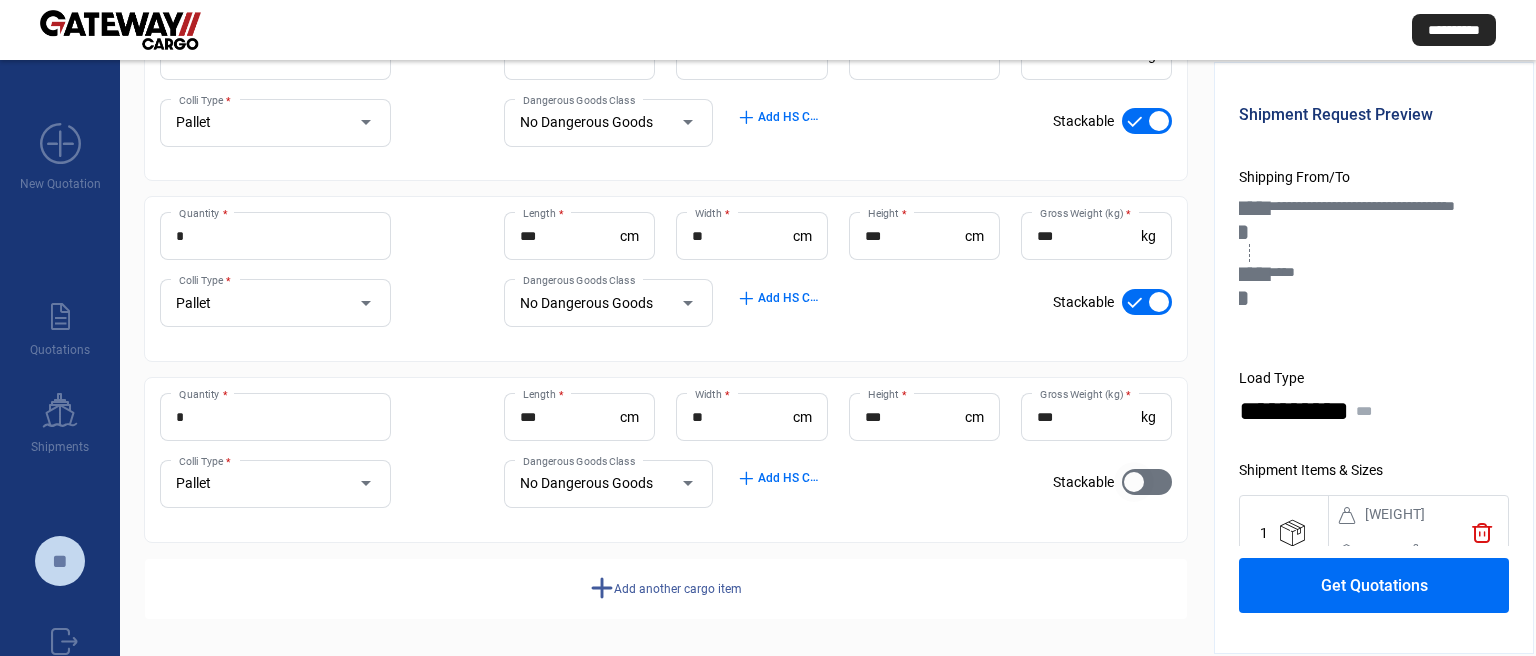 click at bounding box center (1134, 482) 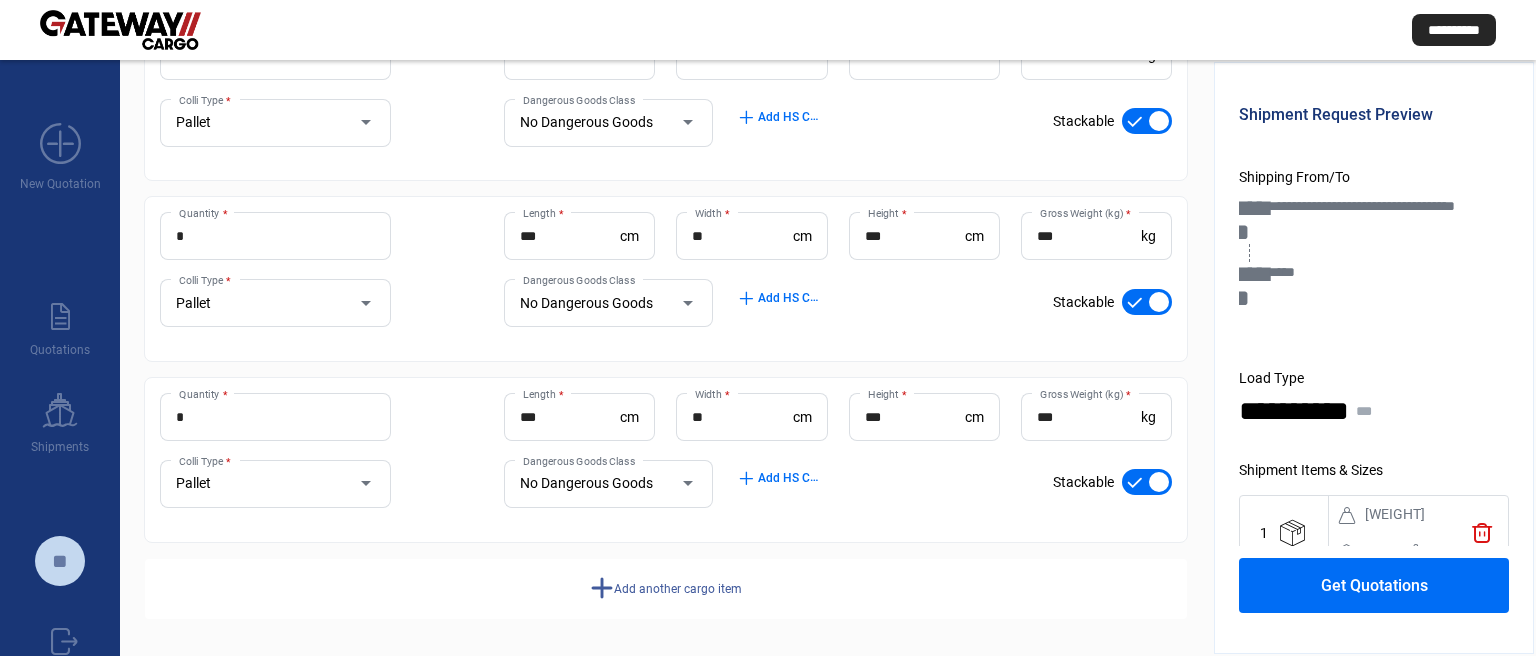 click on "Get Quotations" 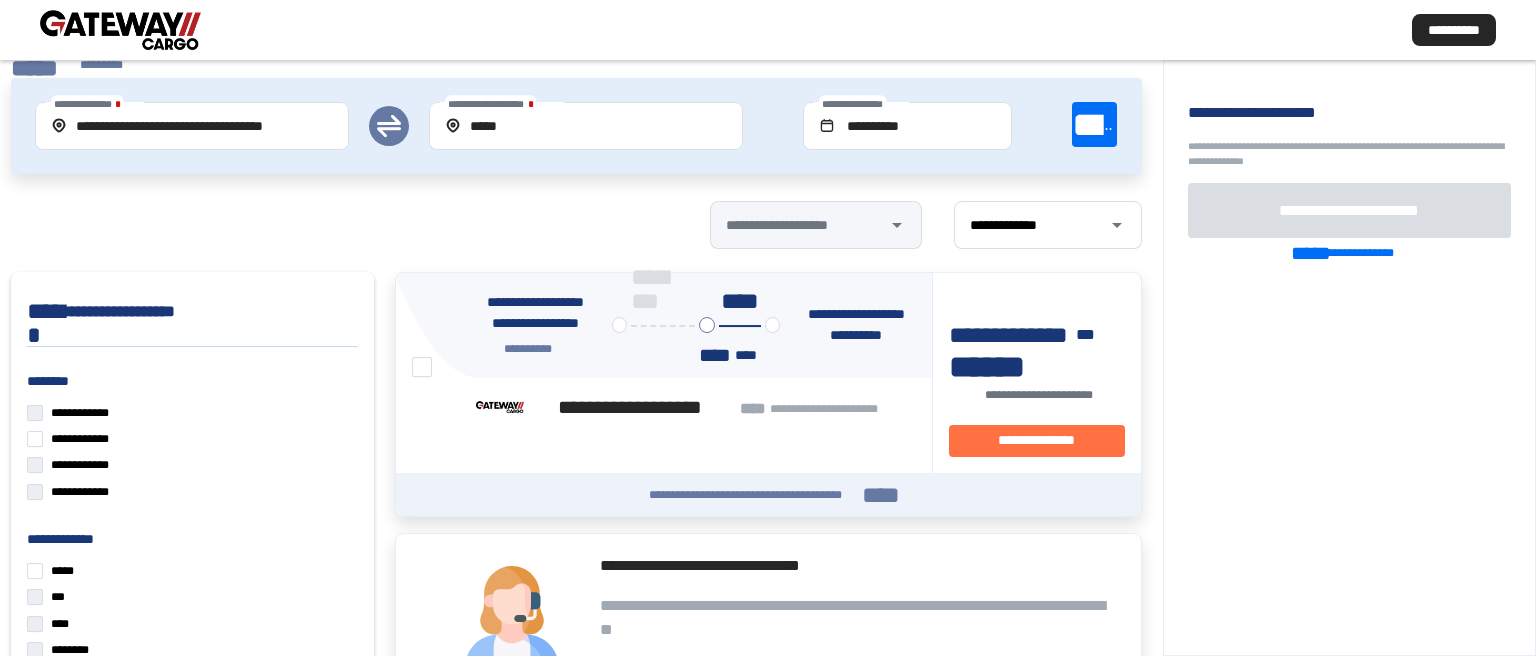 scroll, scrollTop: 0, scrollLeft: 0, axis: both 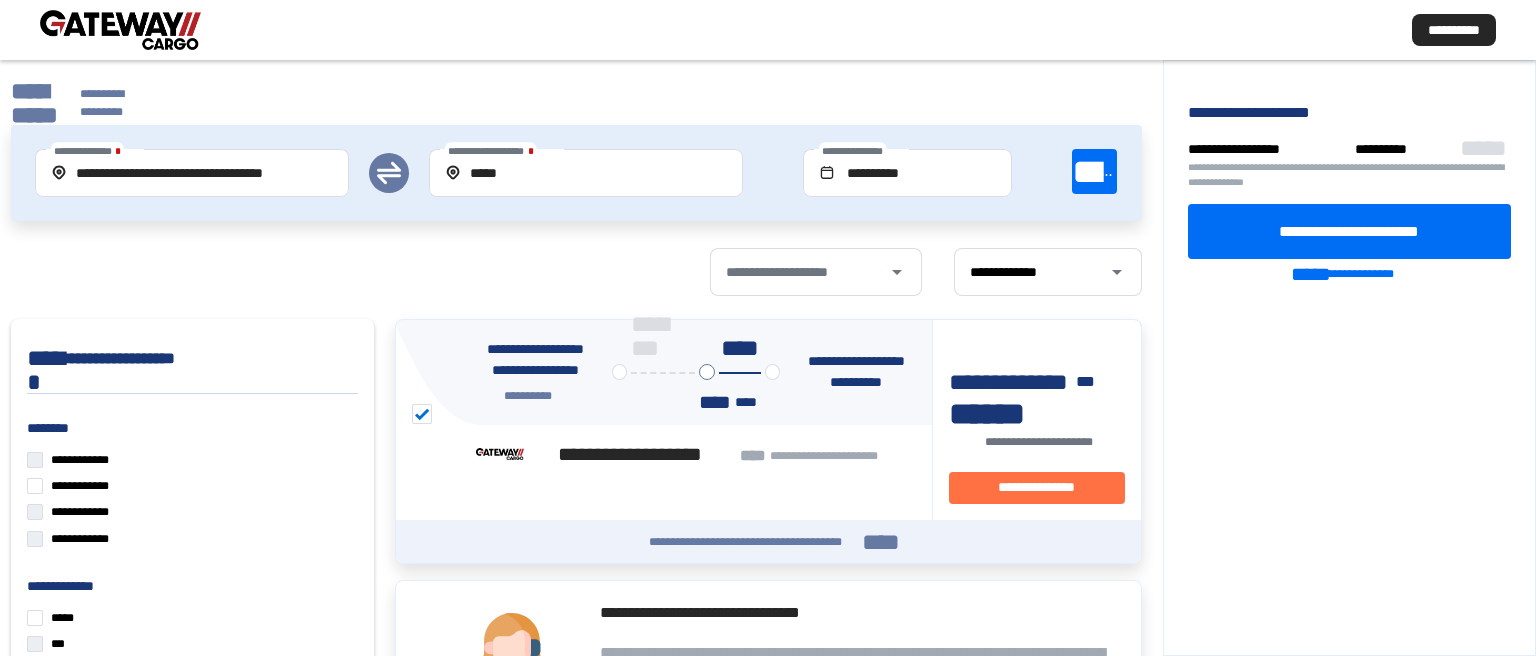 click on "**********" 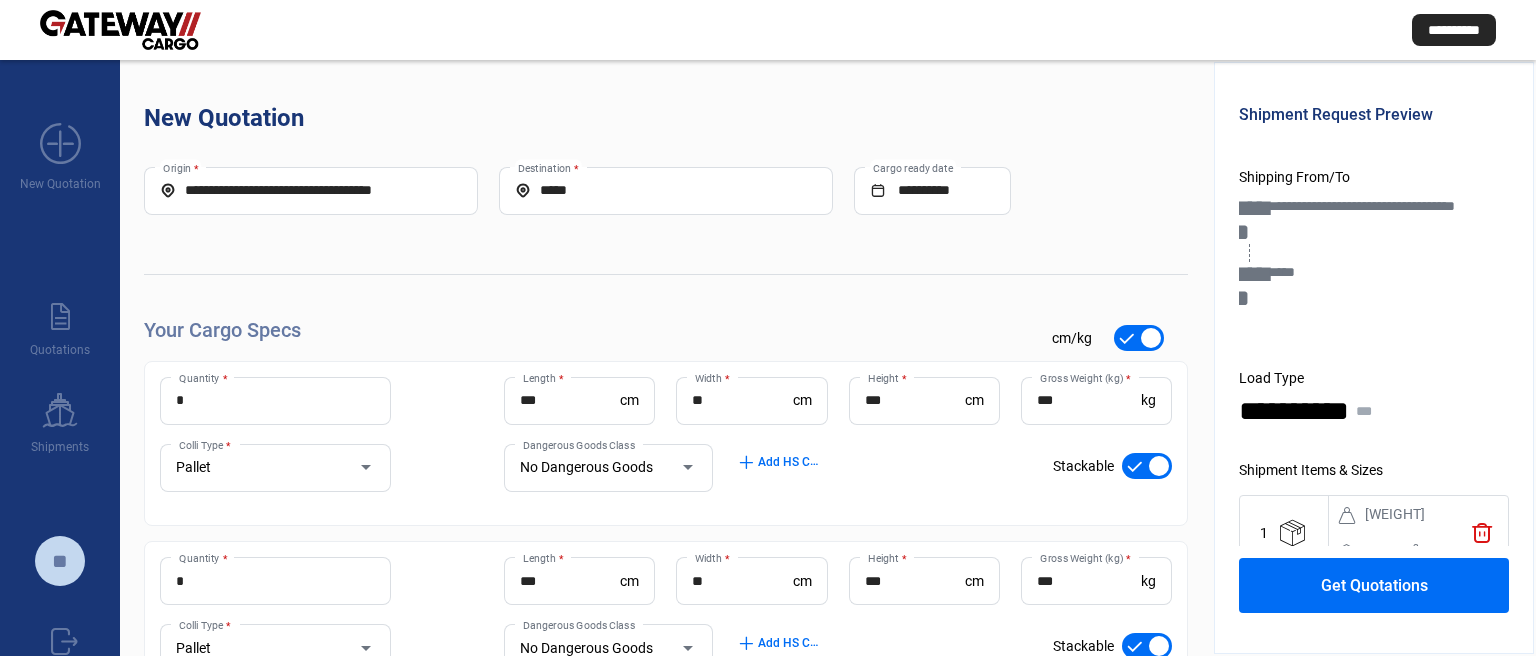 click at bounding box center (1147, 466) 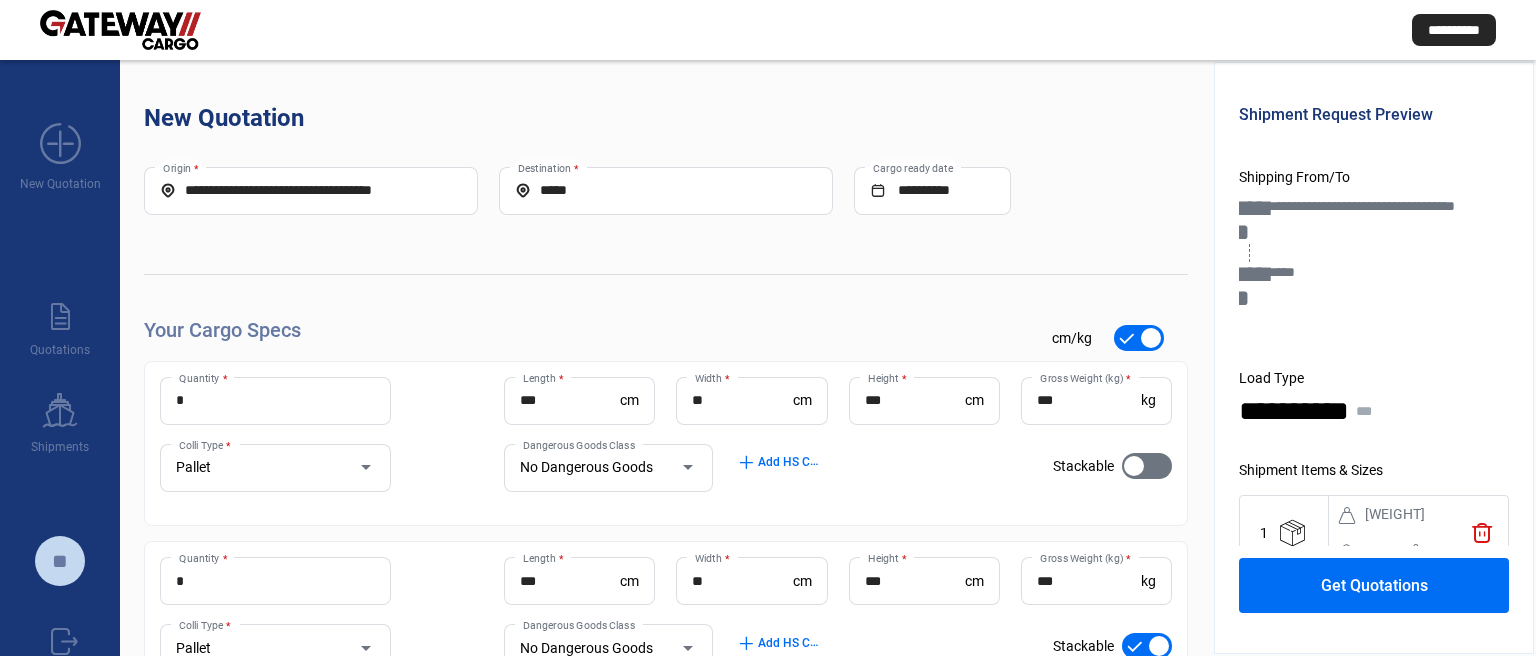 click at bounding box center [1159, 646] 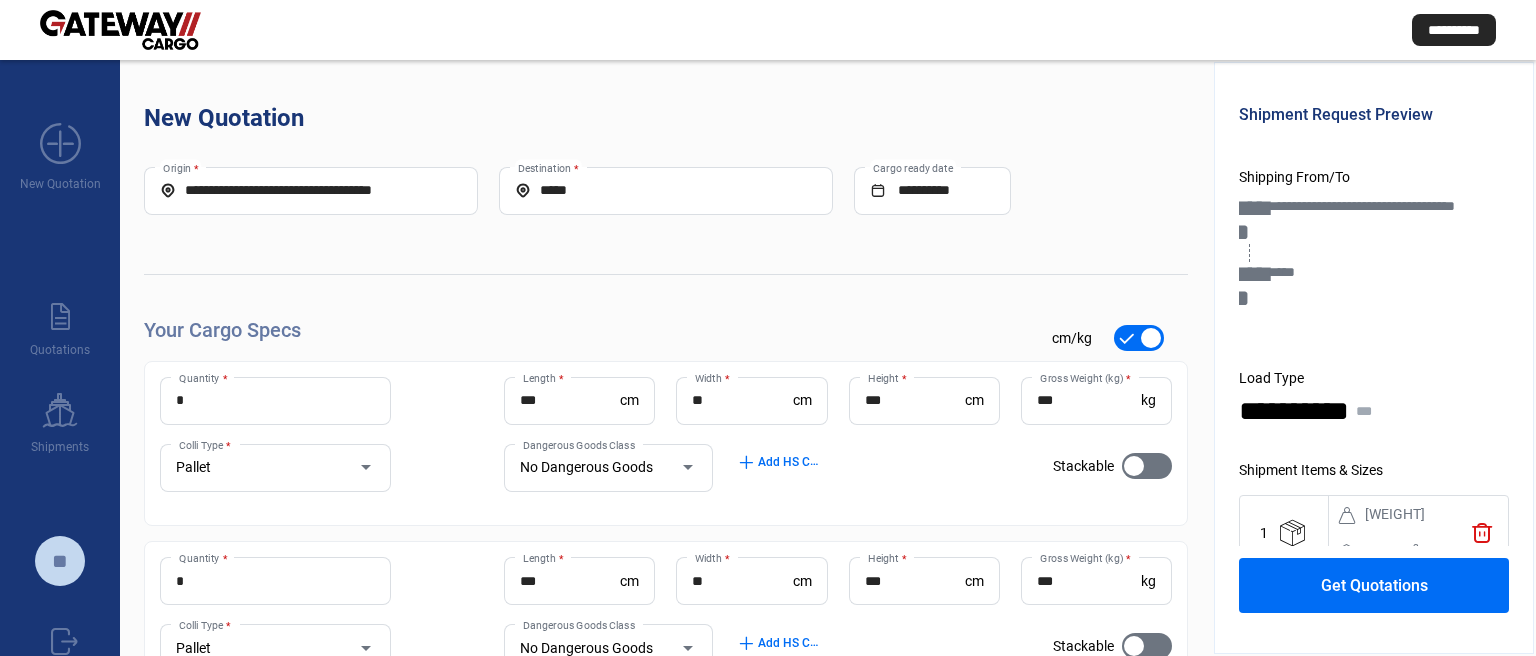 scroll, scrollTop: 271, scrollLeft: 0, axis: vertical 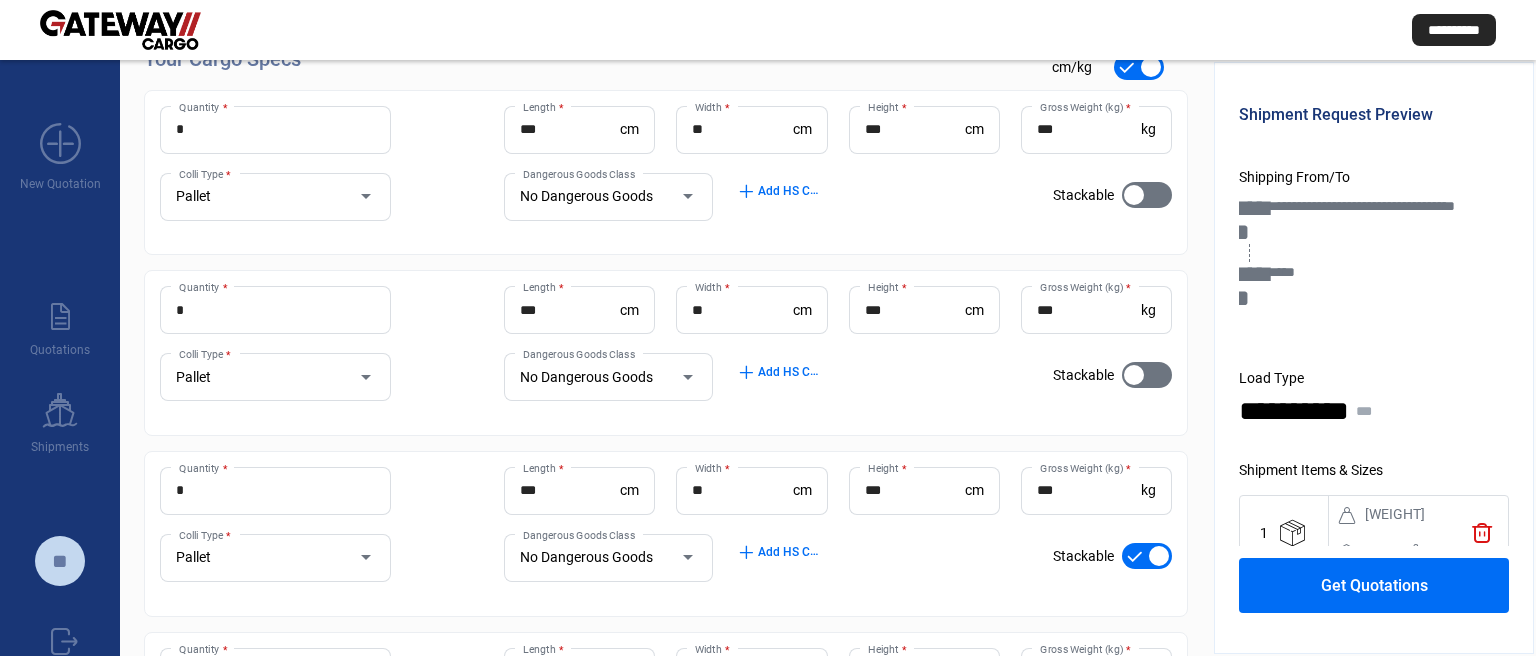 click at bounding box center [1159, 556] 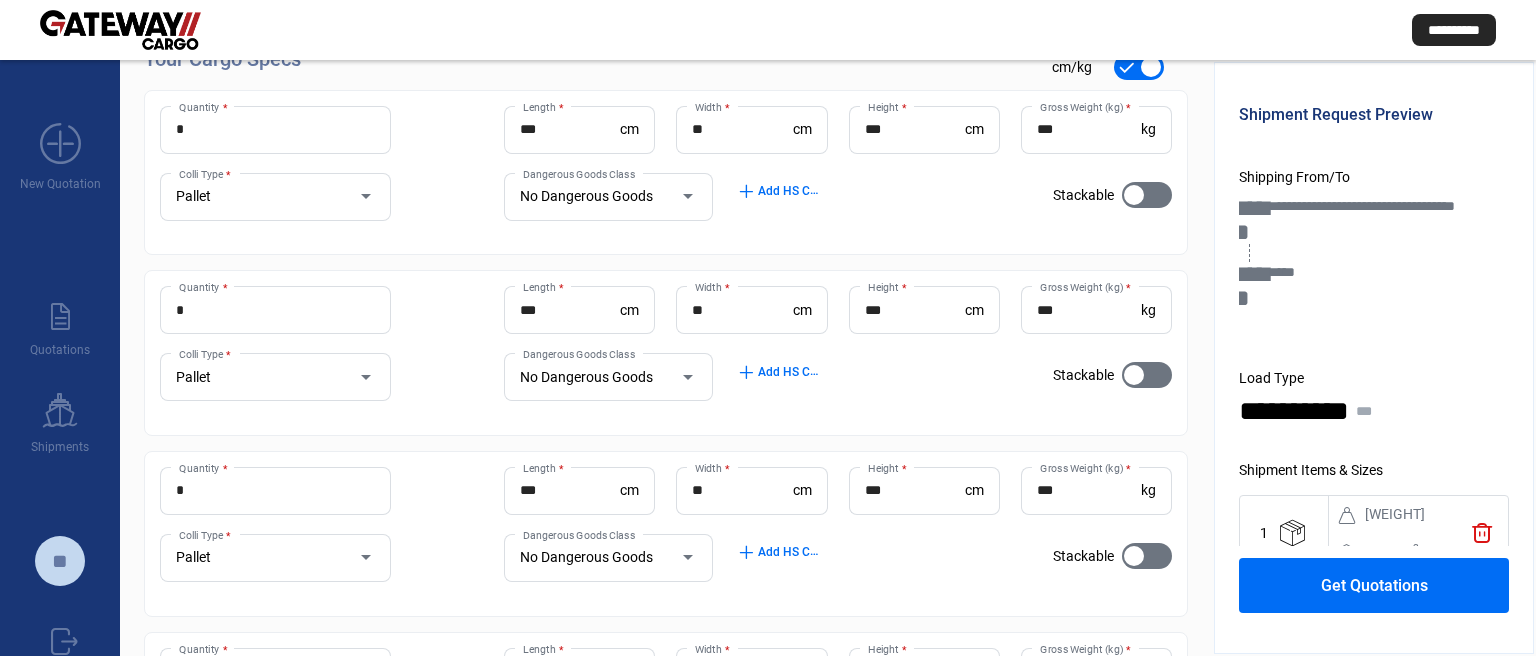 scroll, scrollTop: 526, scrollLeft: 0, axis: vertical 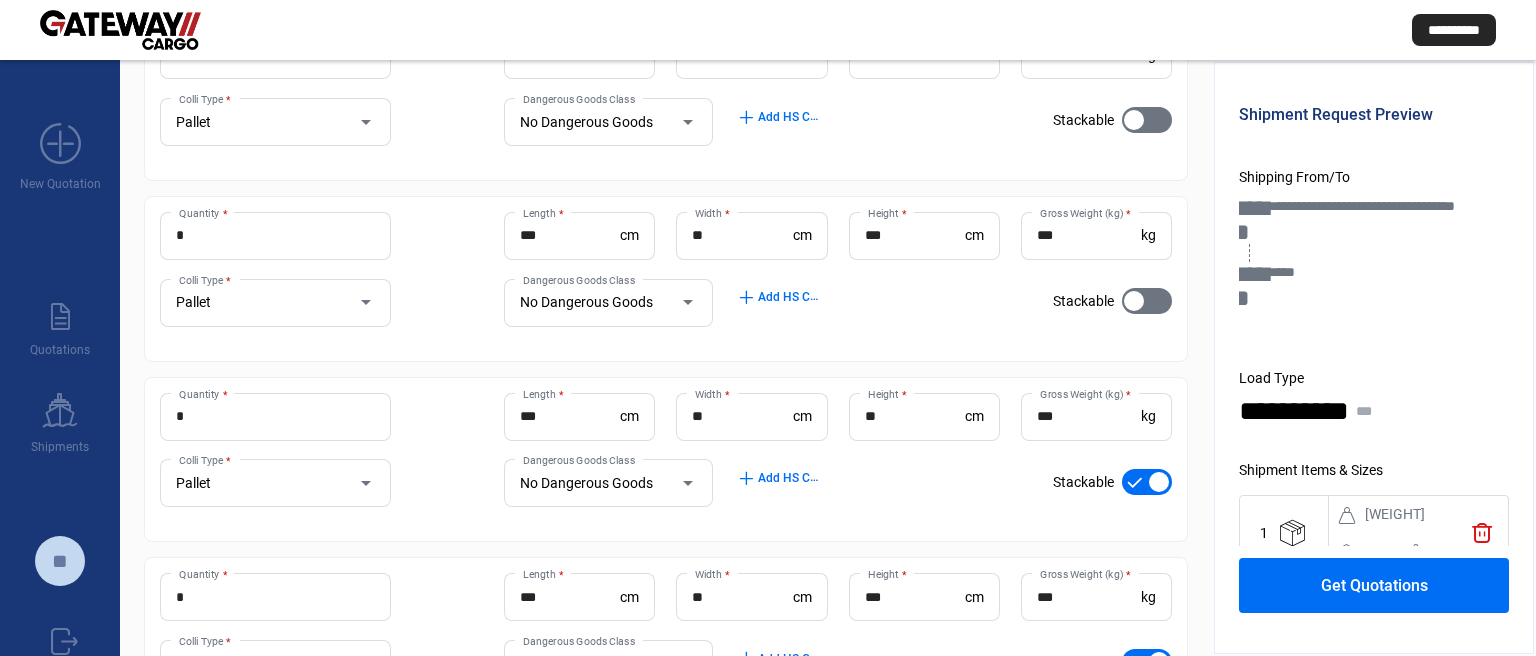 click at bounding box center [1159, 482] 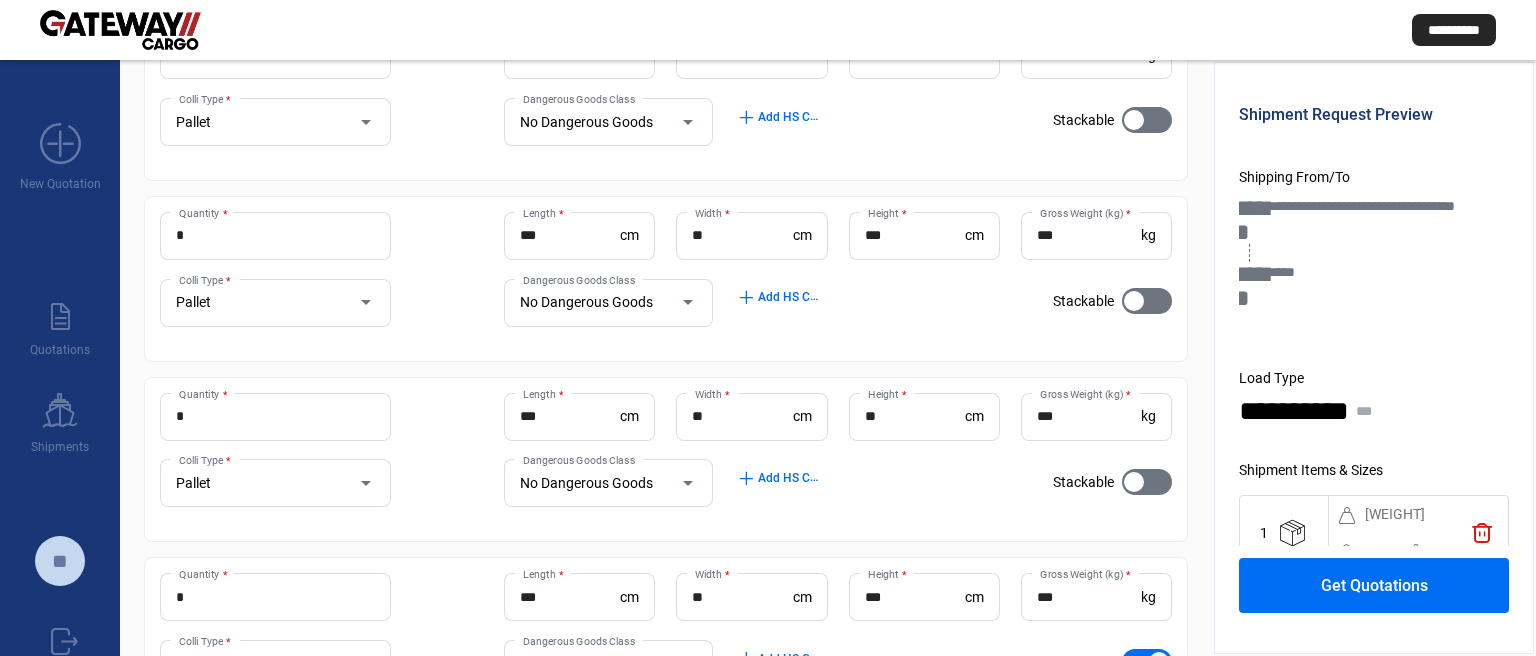 scroll, scrollTop: 792, scrollLeft: 0, axis: vertical 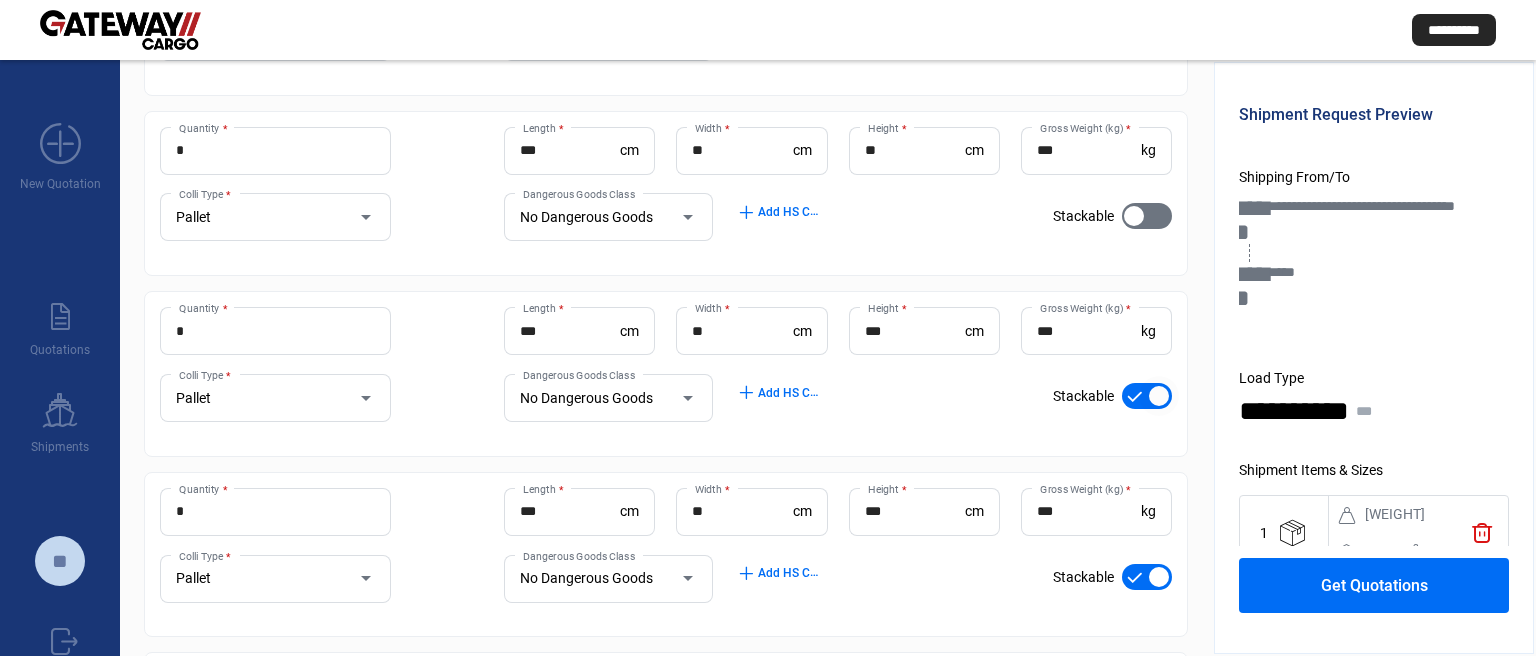click at bounding box center (1159, 396) 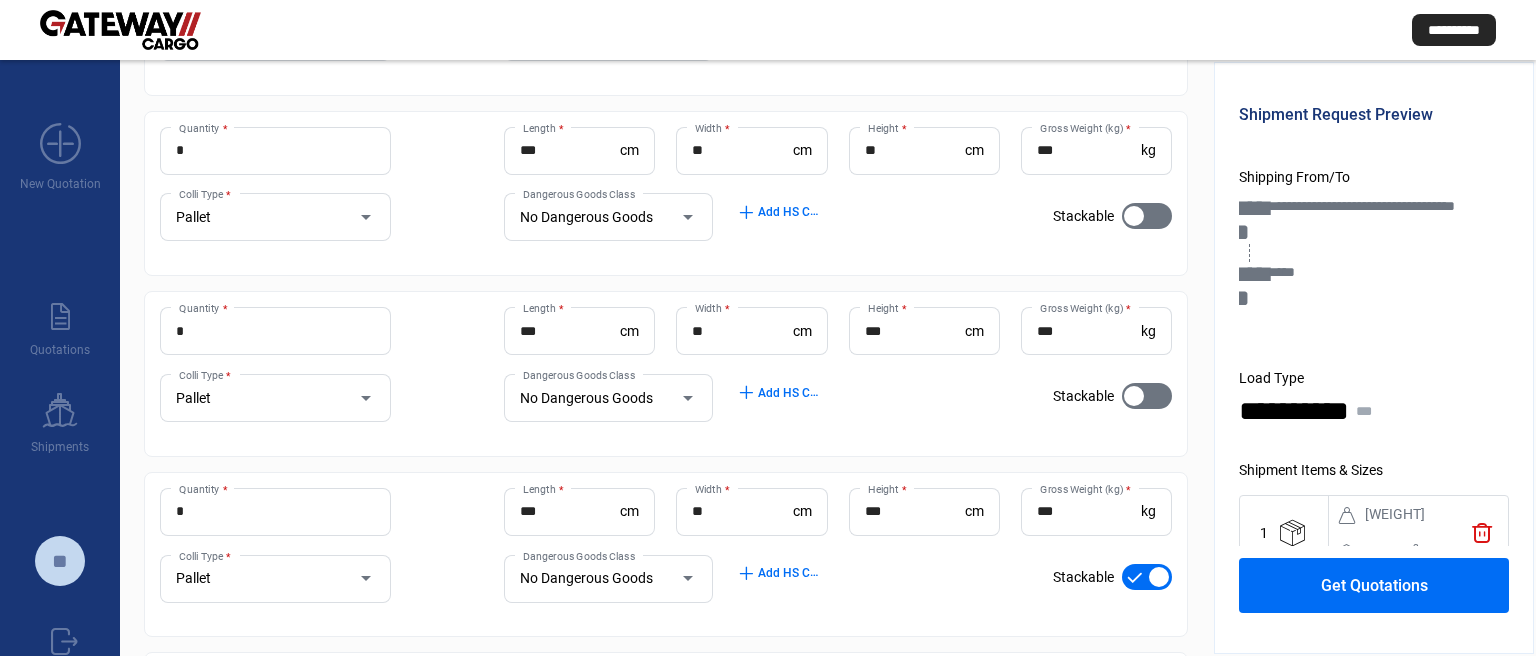 click at bounding box center (1159, 577) 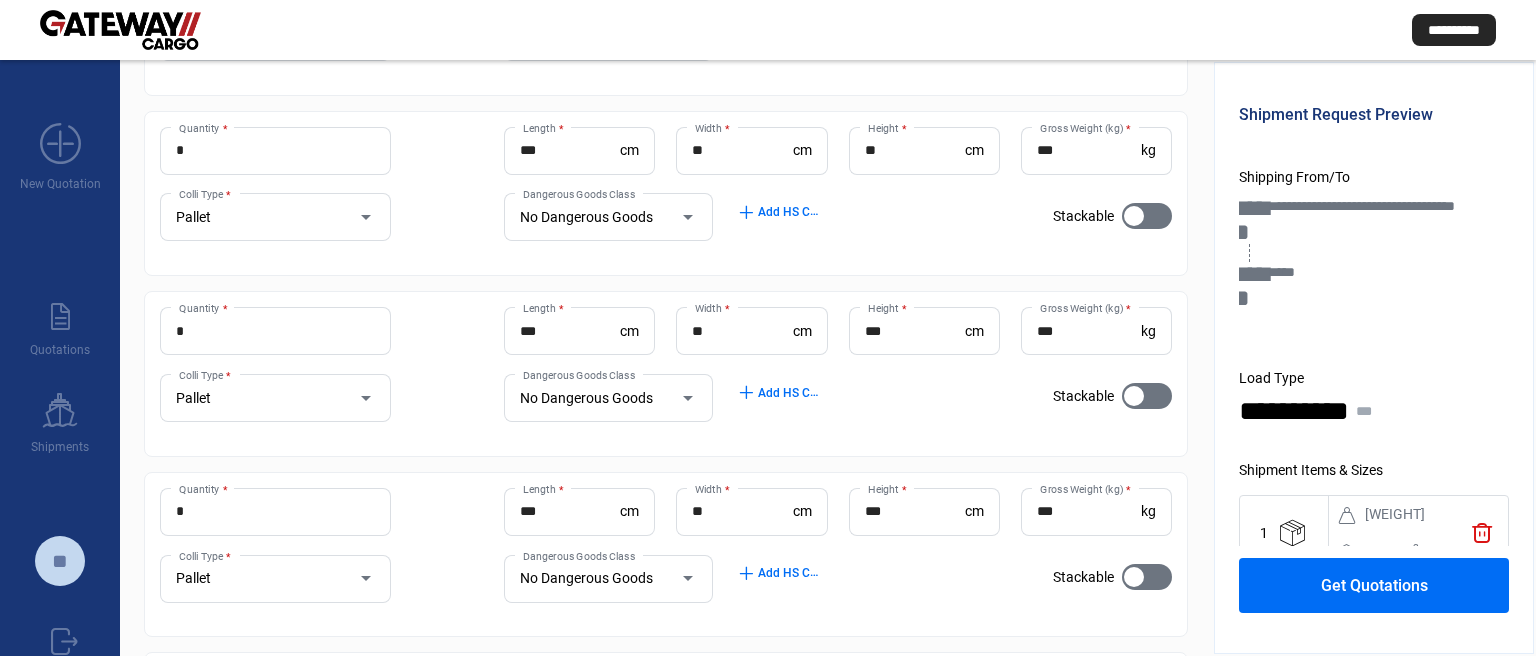 scroll, scrollTop: 1121, scrollLeft: 0, axis: vertical 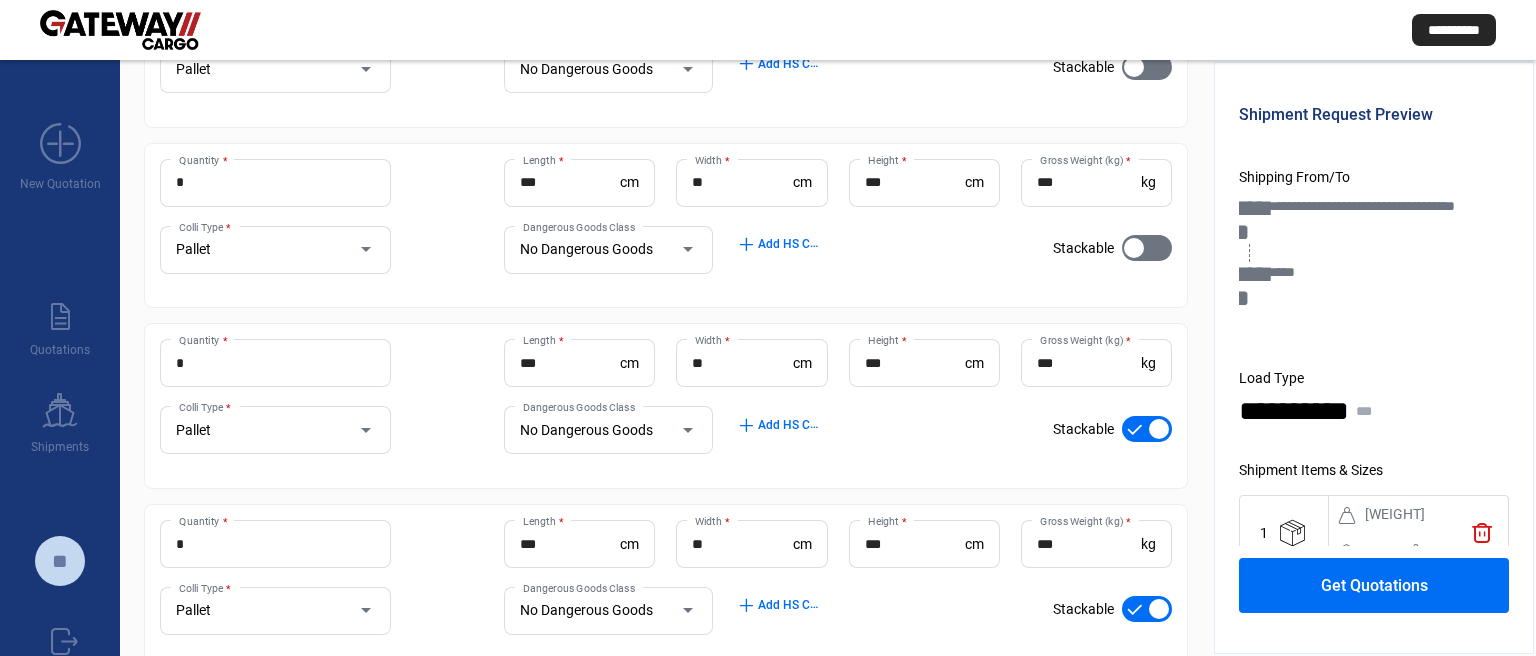 click at bounding box center (1159, 429) 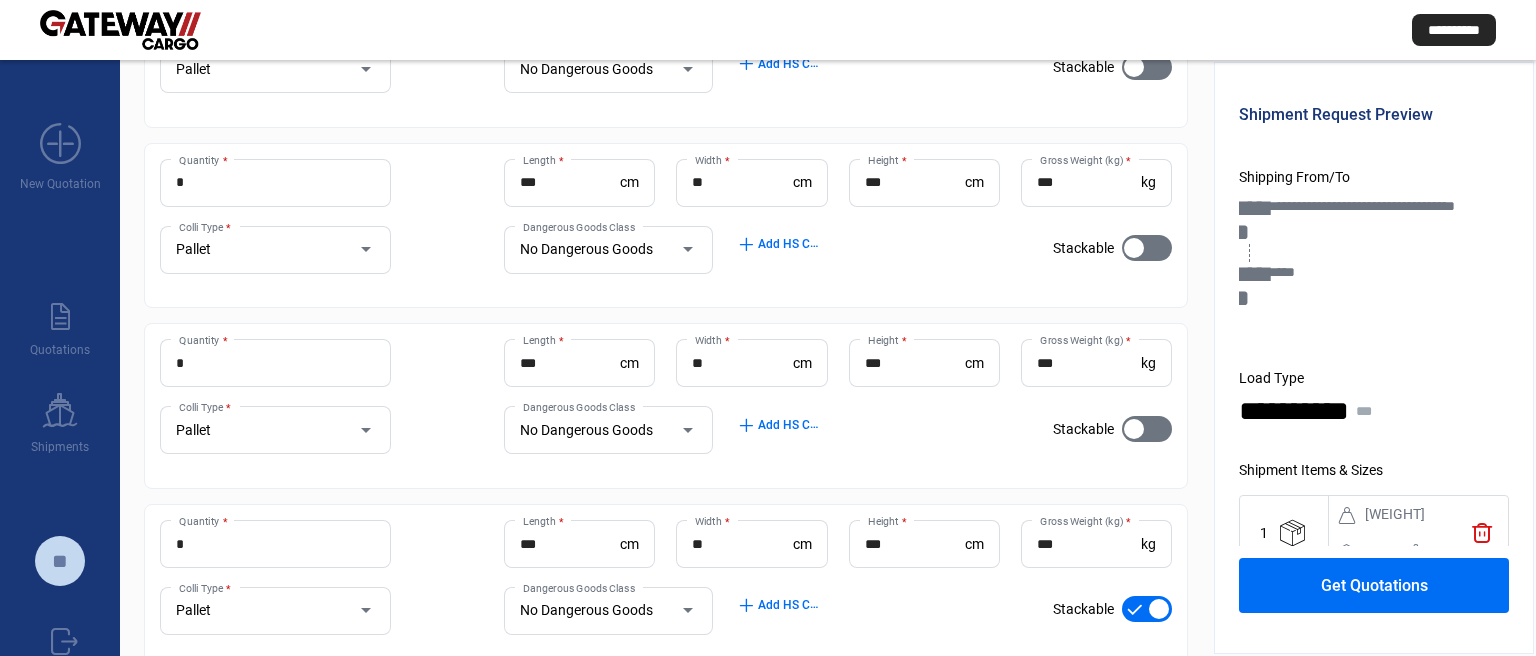click at bounding box center (1159, 609) 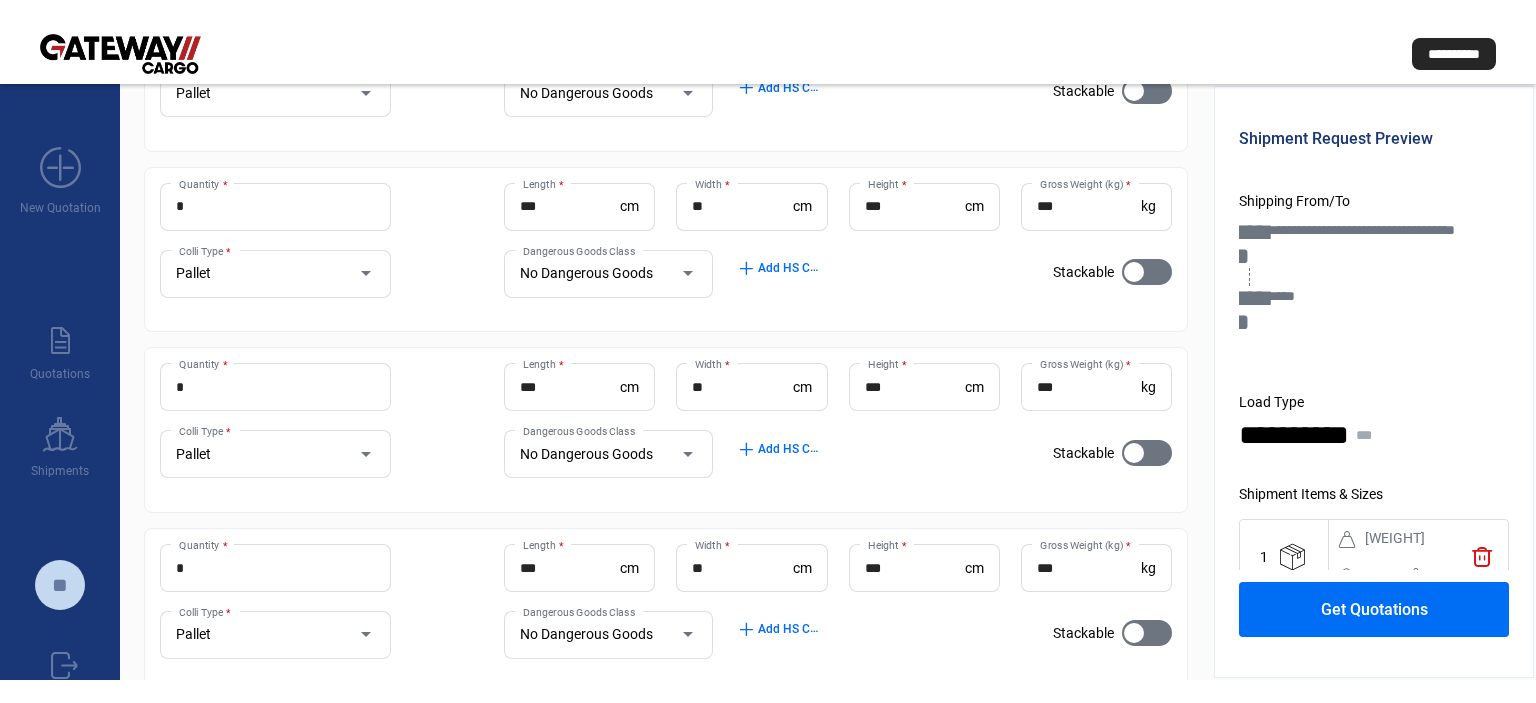 scroll, scrollTop: 1248, scrollLeft: 0, axis: vertical 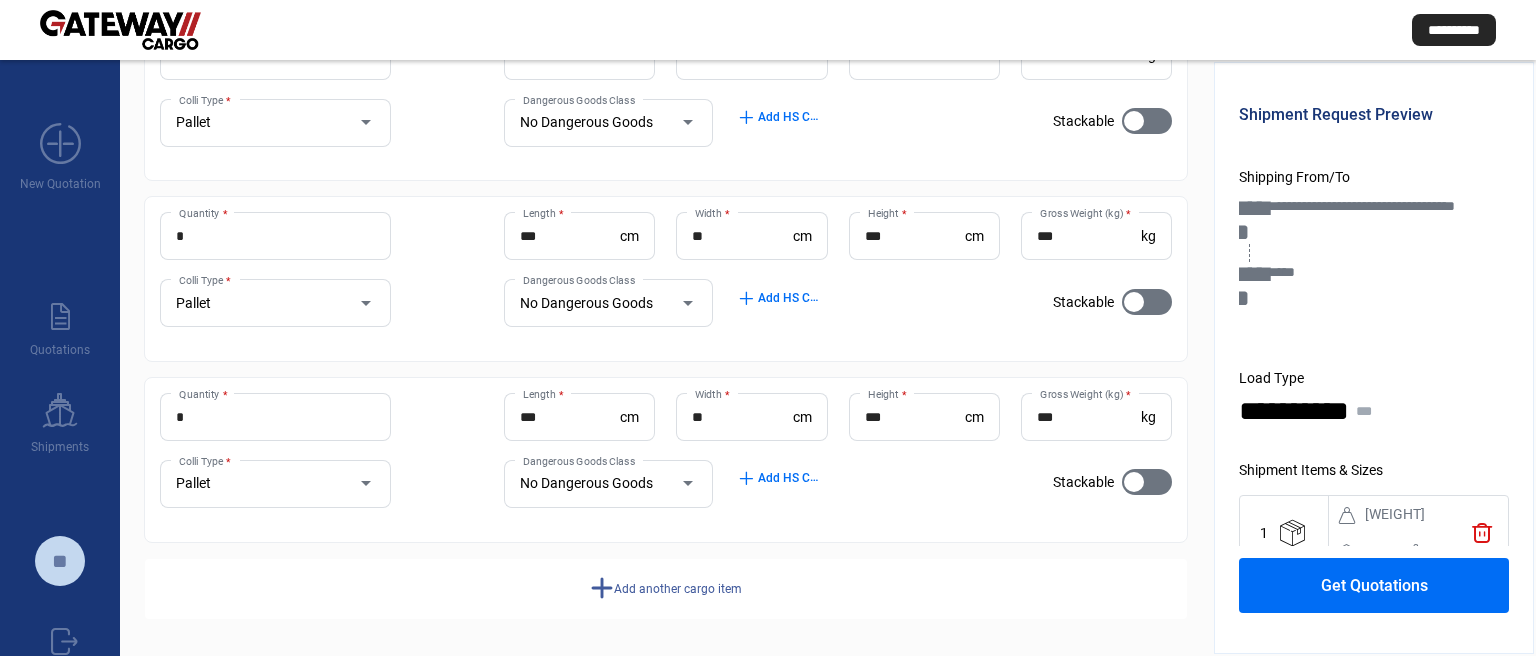 click on "Get Quotations" 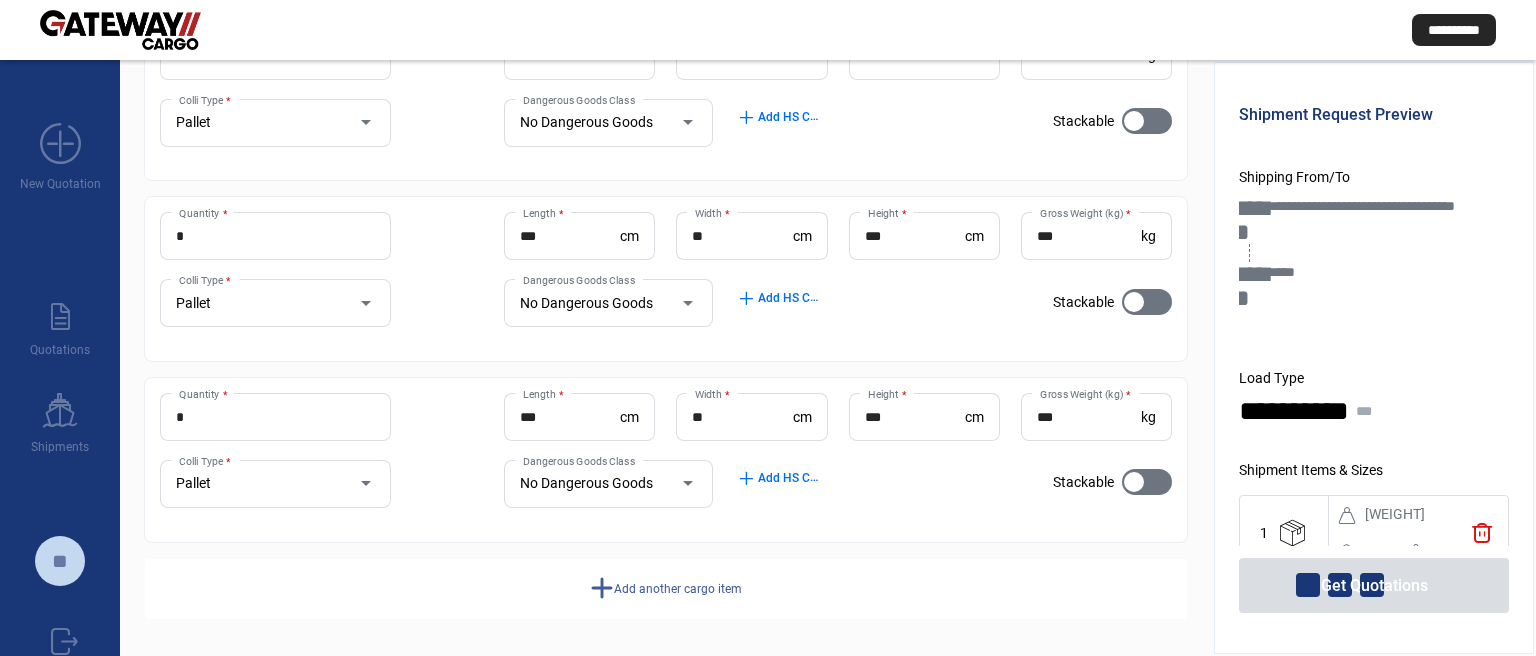 click 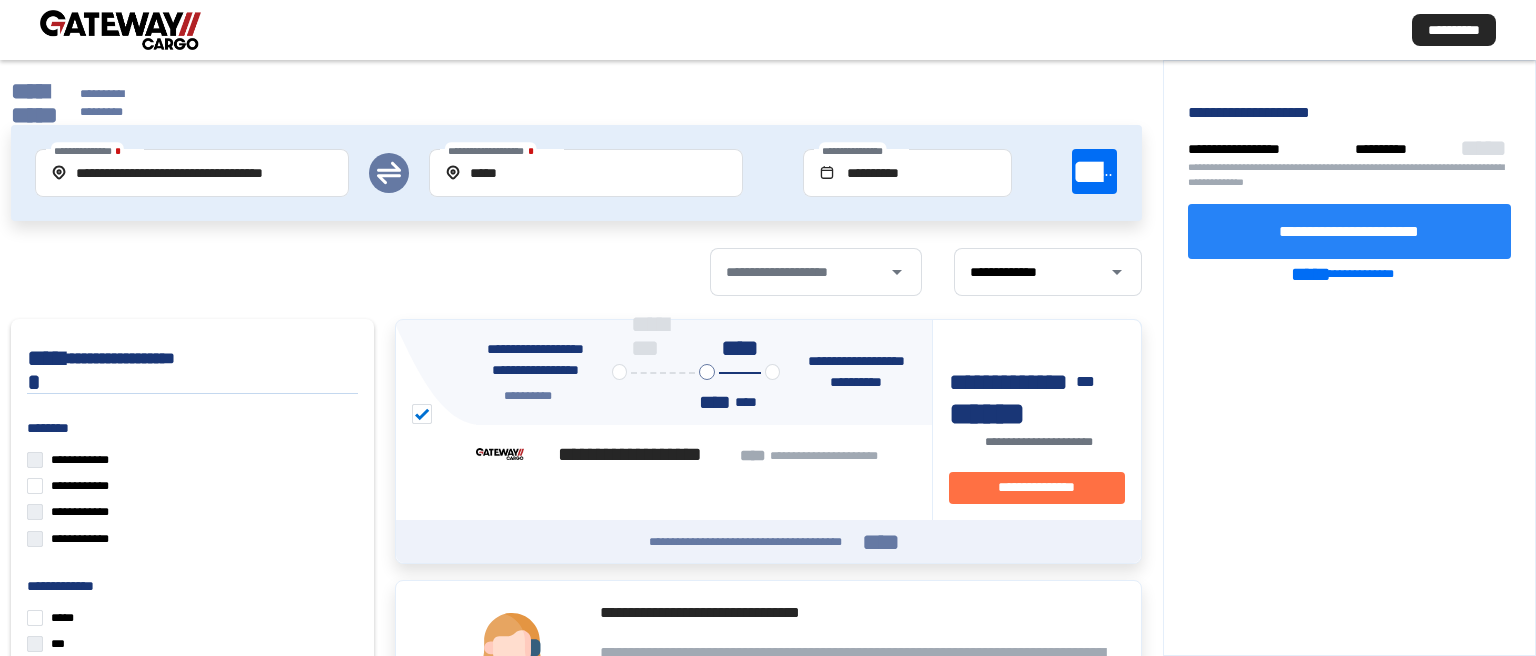 click on "**********" 